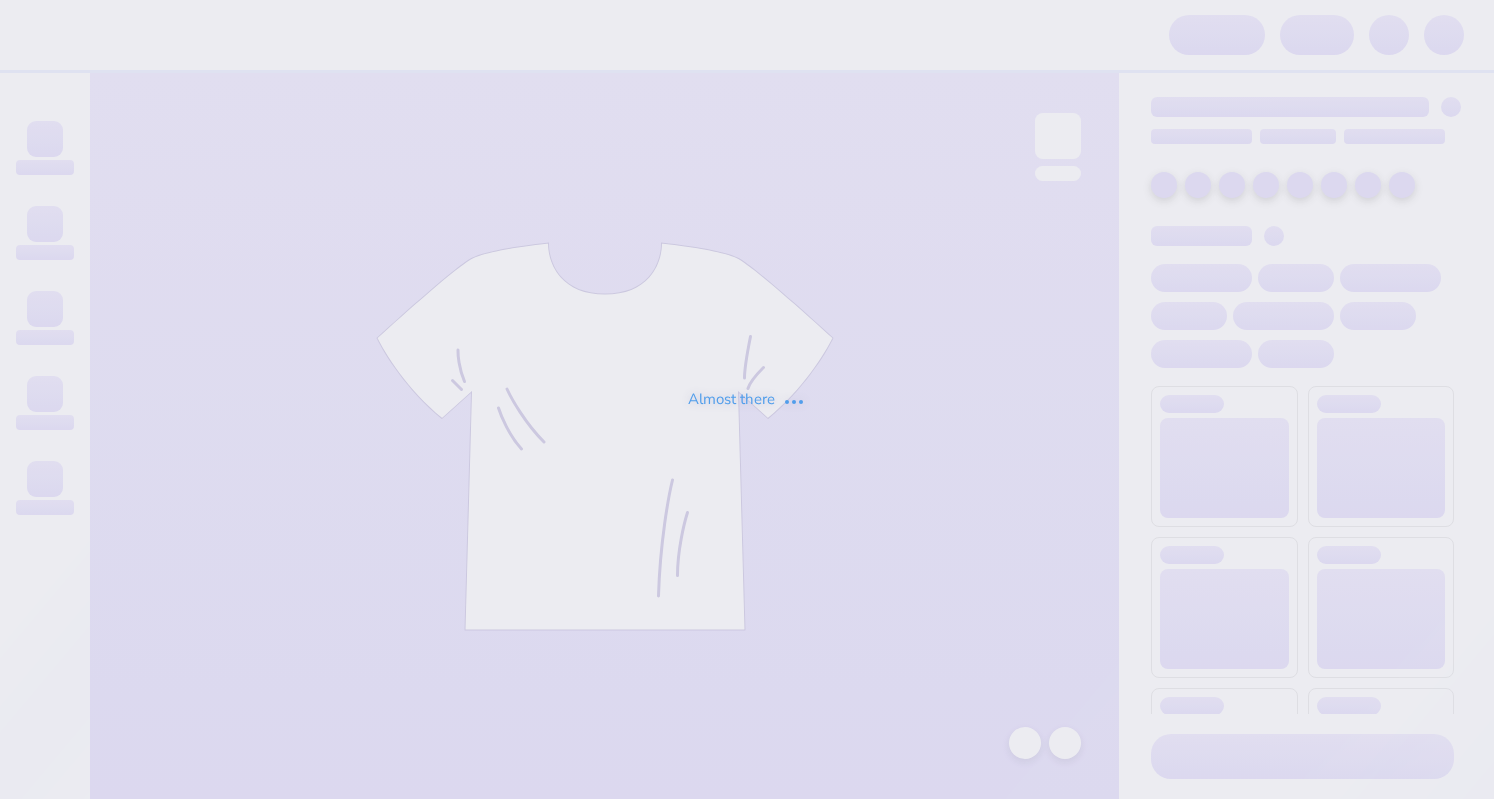 scroll, scrollTop: 0, scrollLeft: 0, axis: both 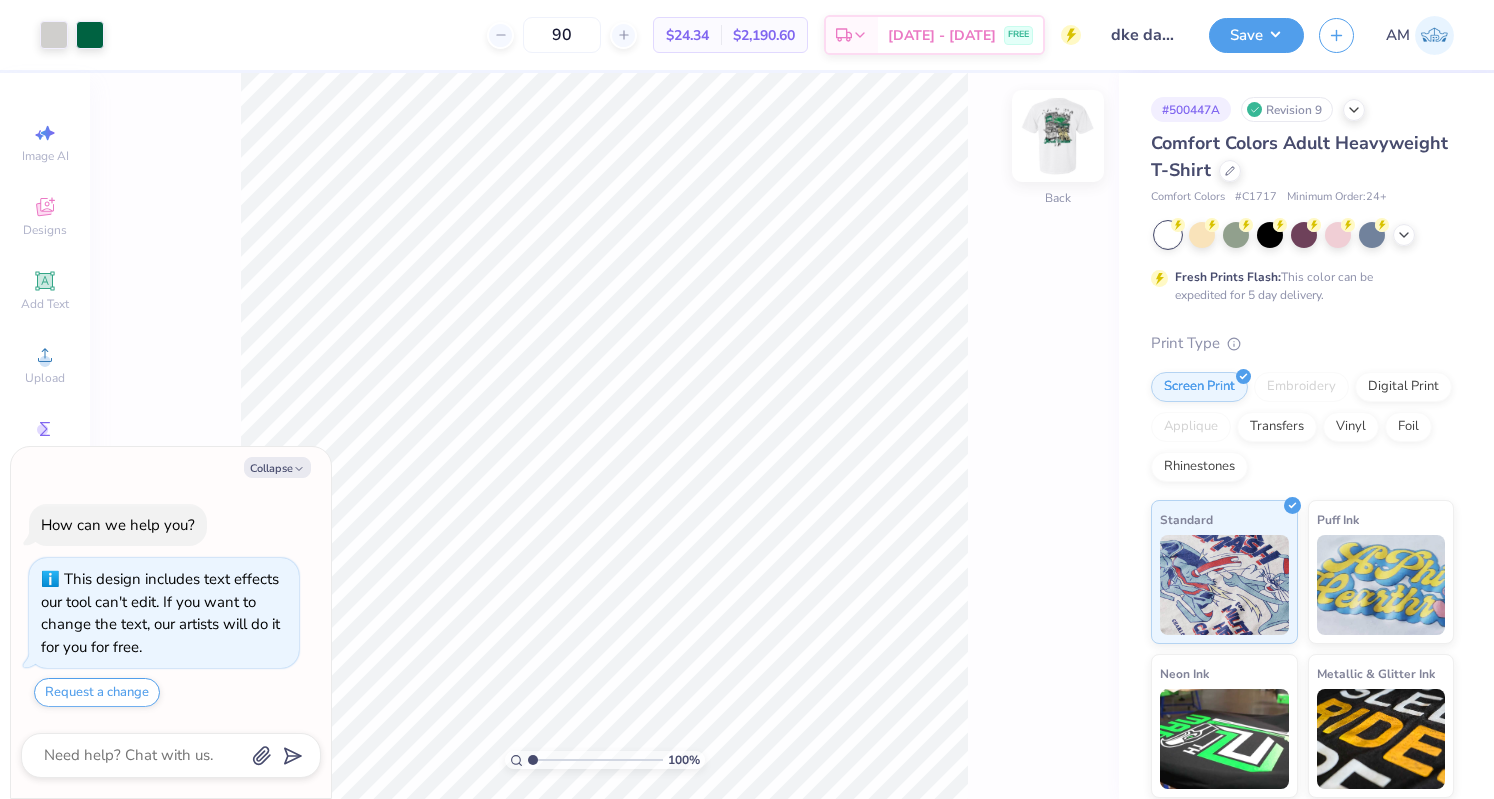 click at bounding box center [1058, 136] 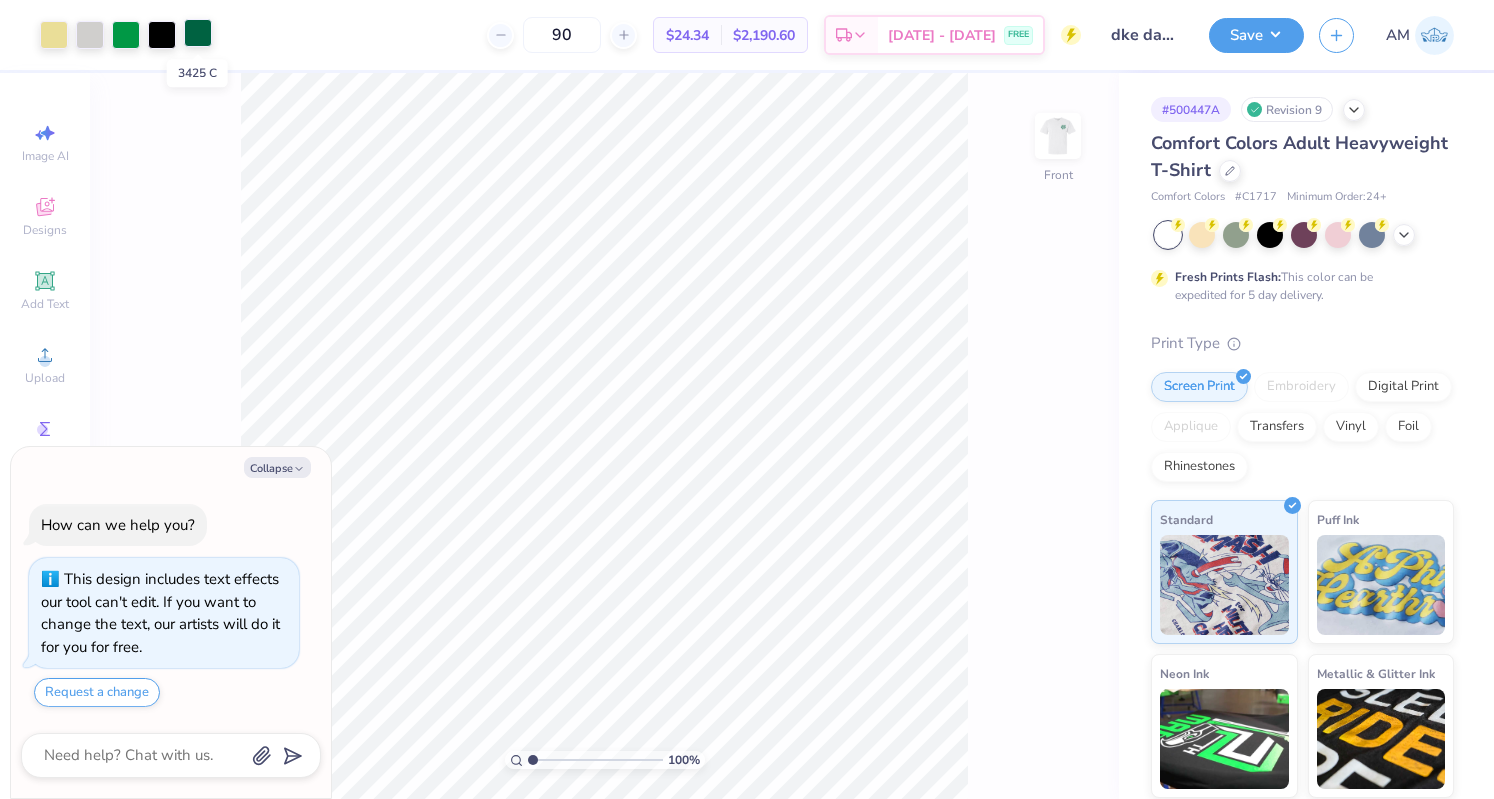 click at bounding box center [198, 33] 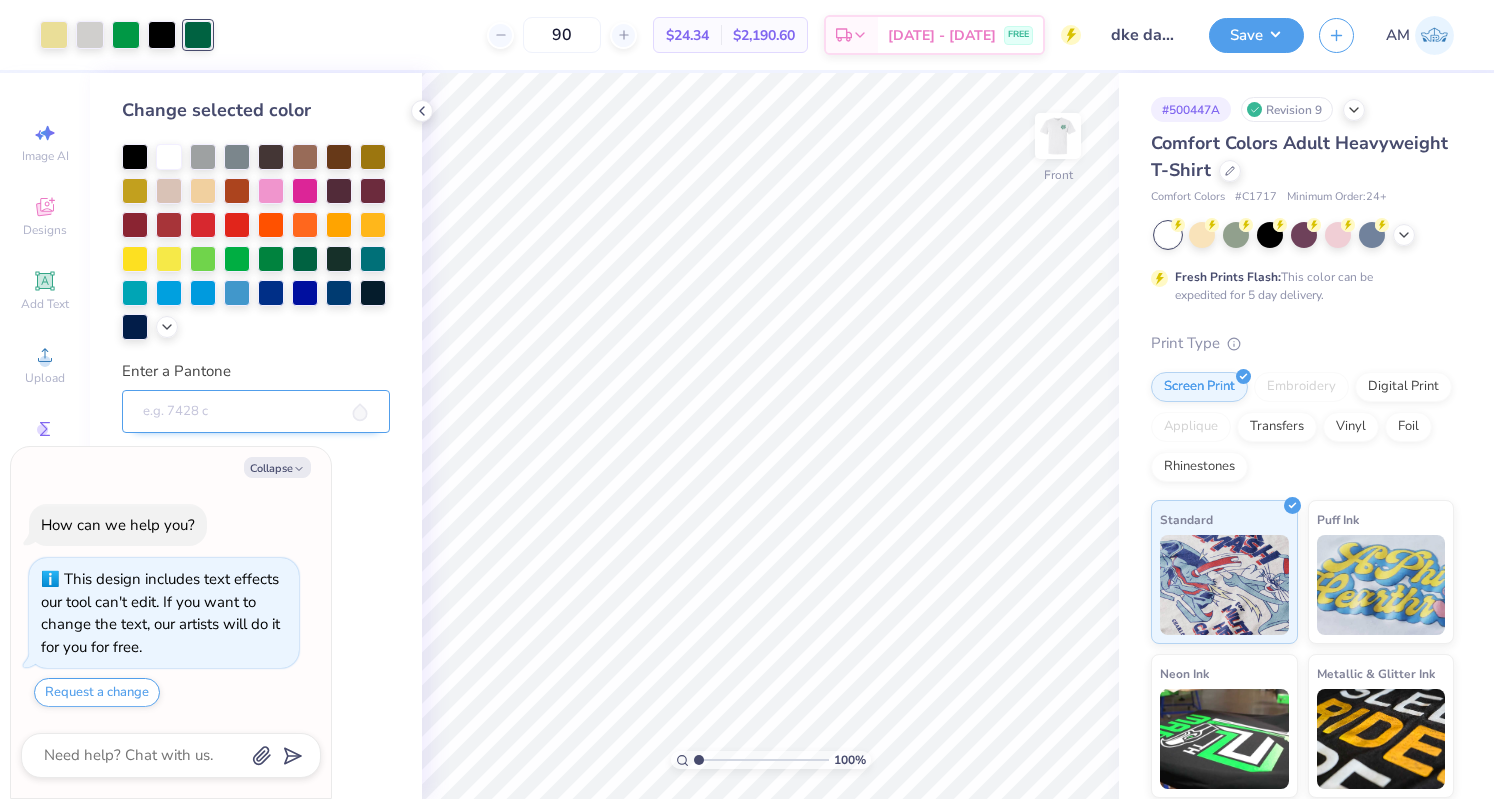 click on "Enter a Pantone" at bounding box center [256, 412] 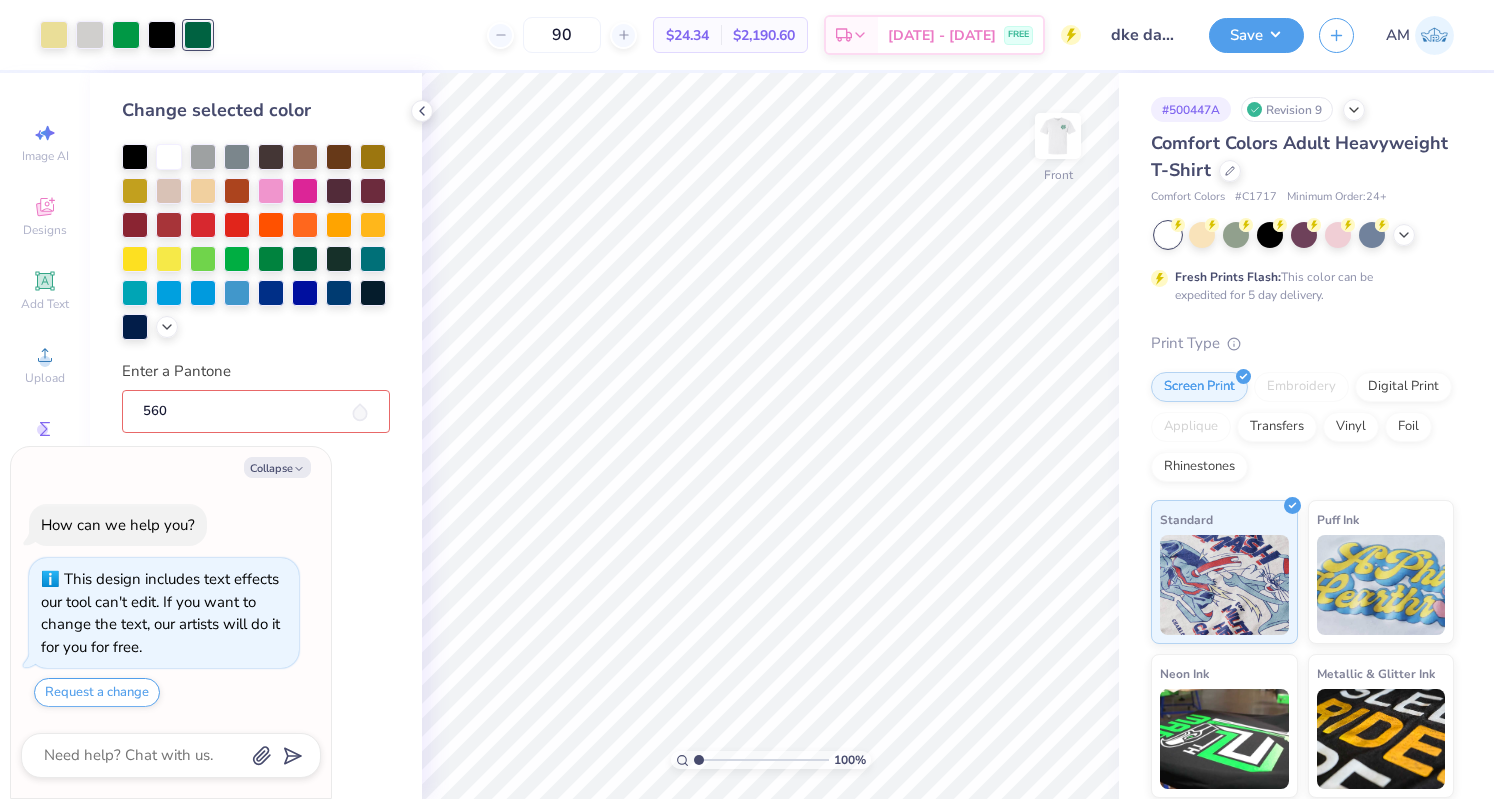 type on "560" 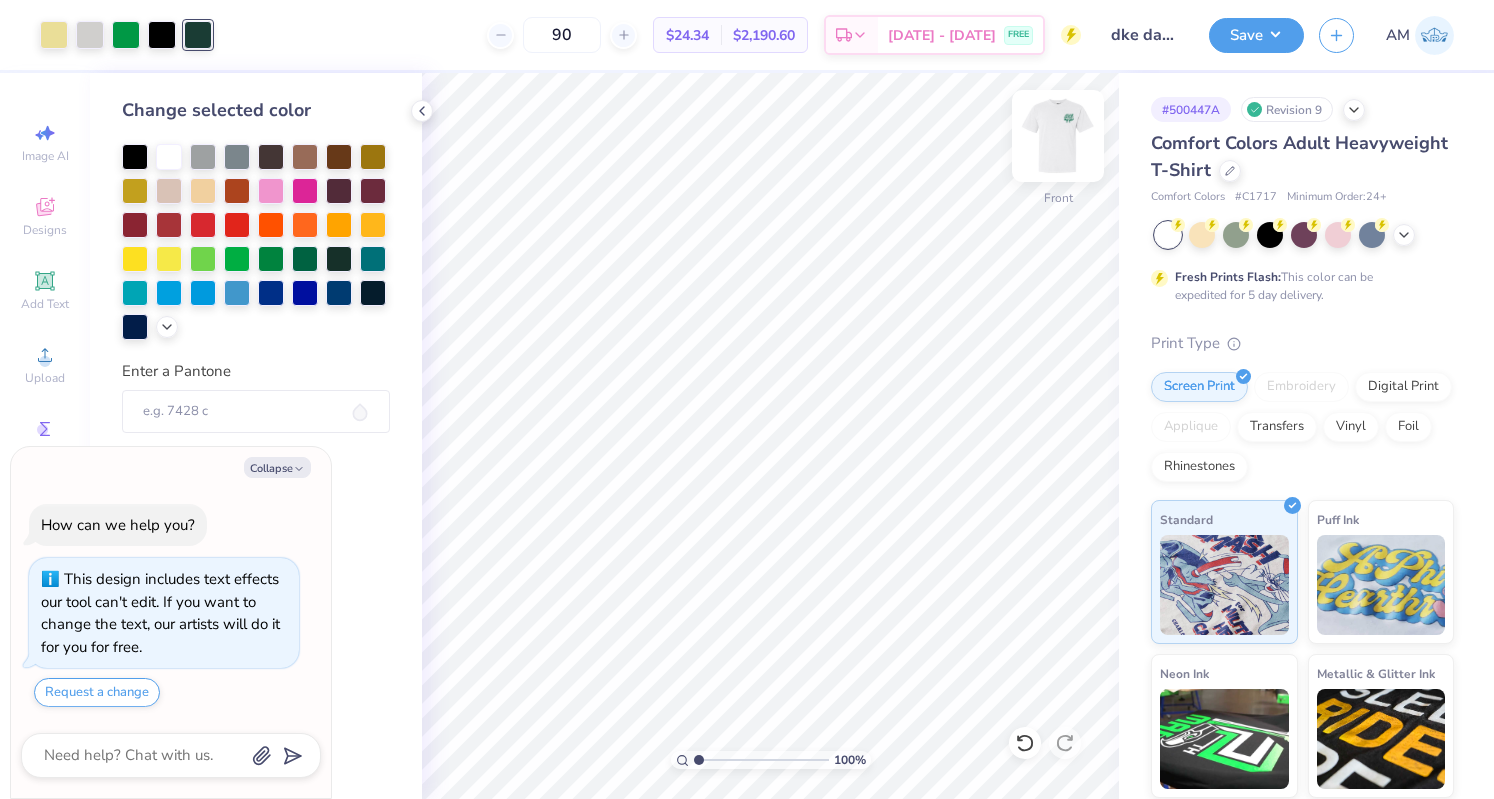 click at bounding box center (1058, 136) 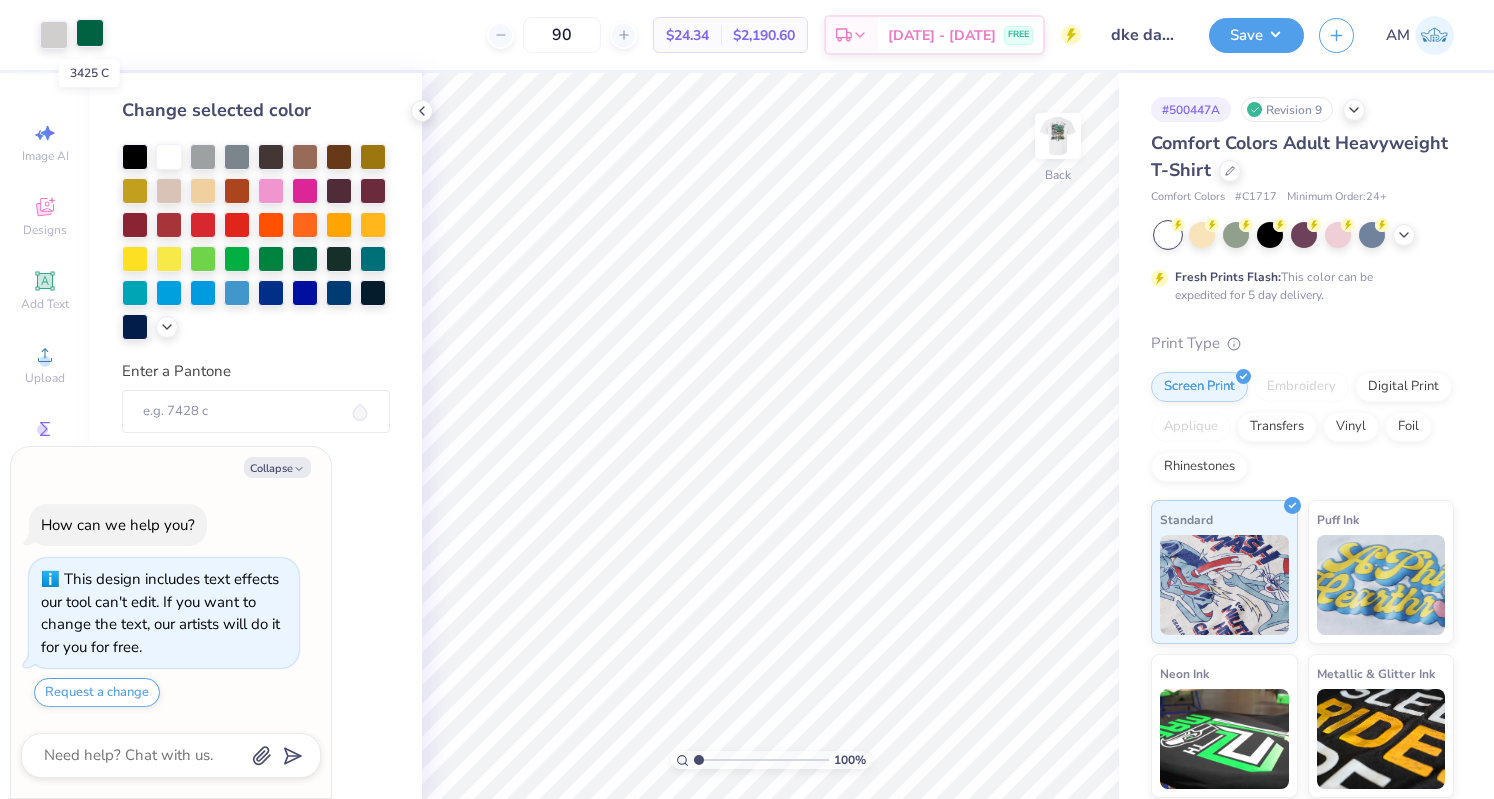 click at bounding box center [90, 33] 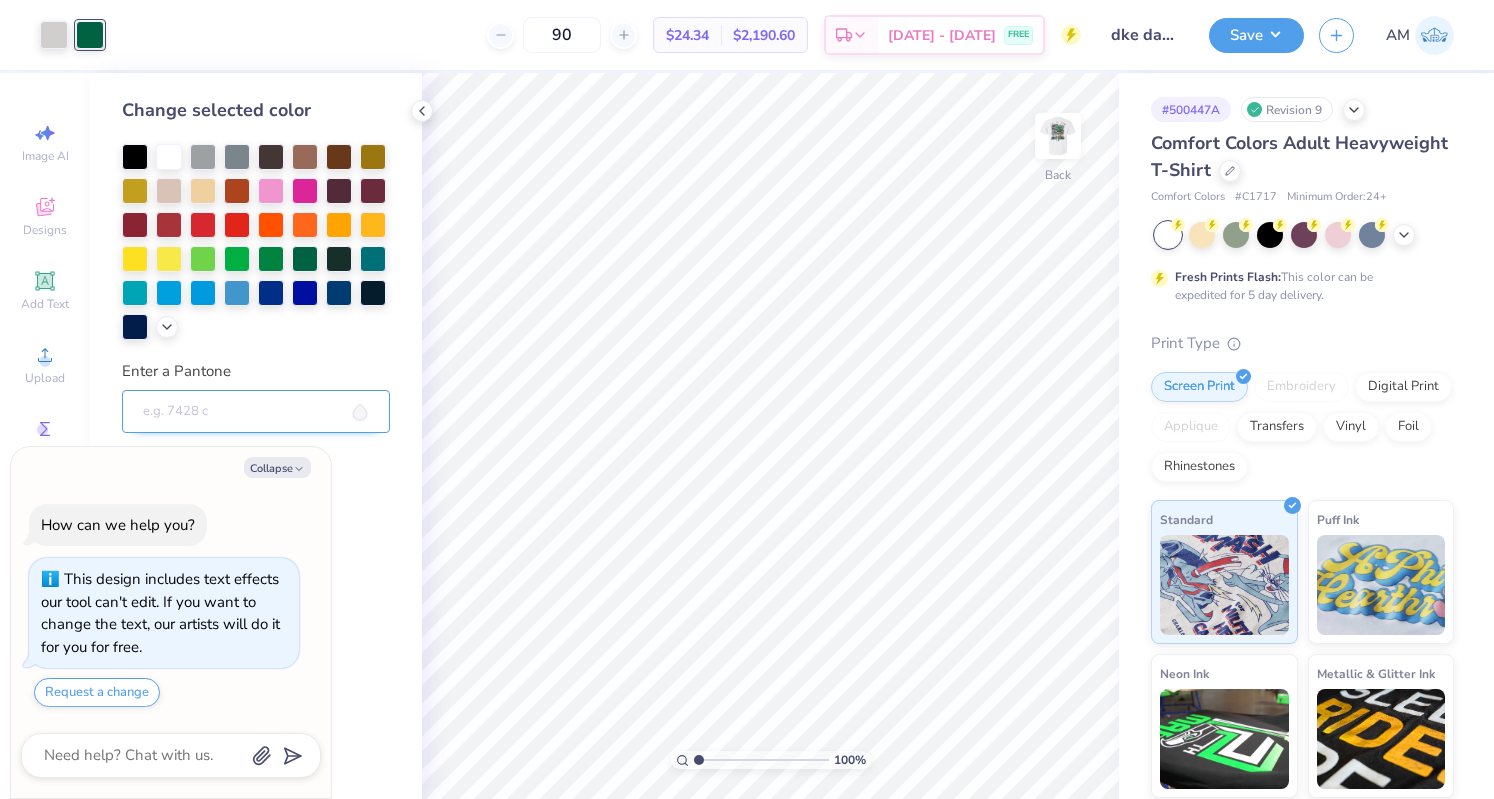click on "Enter a Pantone" at bounding box center [256, 412] 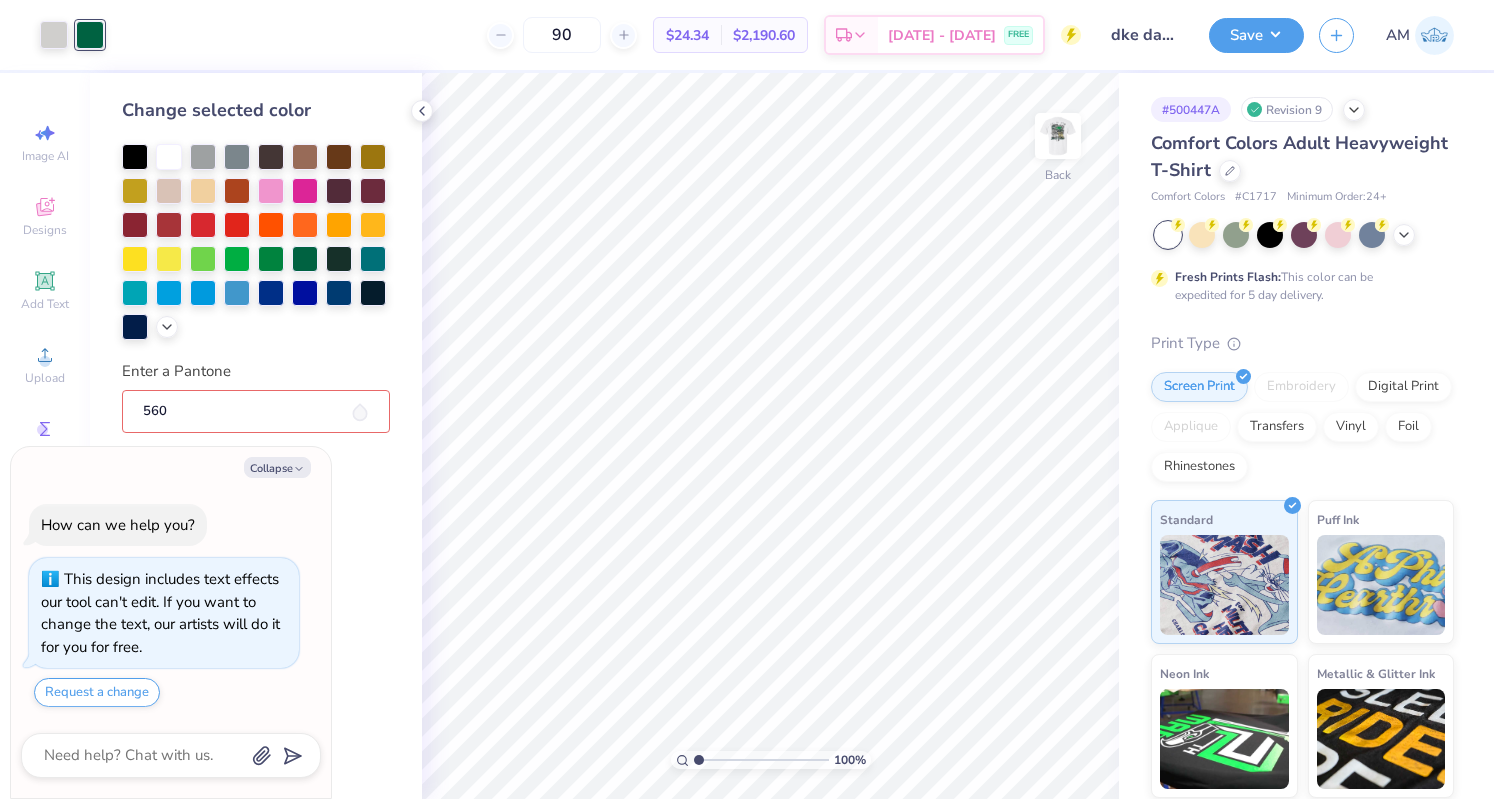 type on "560" 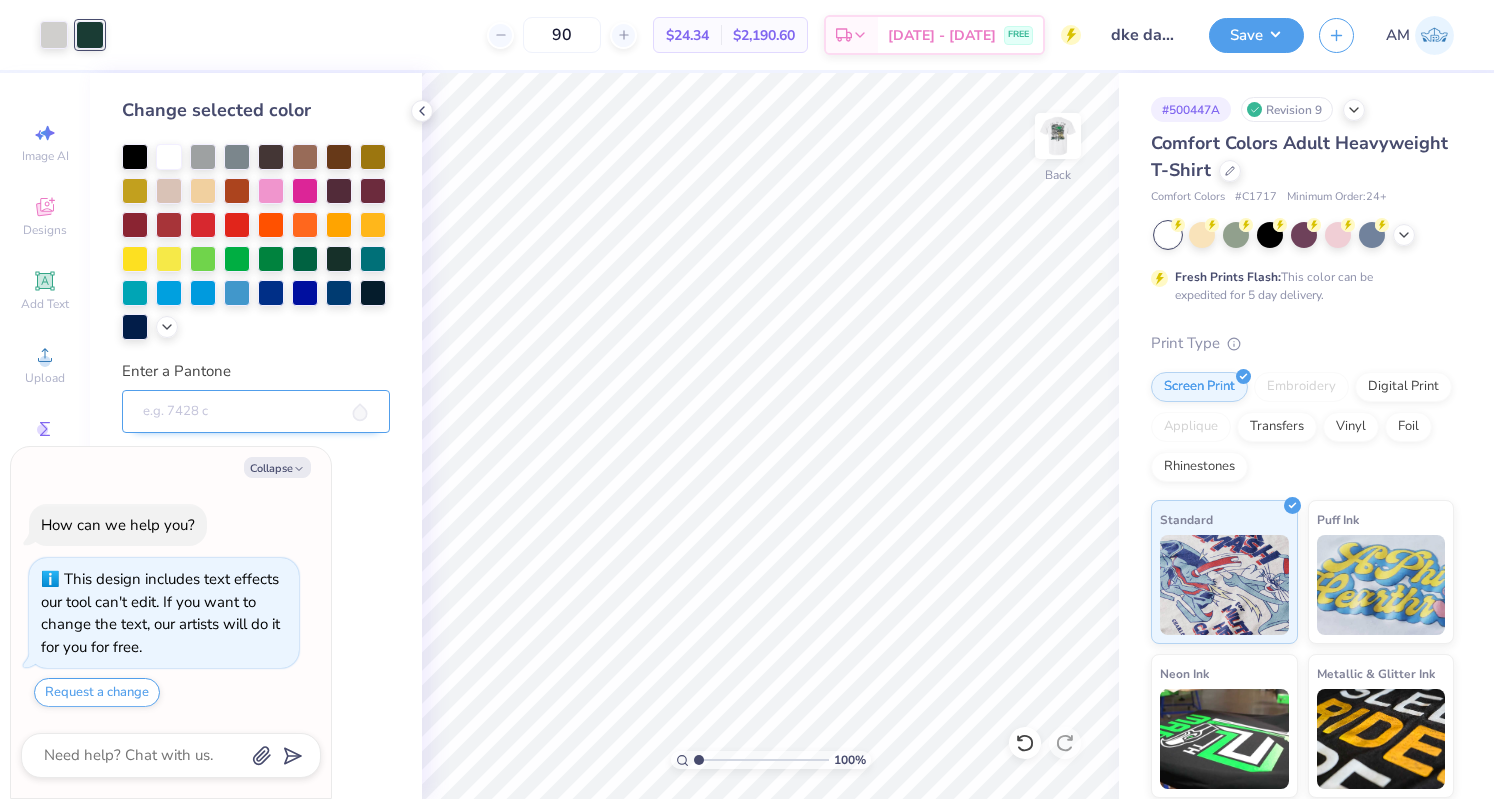 type on "x" 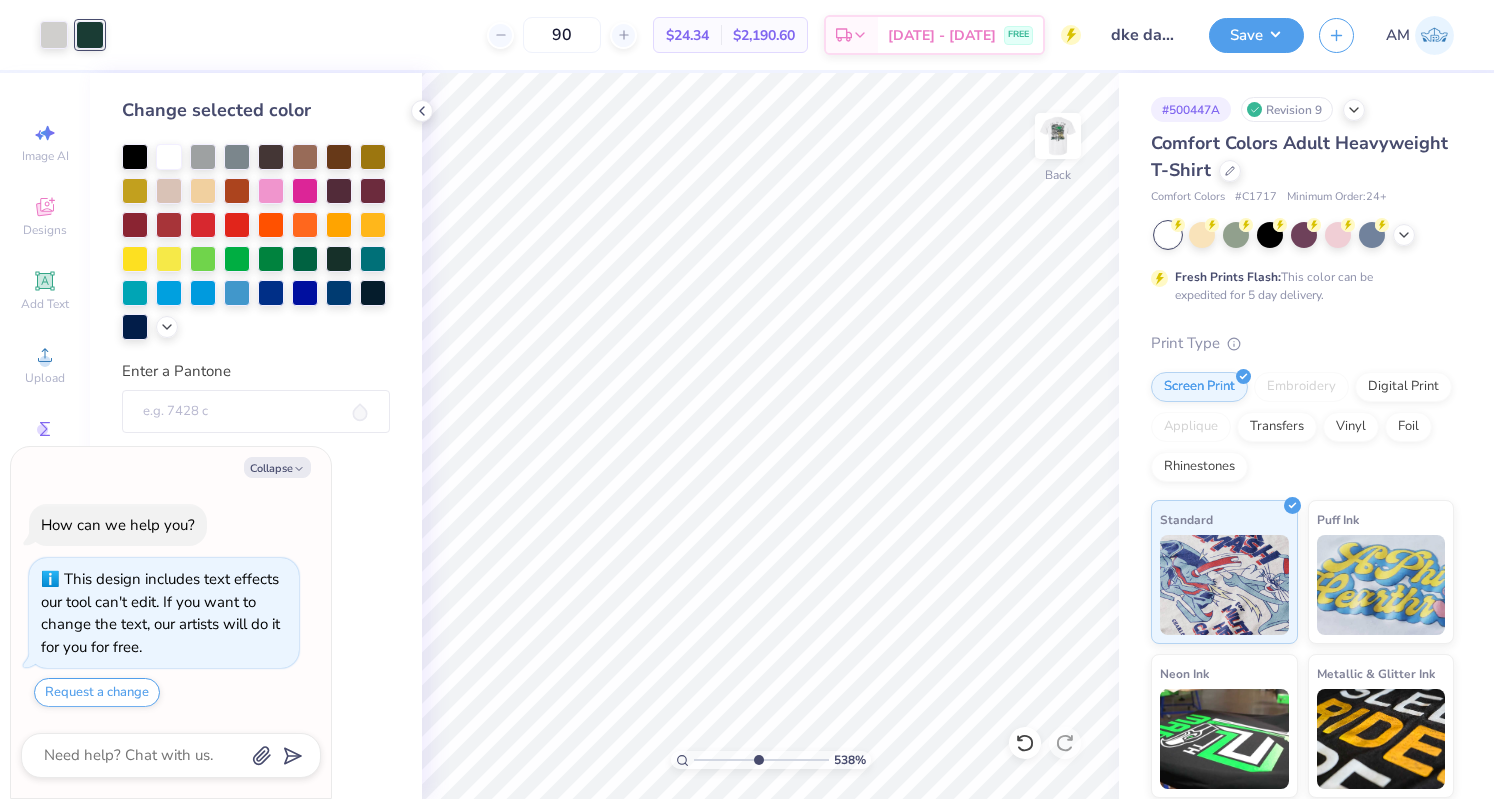 type on "5.43433880605081" 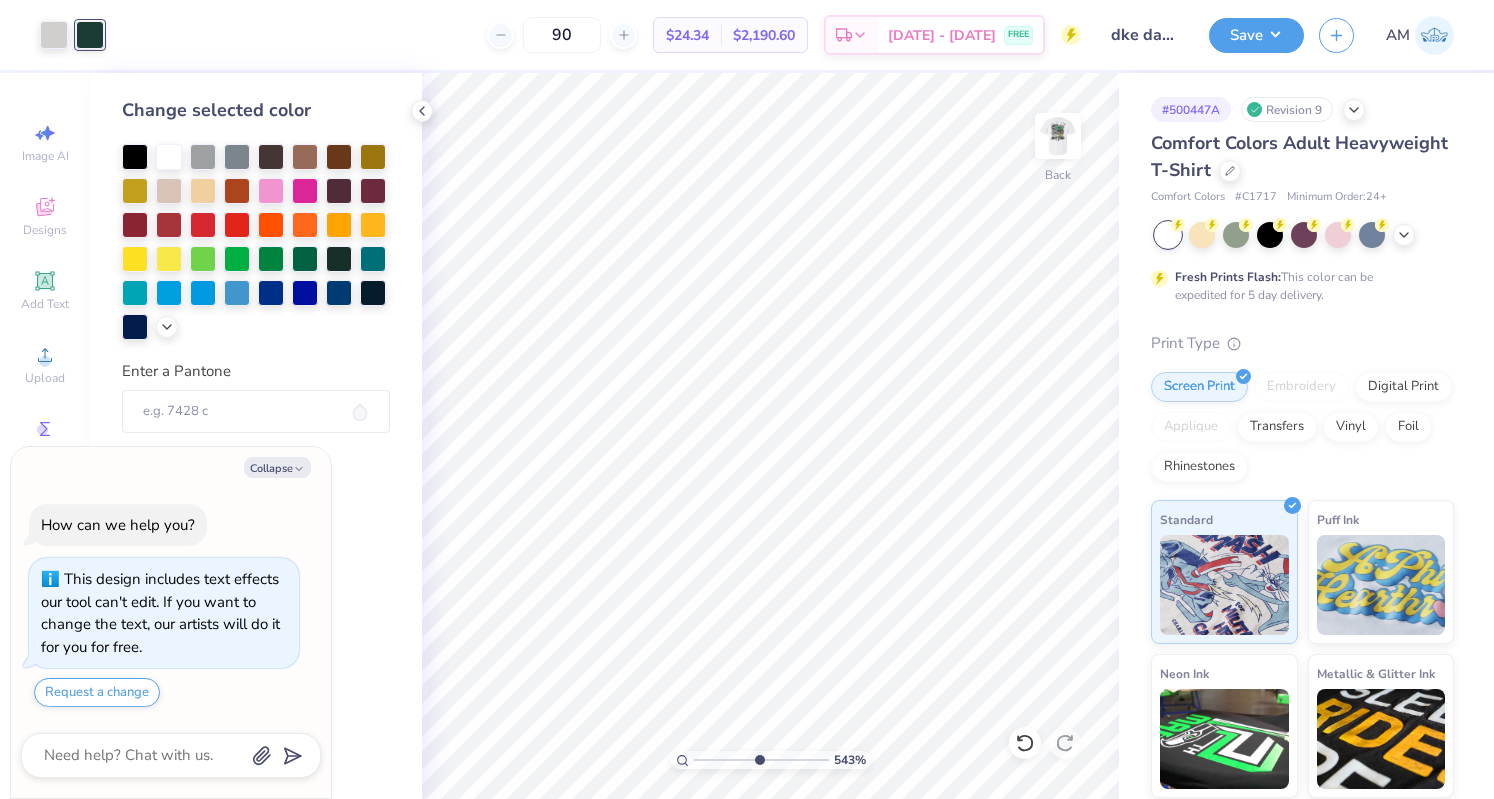type on "x" 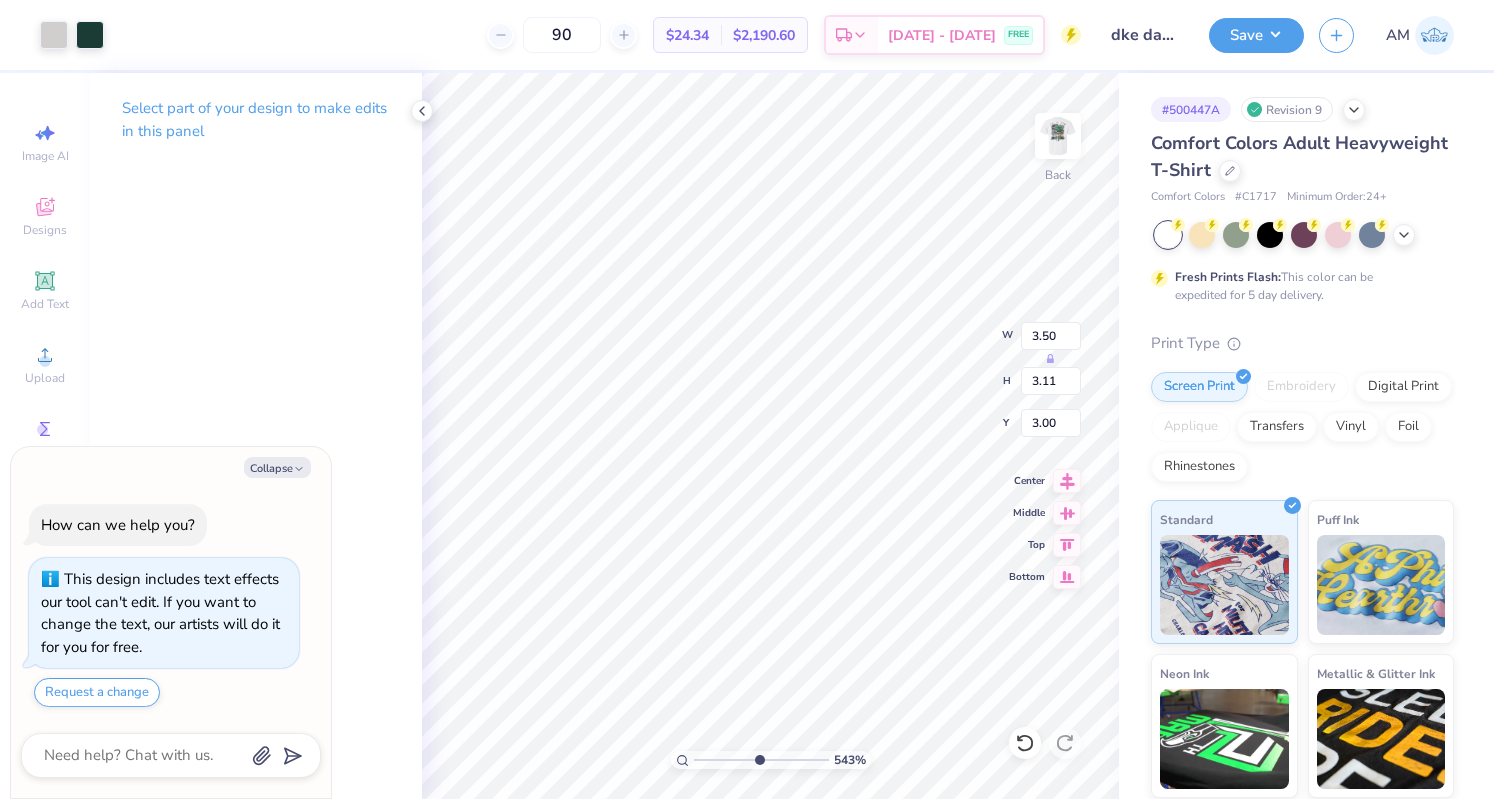 type on "x" 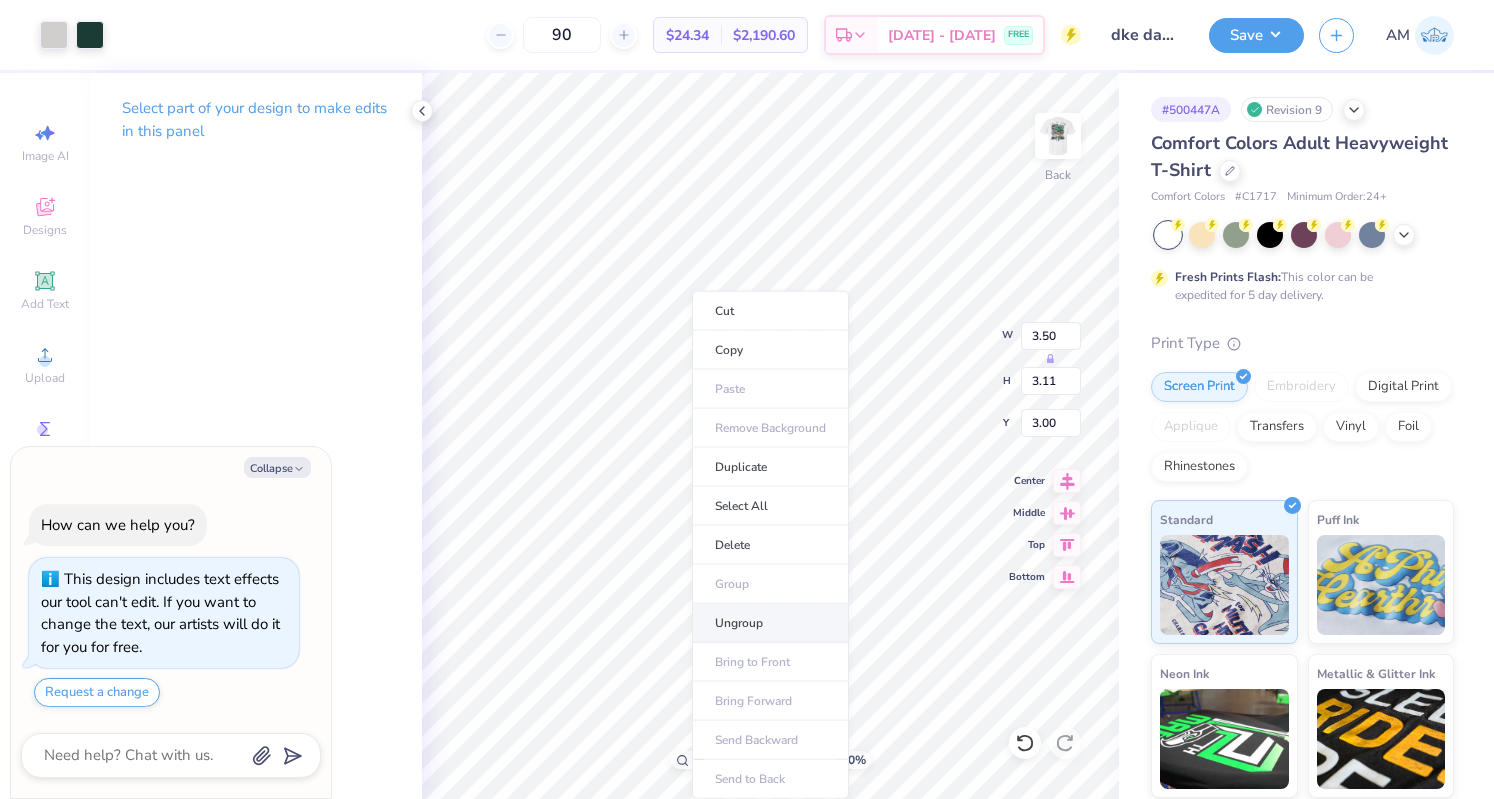 click on "Ungroup" at bounding box center (770, 623) 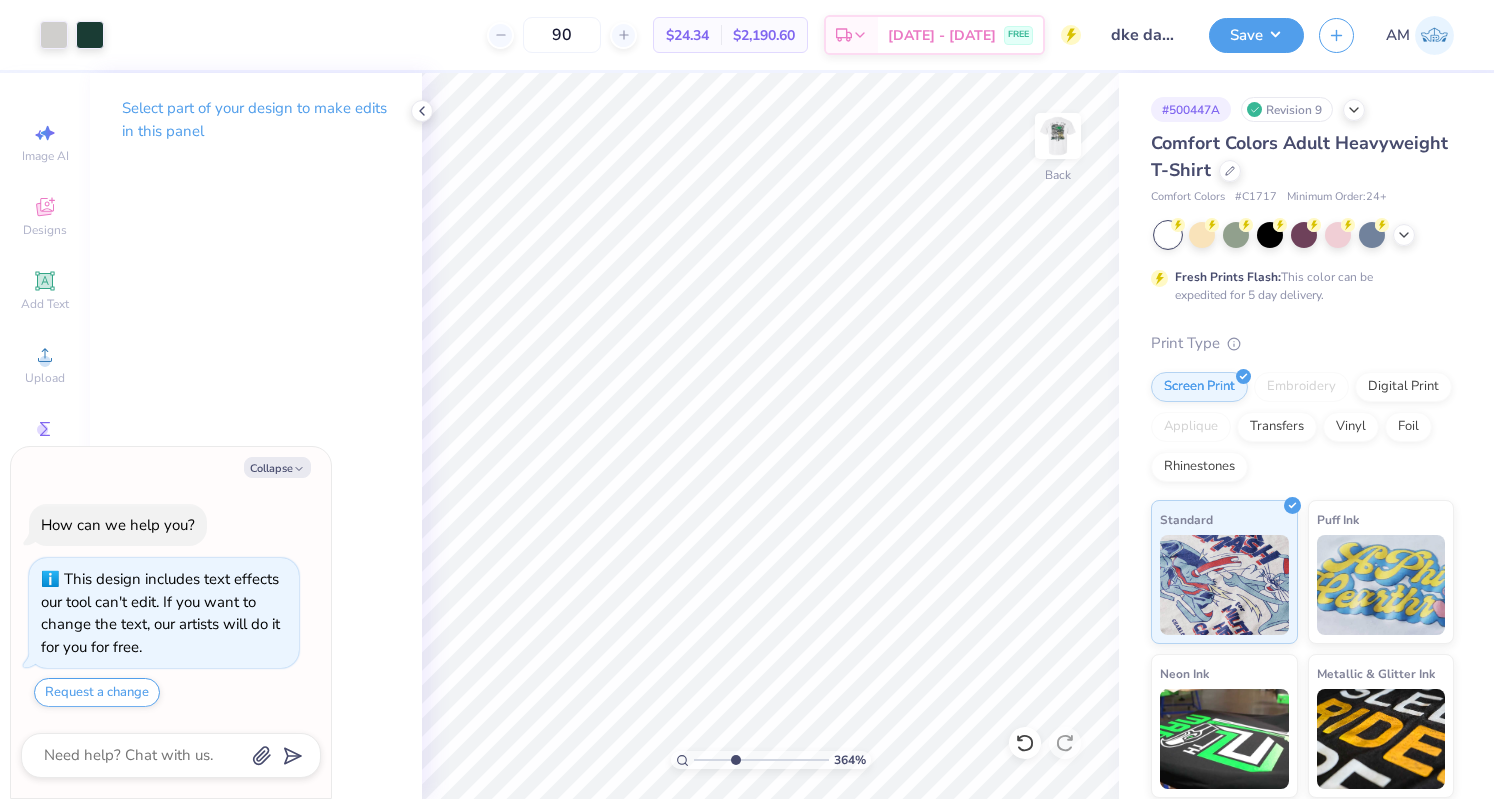 type on "3.67821822112554" 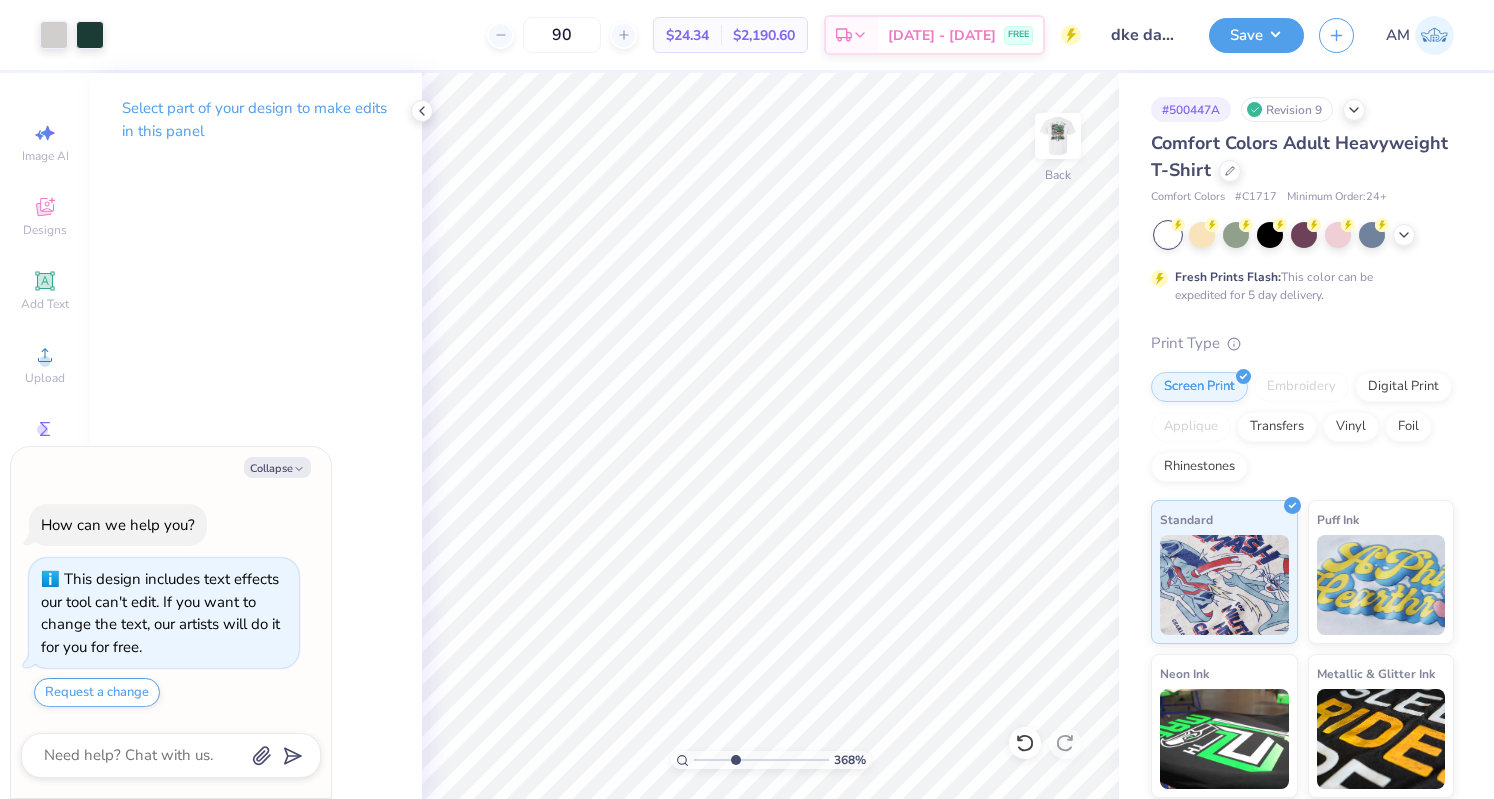 type on "x" 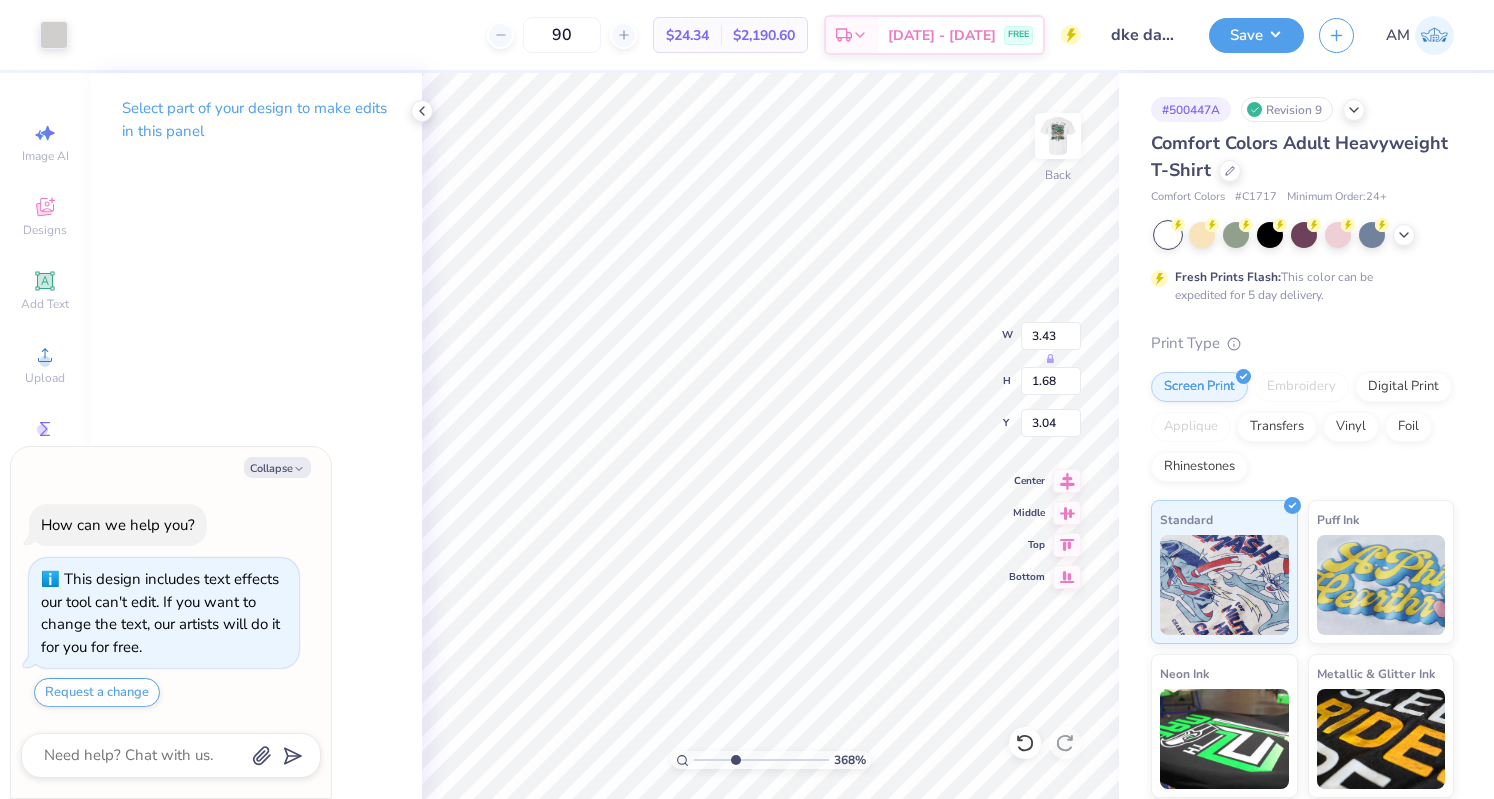 type on "x" 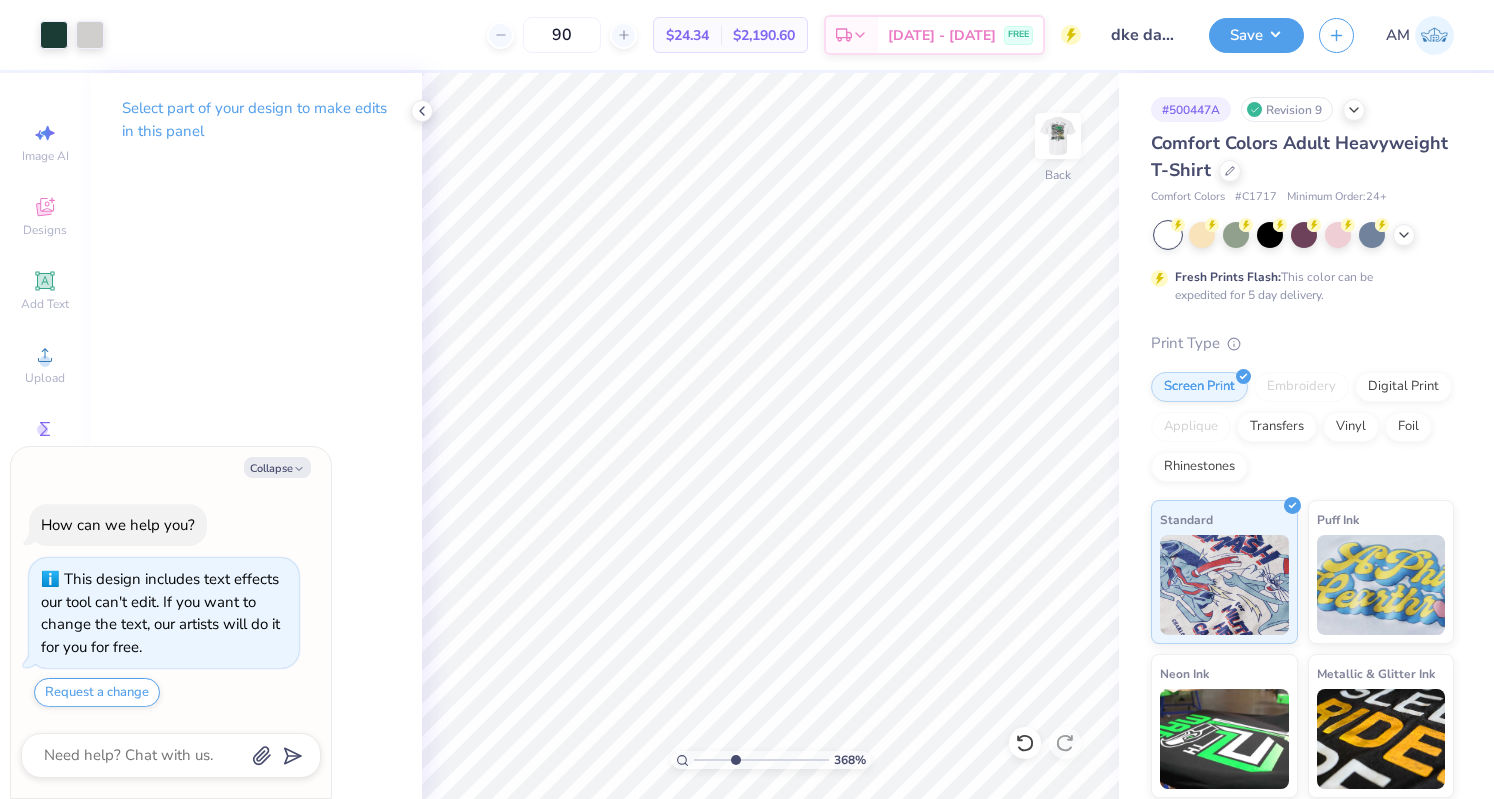 type on "x" 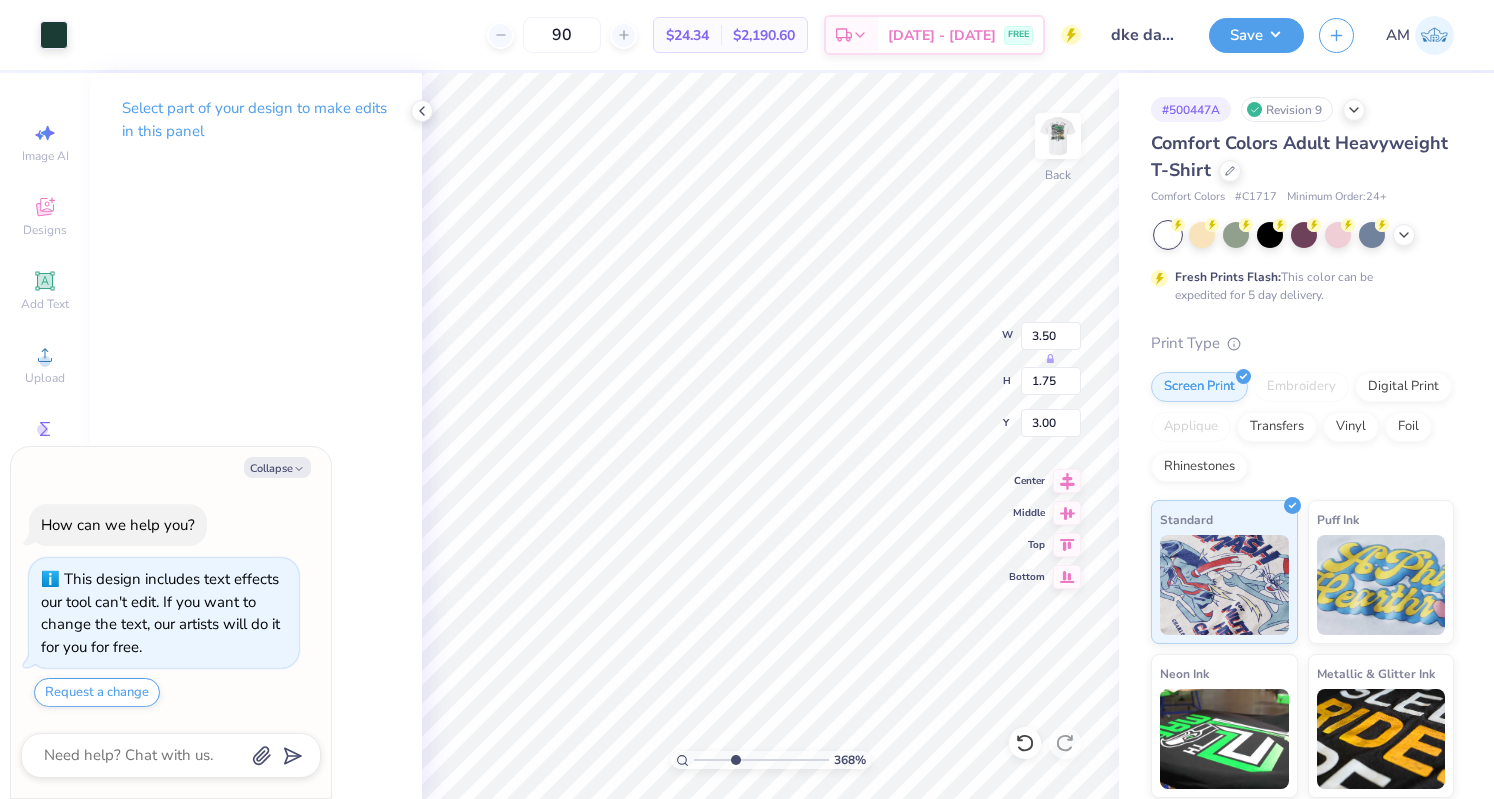 type on "x" 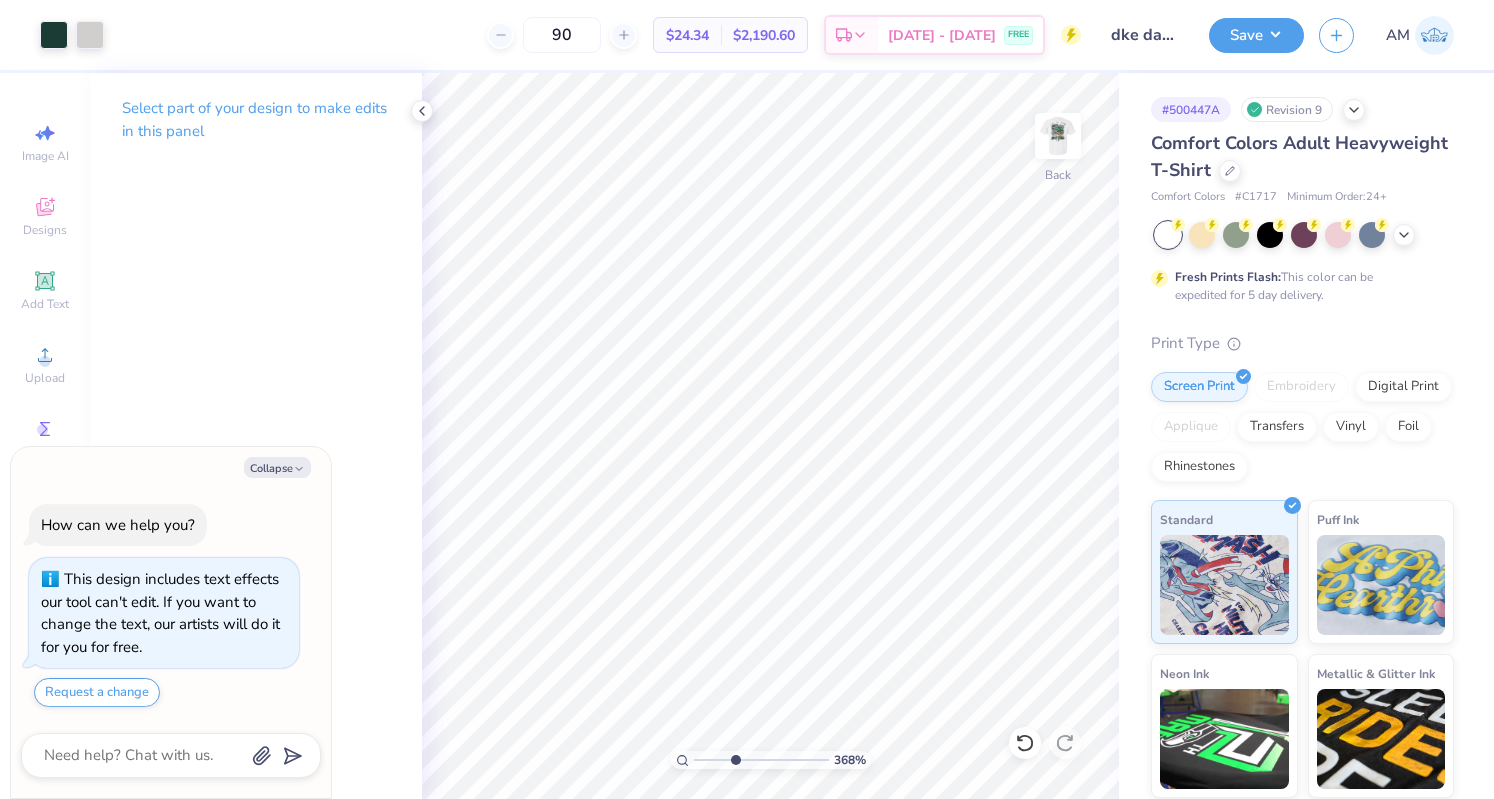 type on "x" 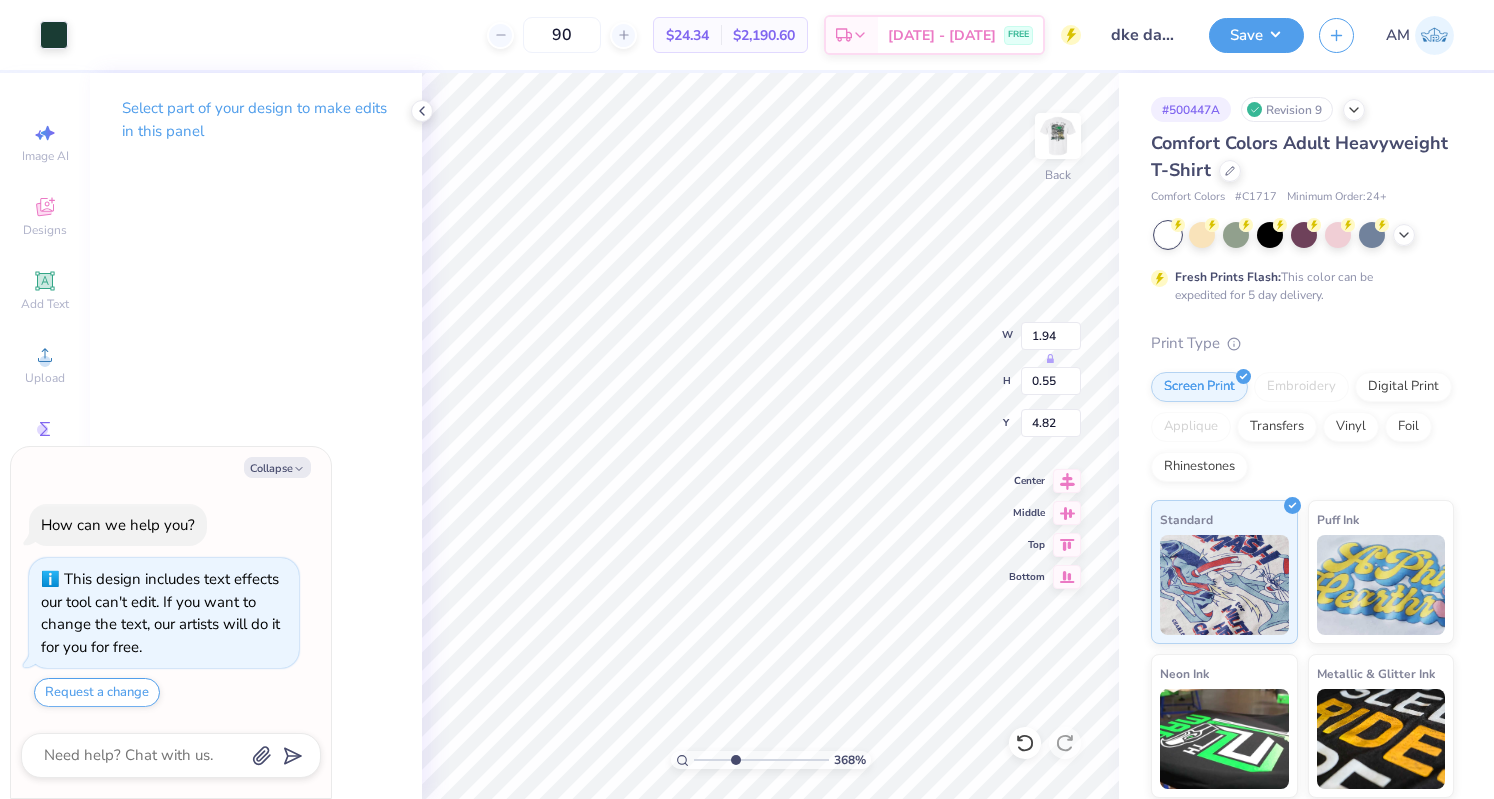 type on "x" 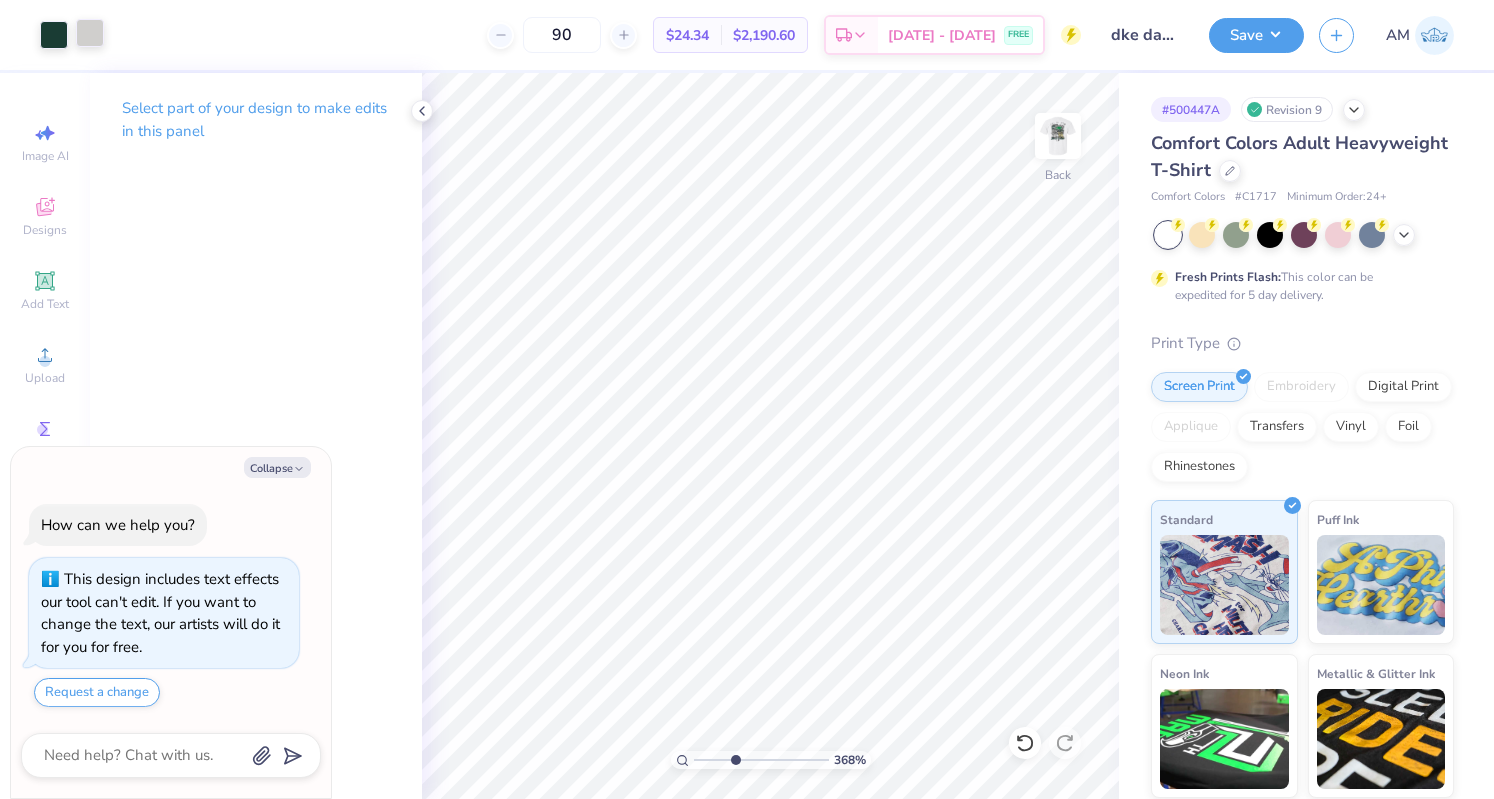 click at bounding box center [90, 33] 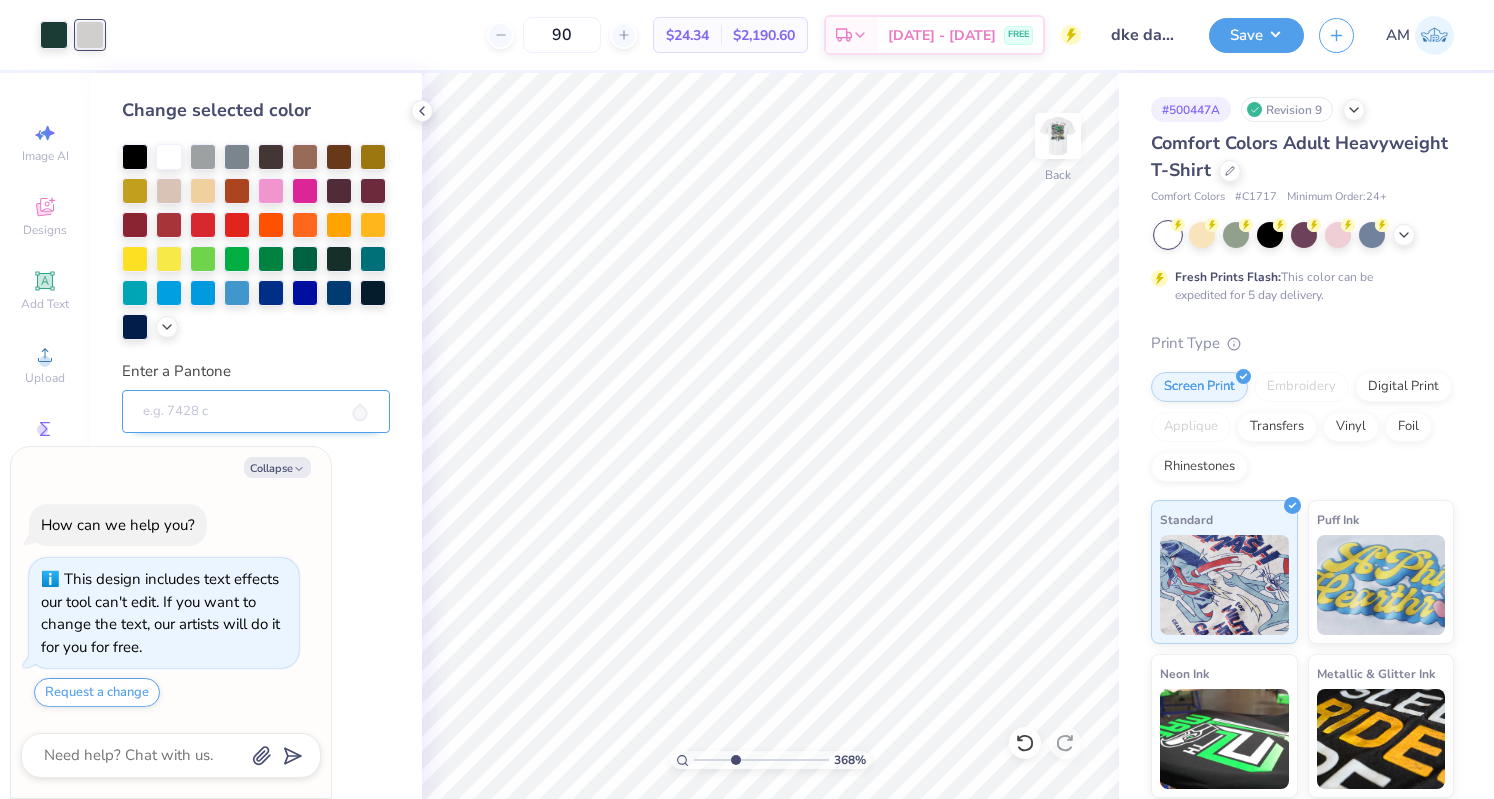 click on "Enter a Pantone" at bounding box center (256, 412) 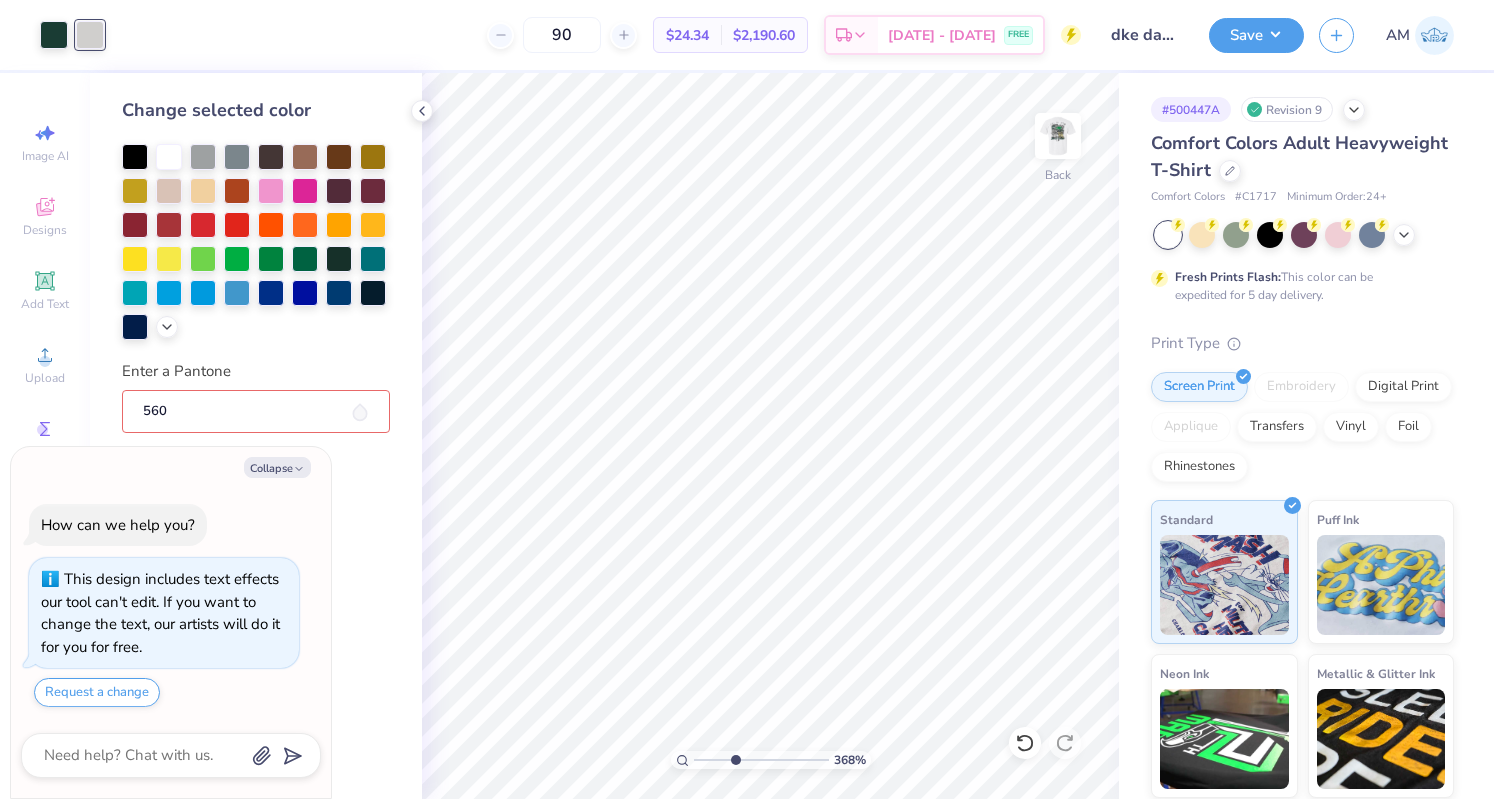 type on "560" 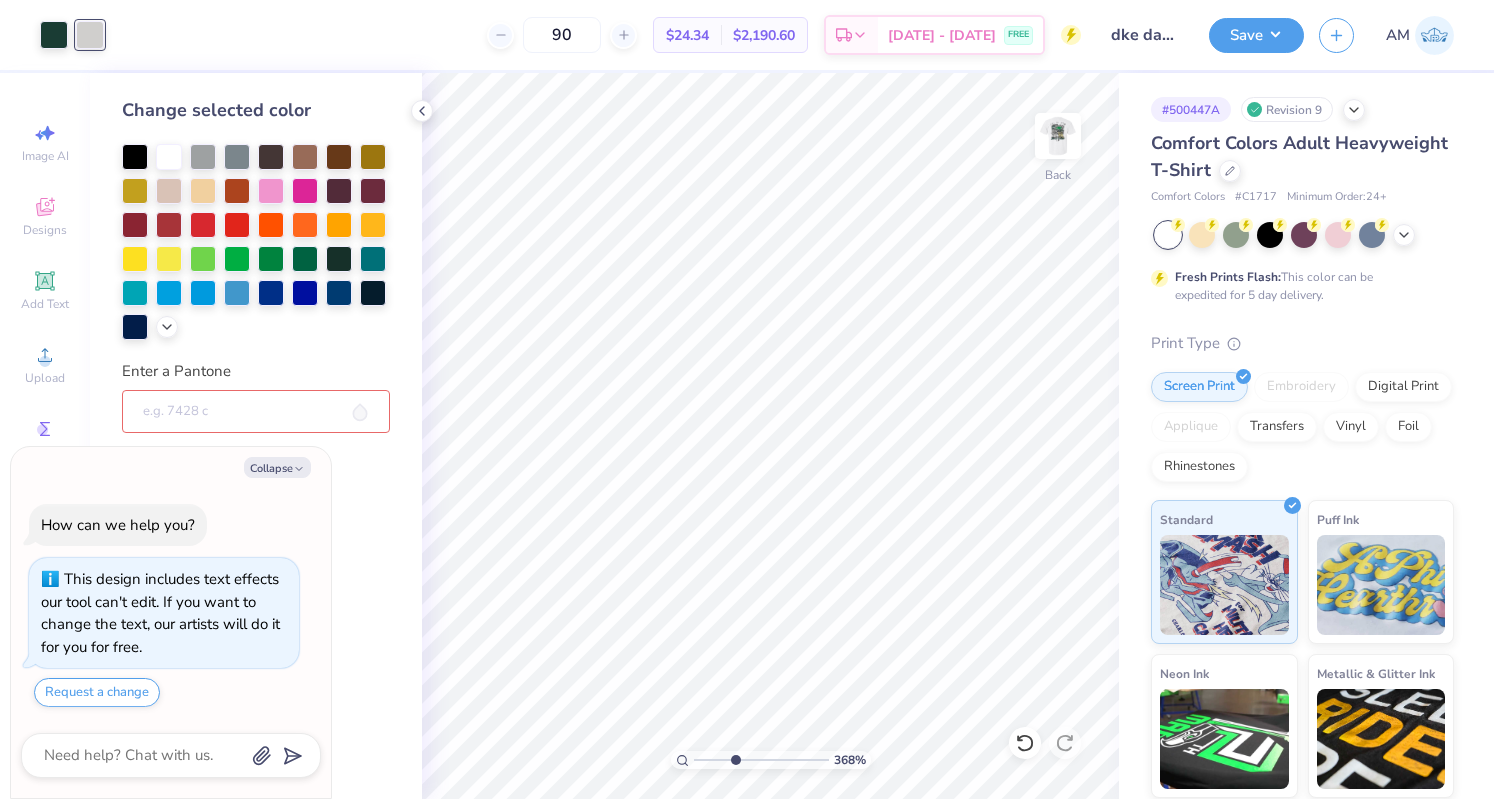 type on "x" 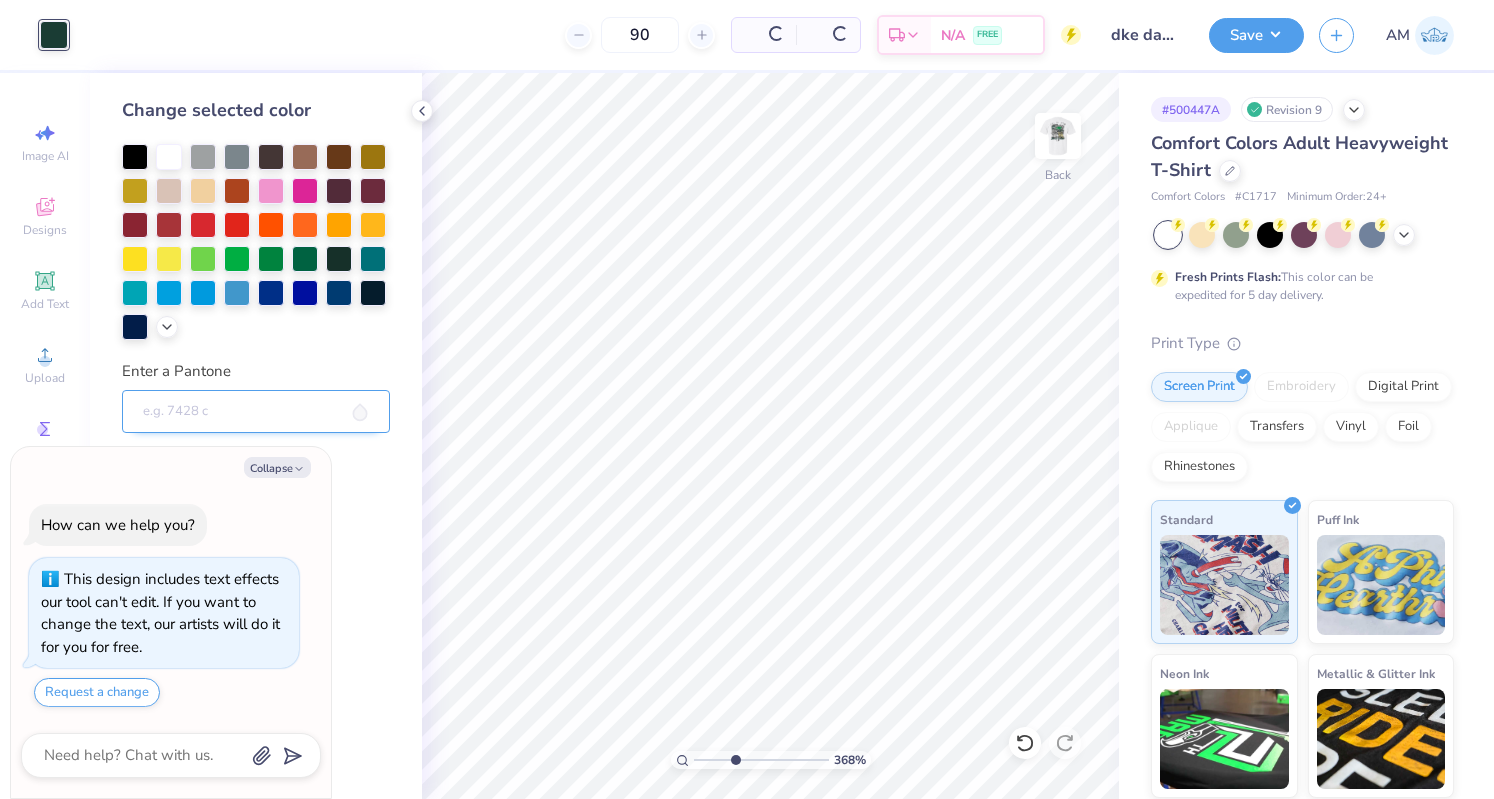type on "x" 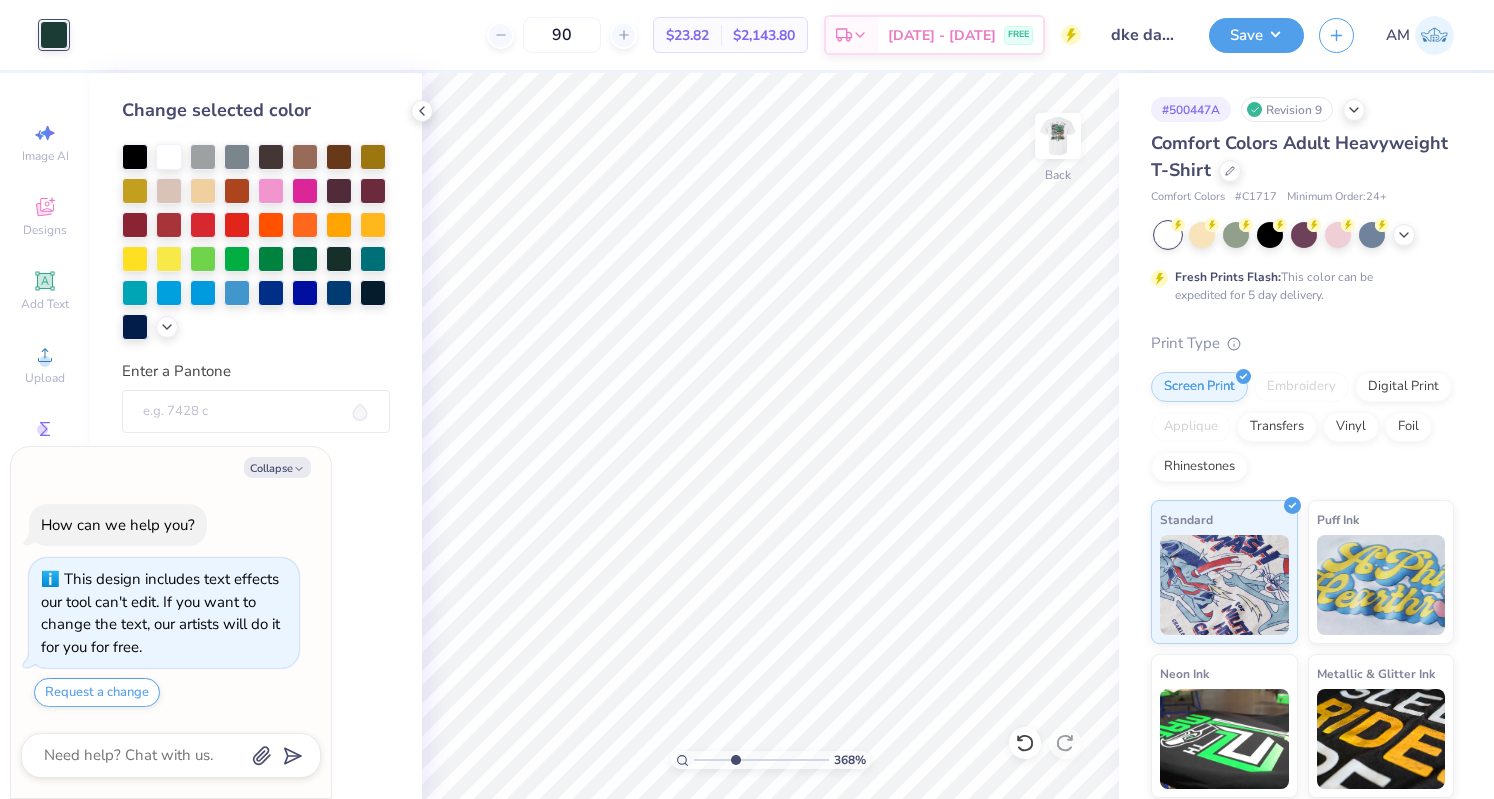 type on "x" 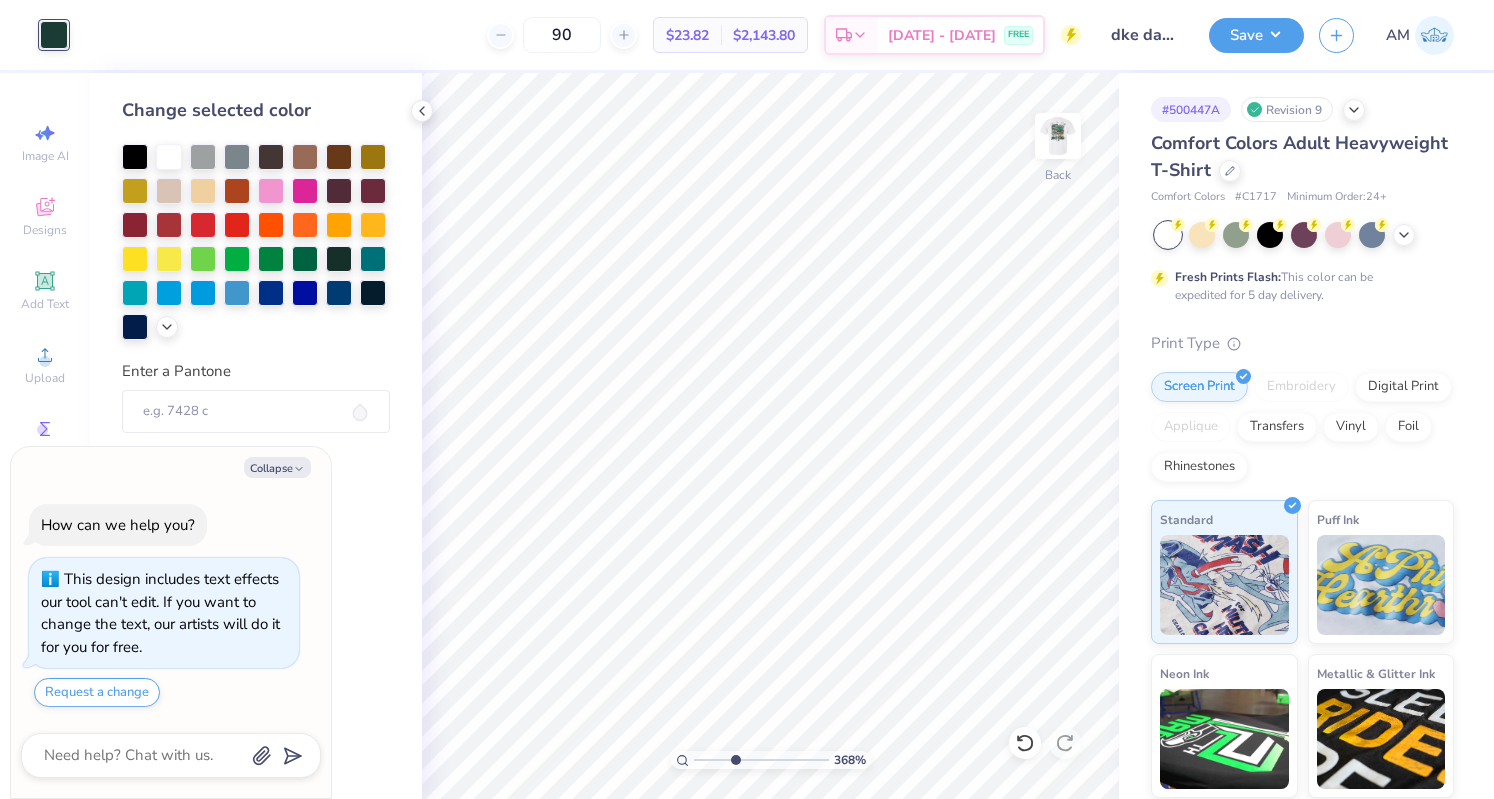 type on "3.67821822112554" 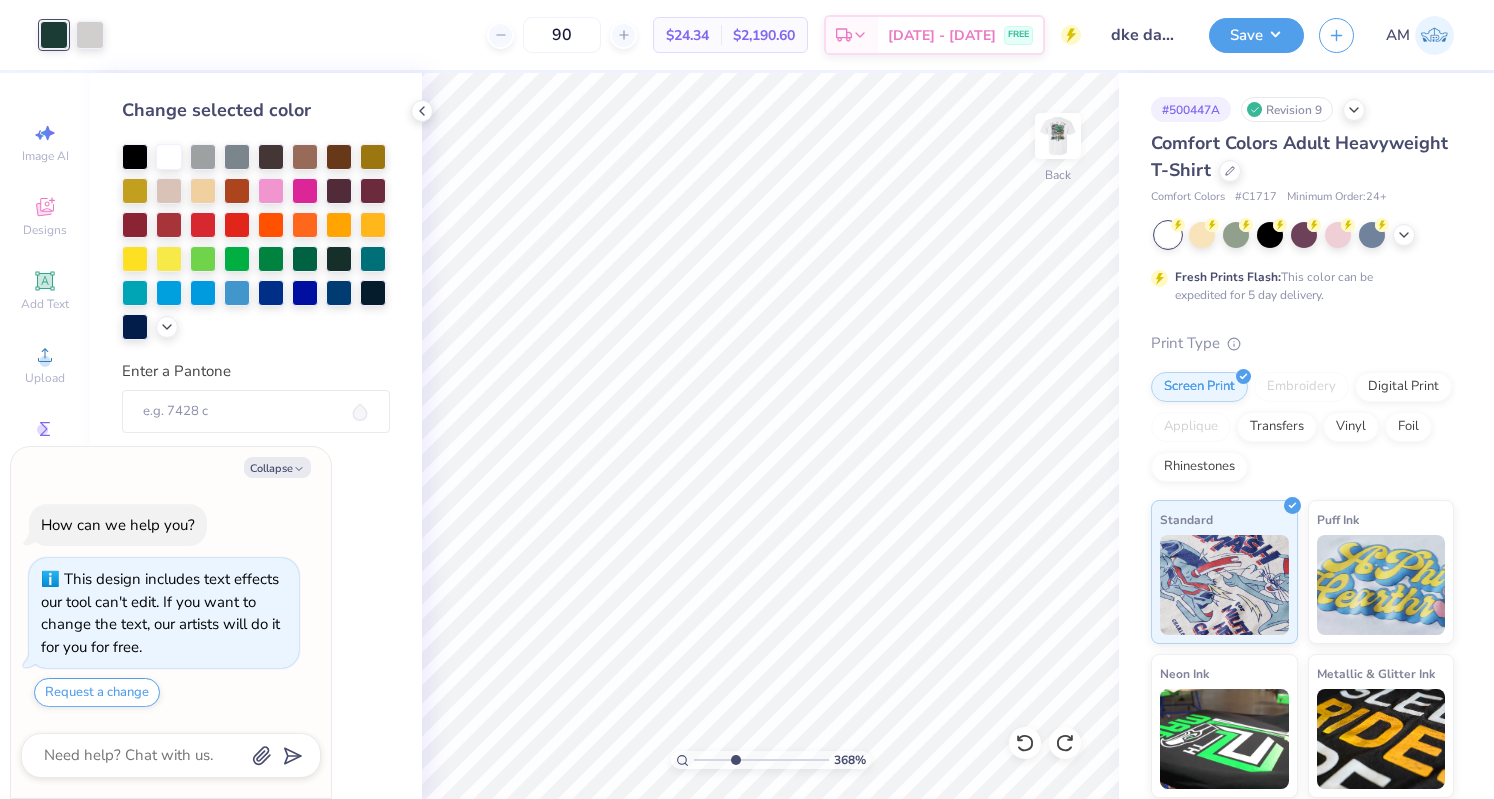 type on "x" 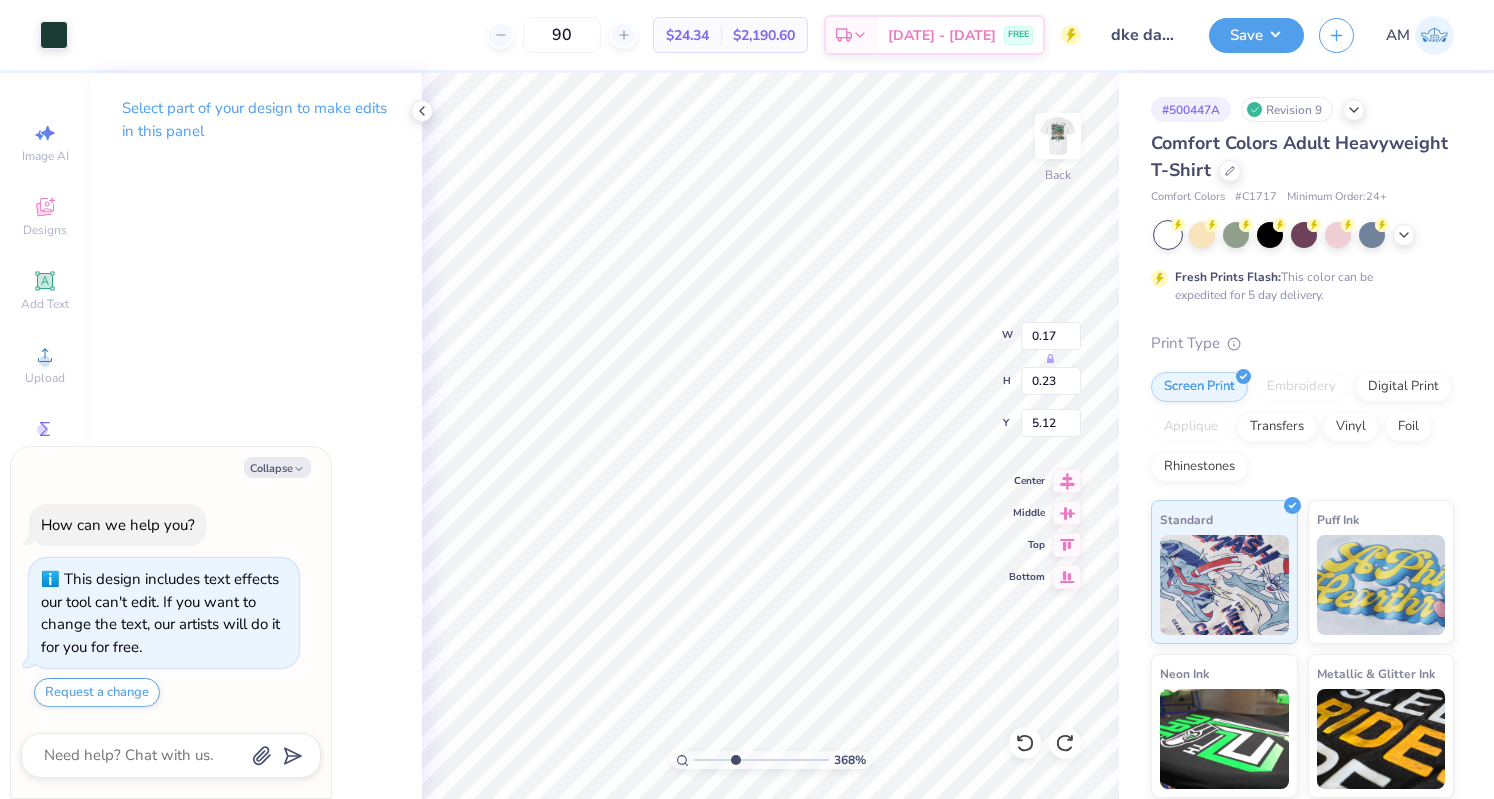 type on "x" 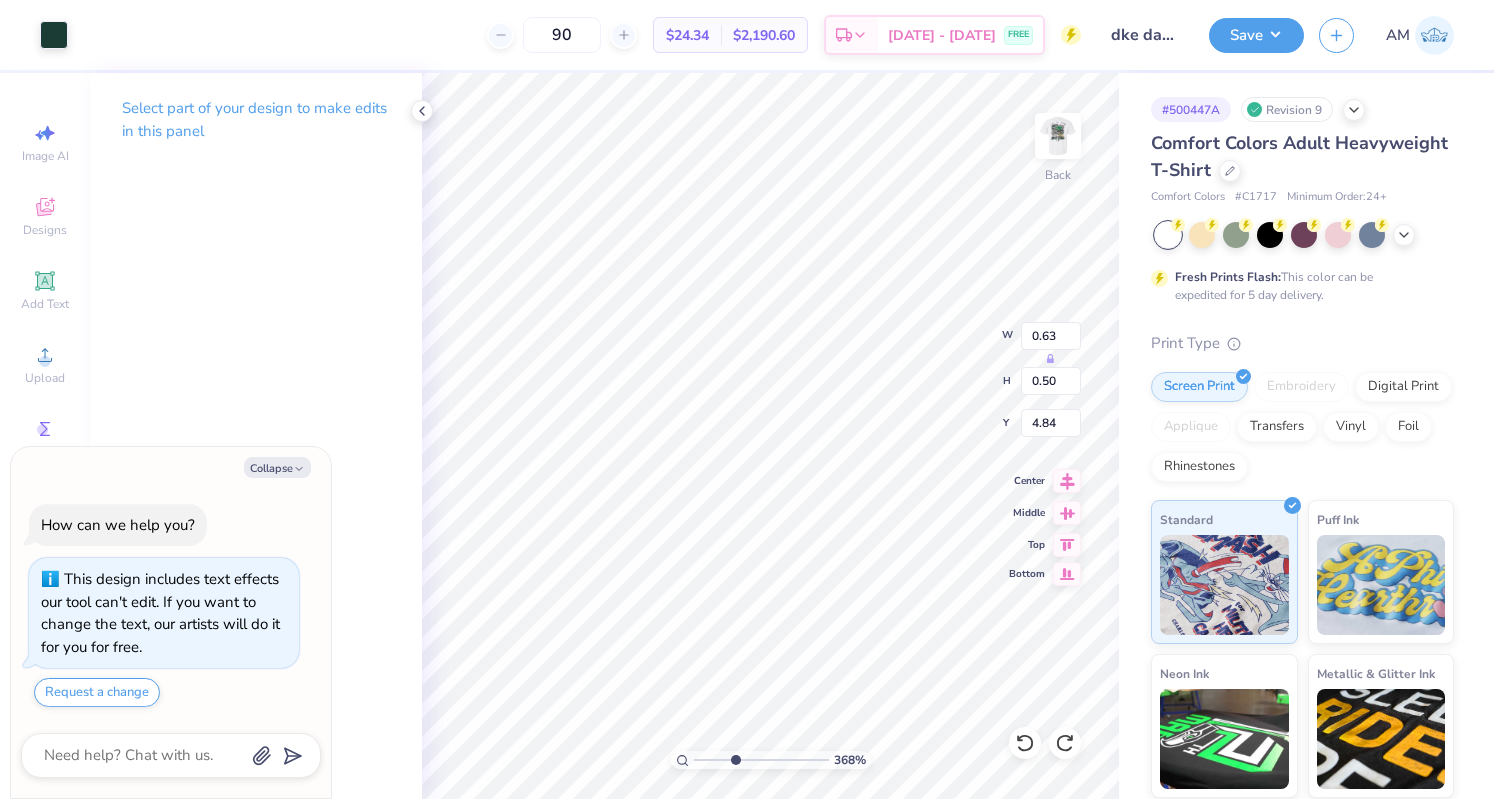 type on "x" 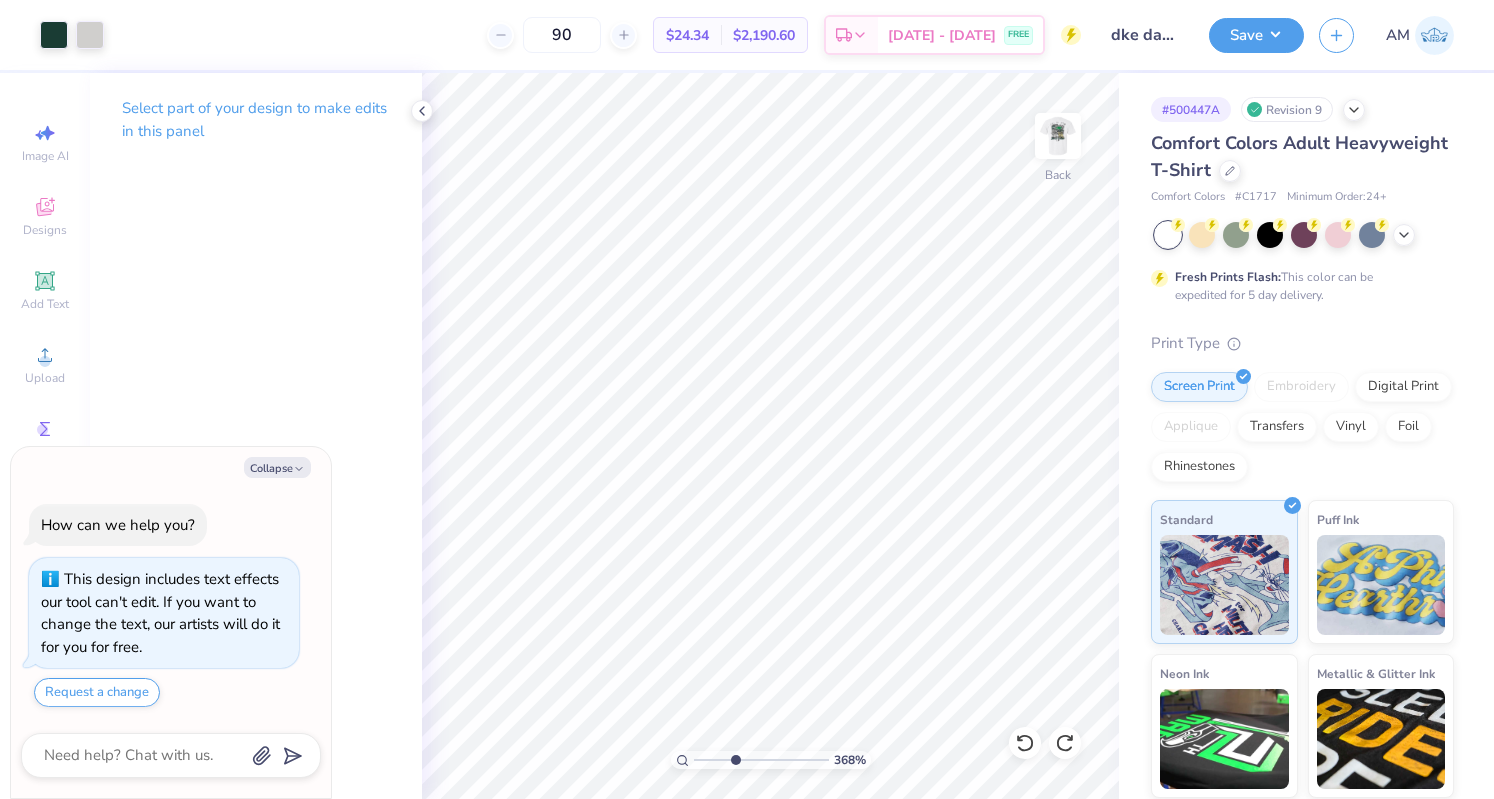 type on "x" 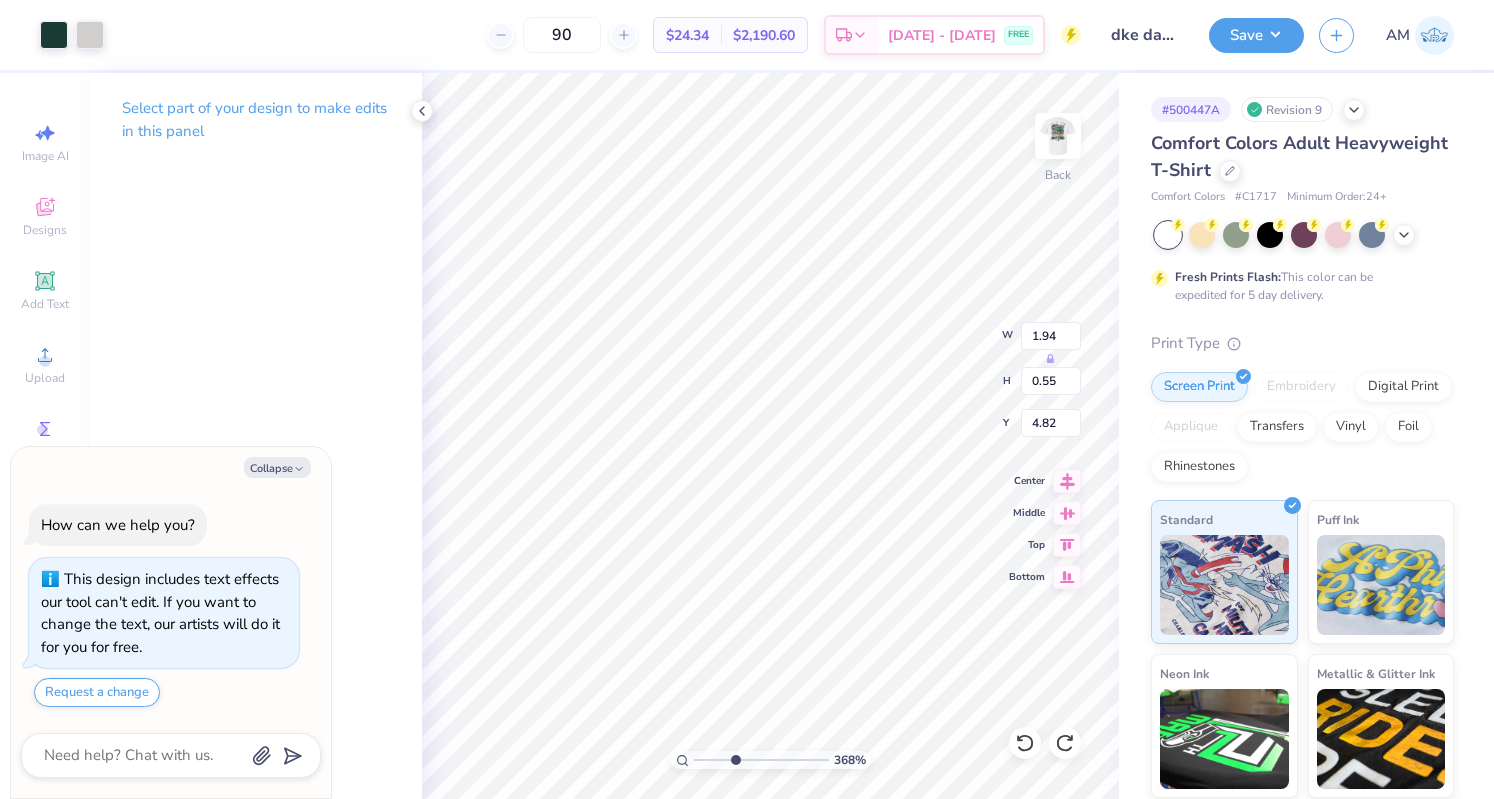 type on "x" 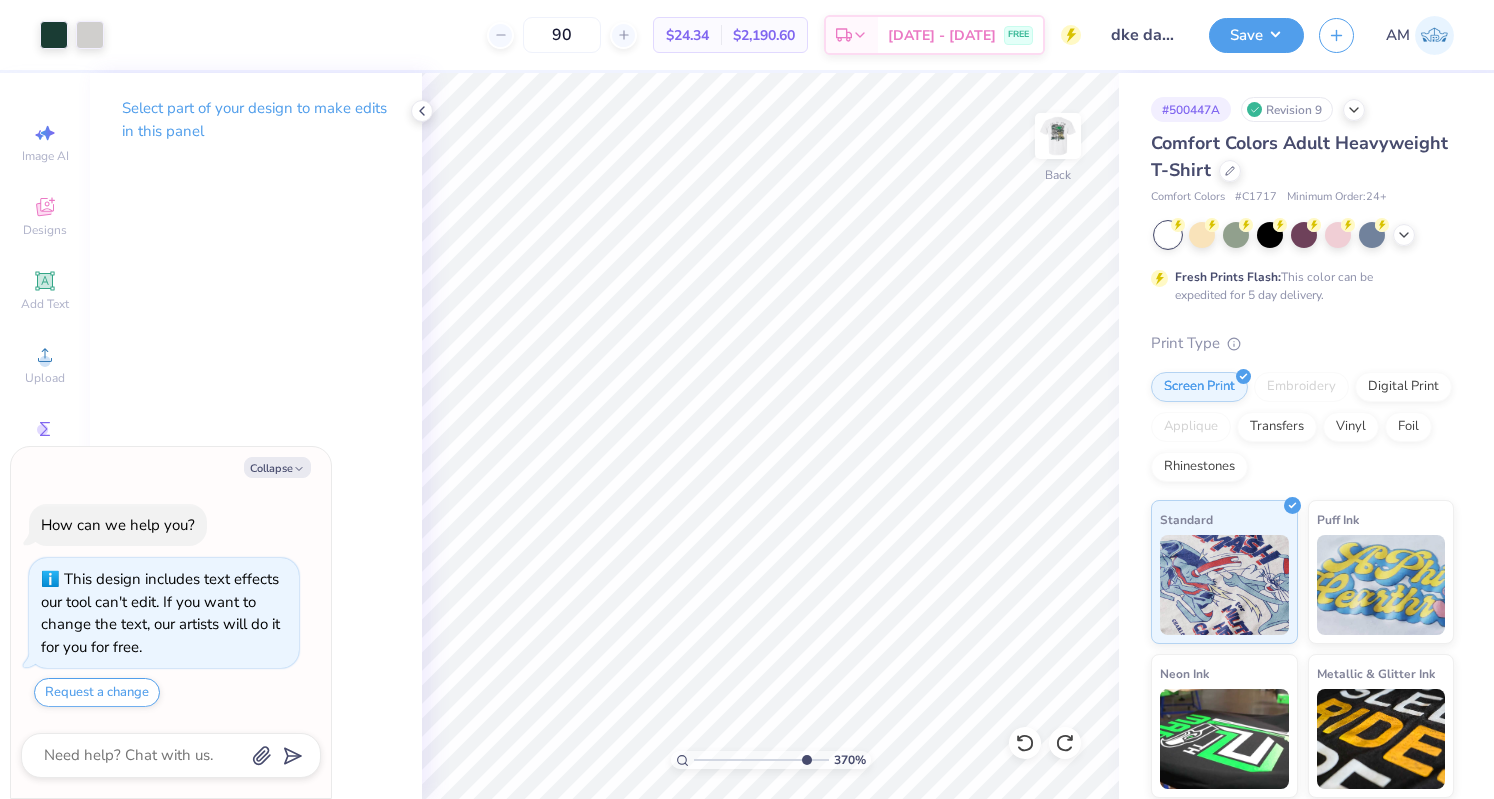 type on "10" 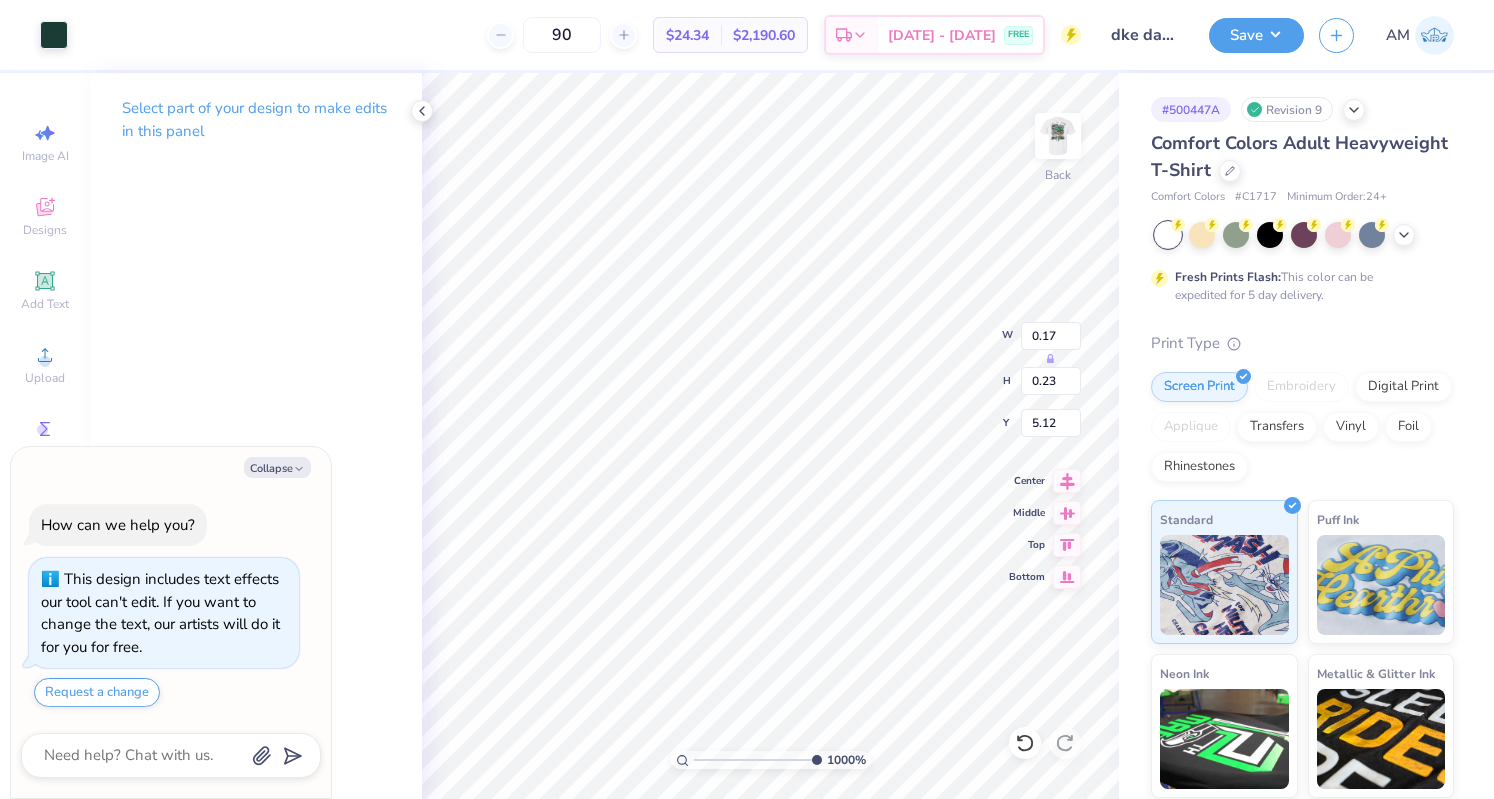 type on "x" 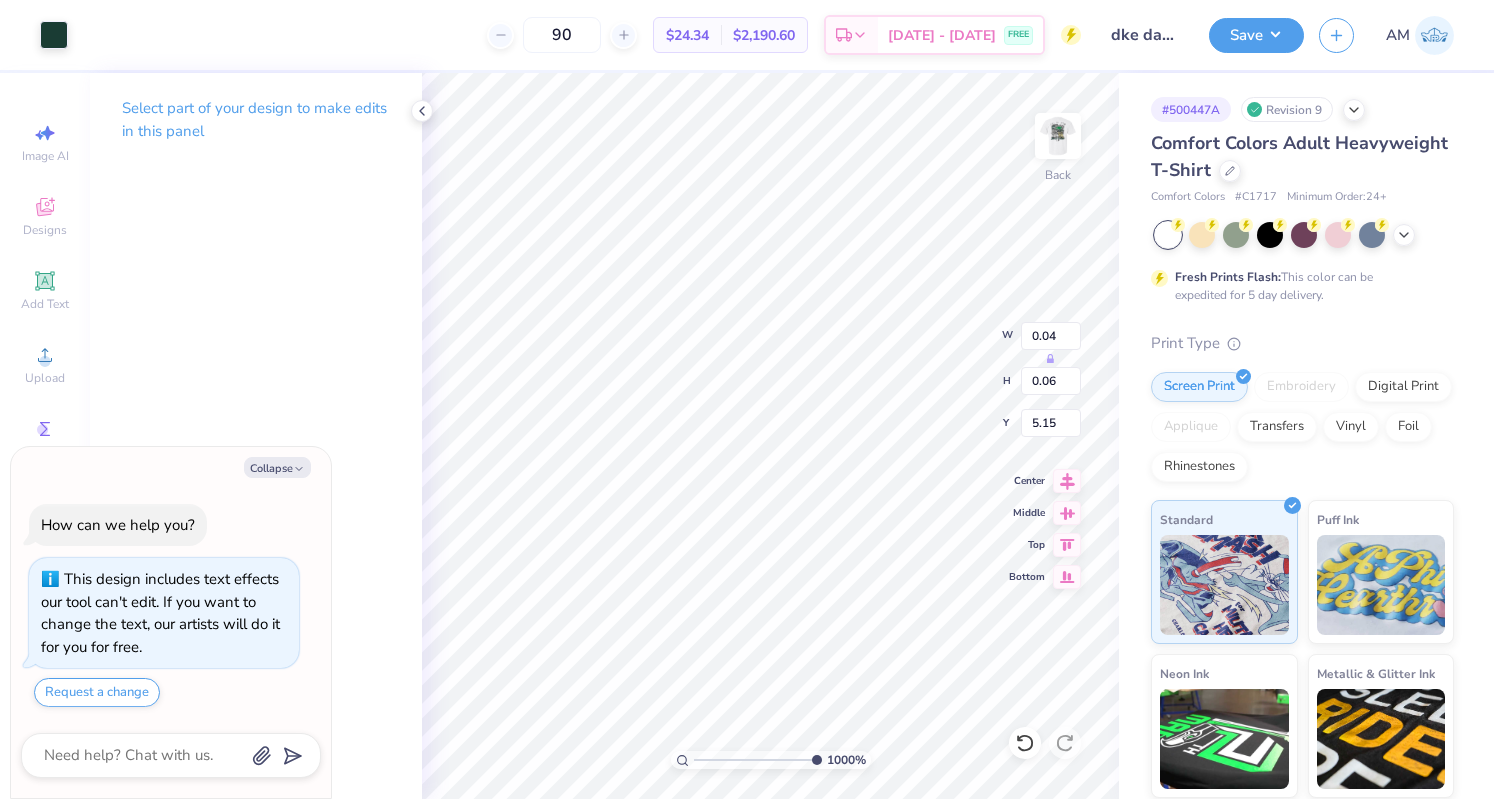 type on "x" 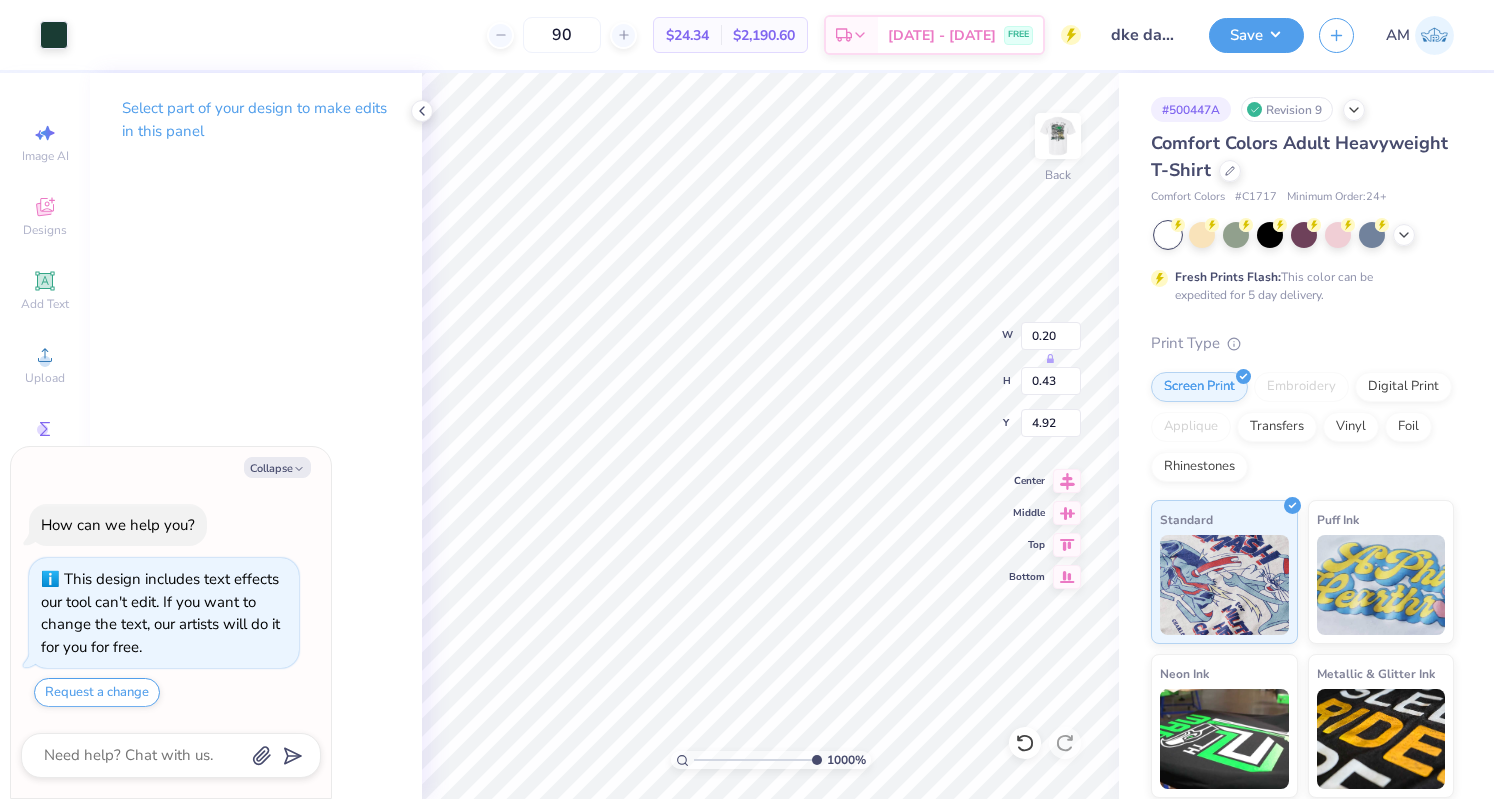 type on "x" 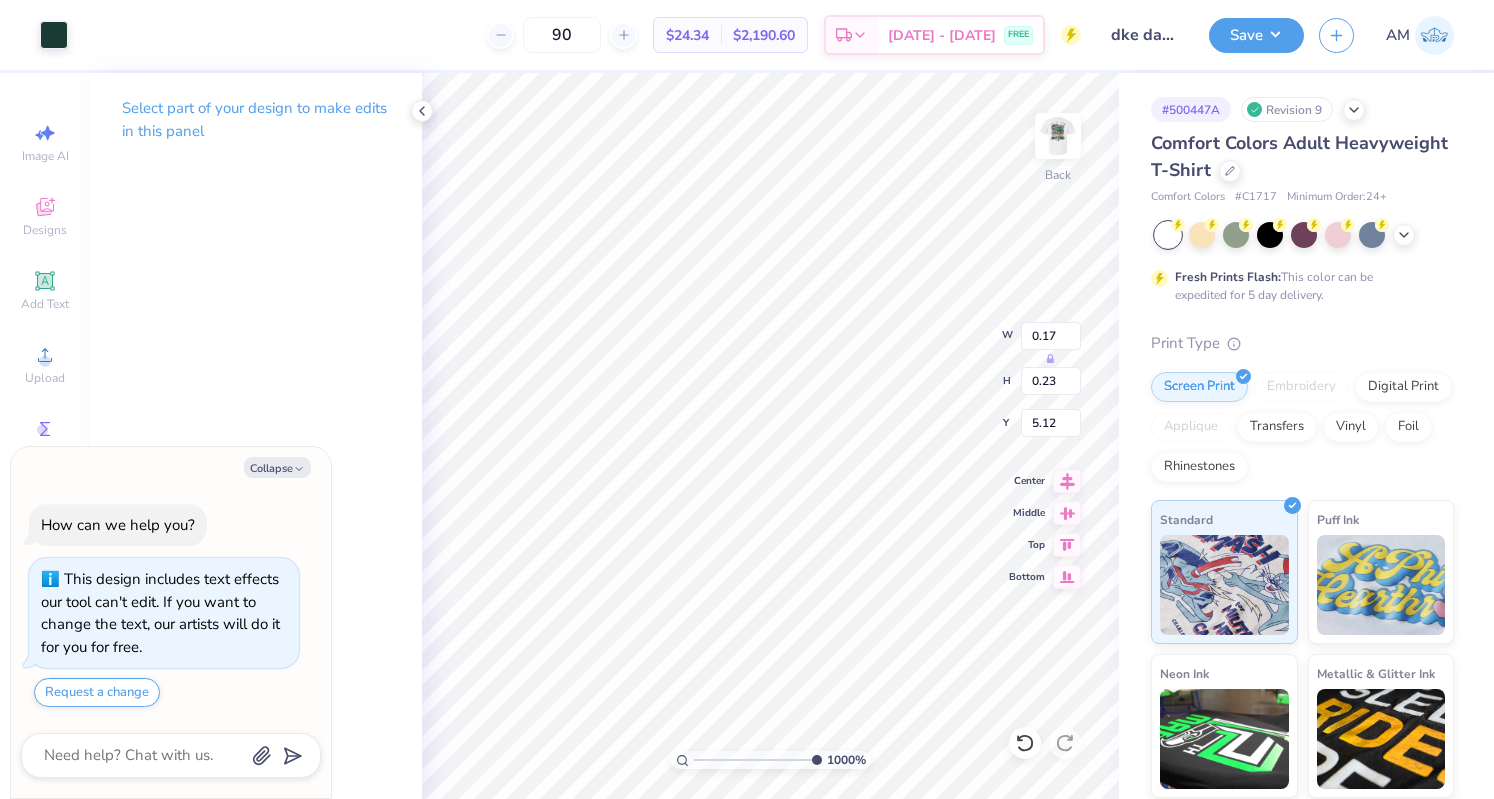 type on "x" 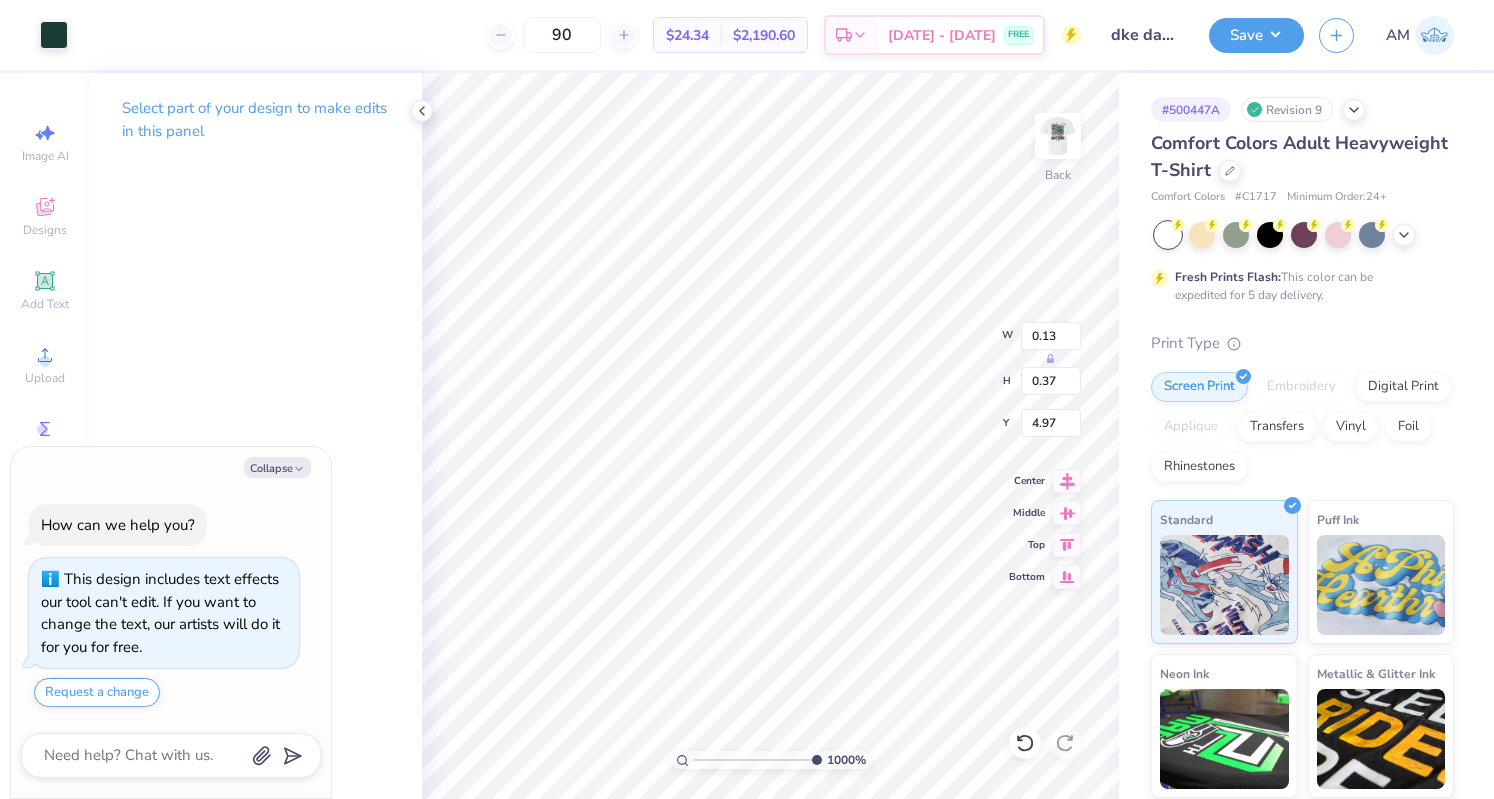 type on "x" 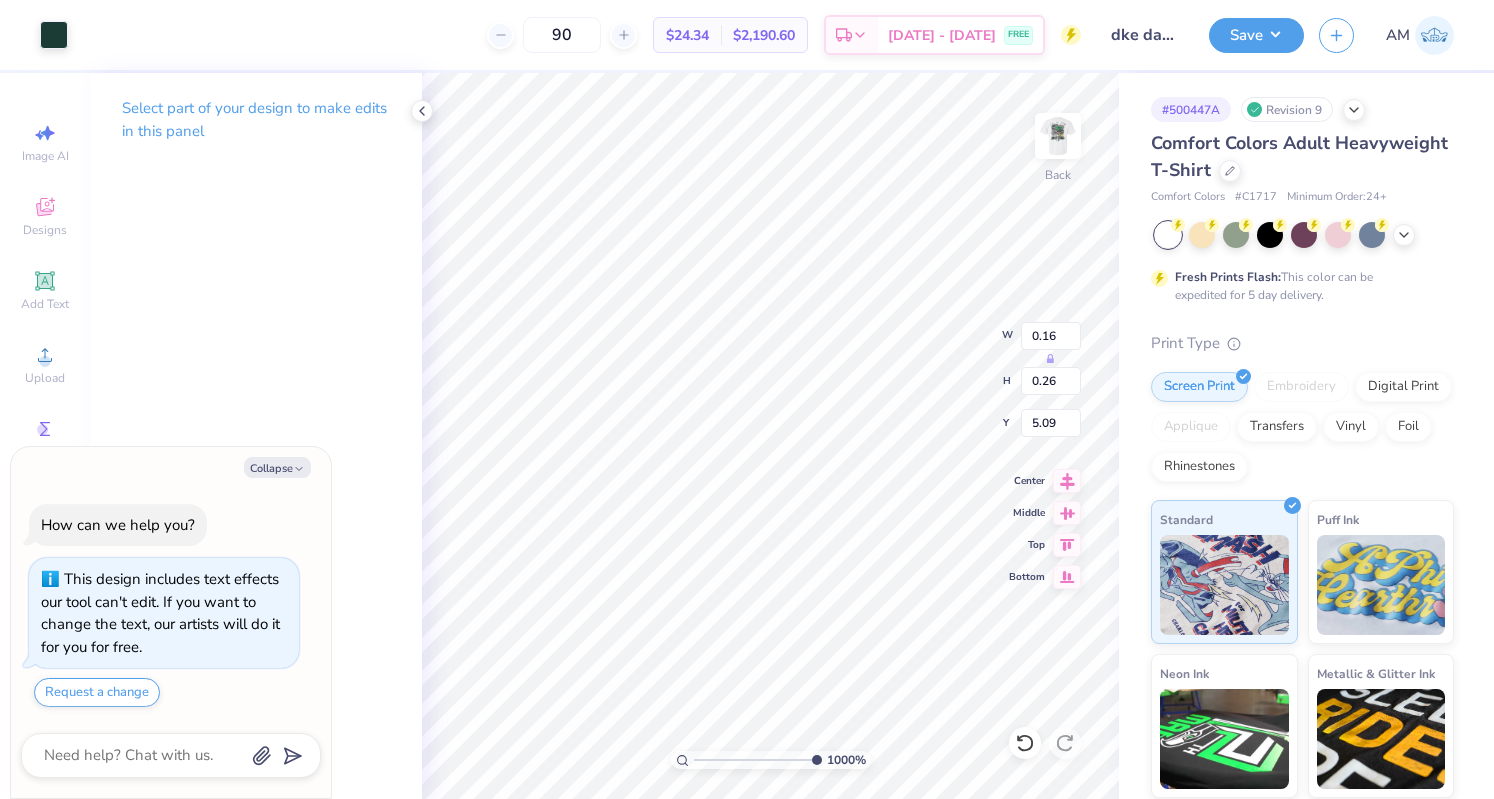 type on "x" 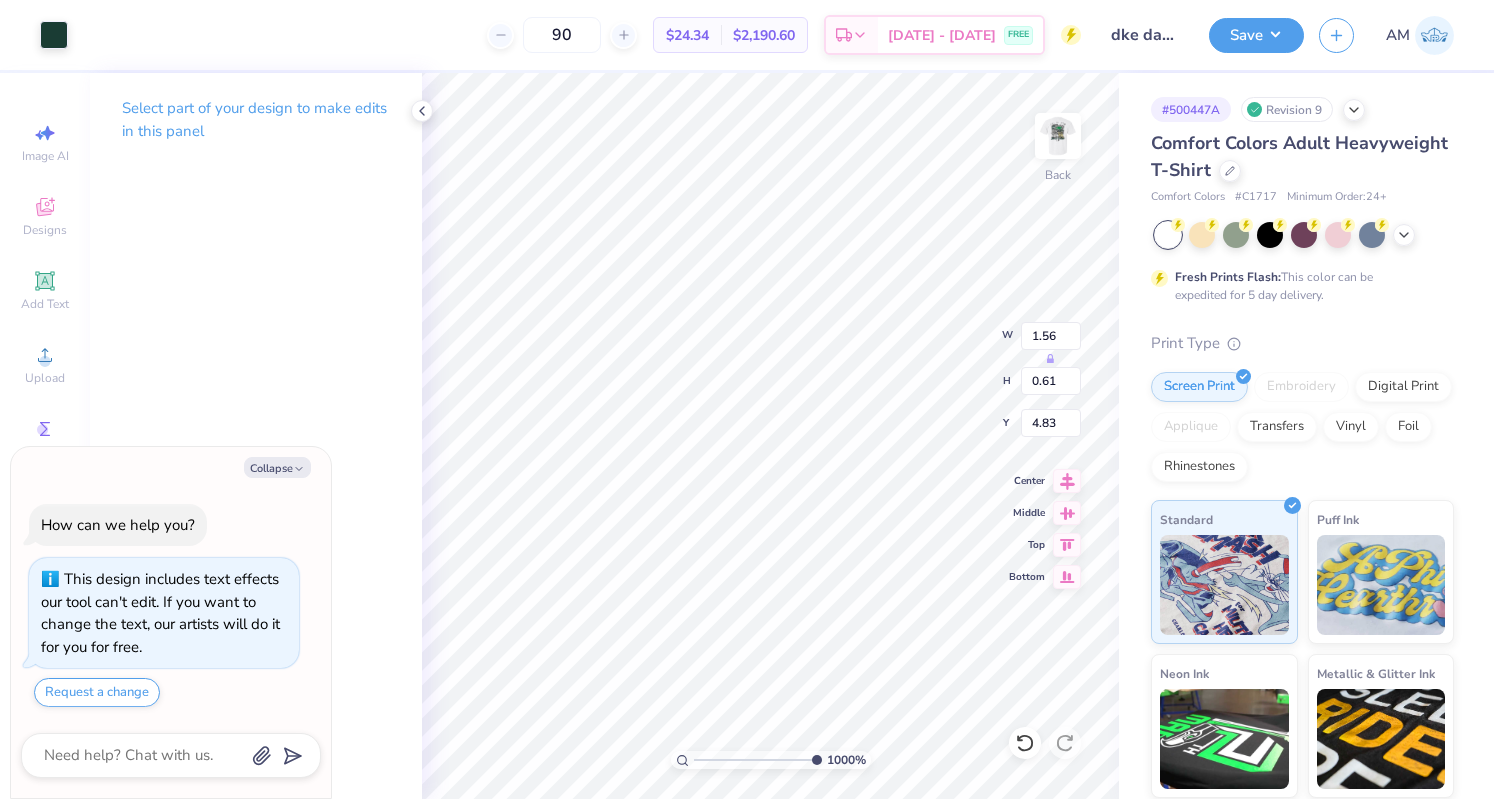 type on "x" 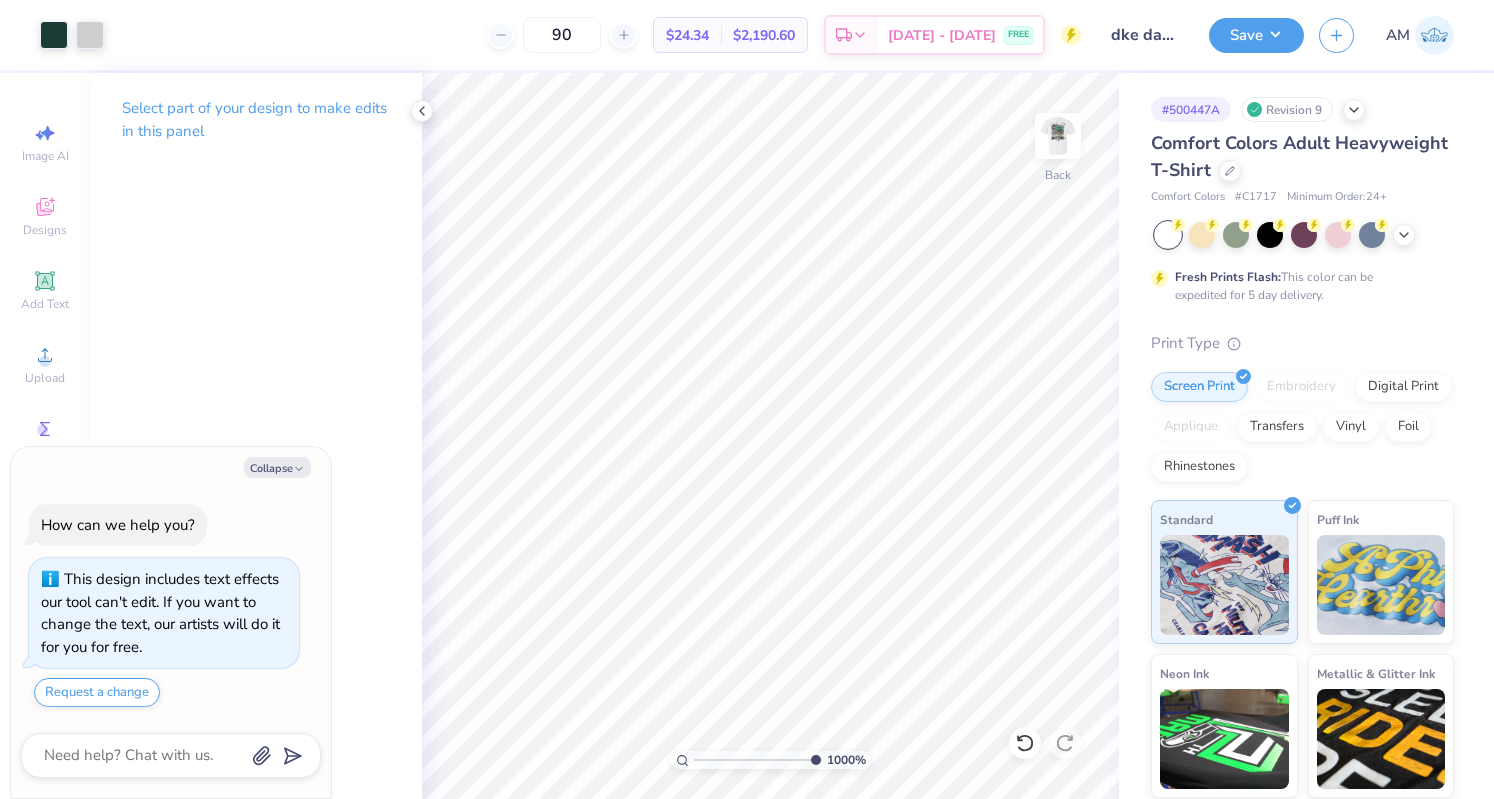 type on "10" 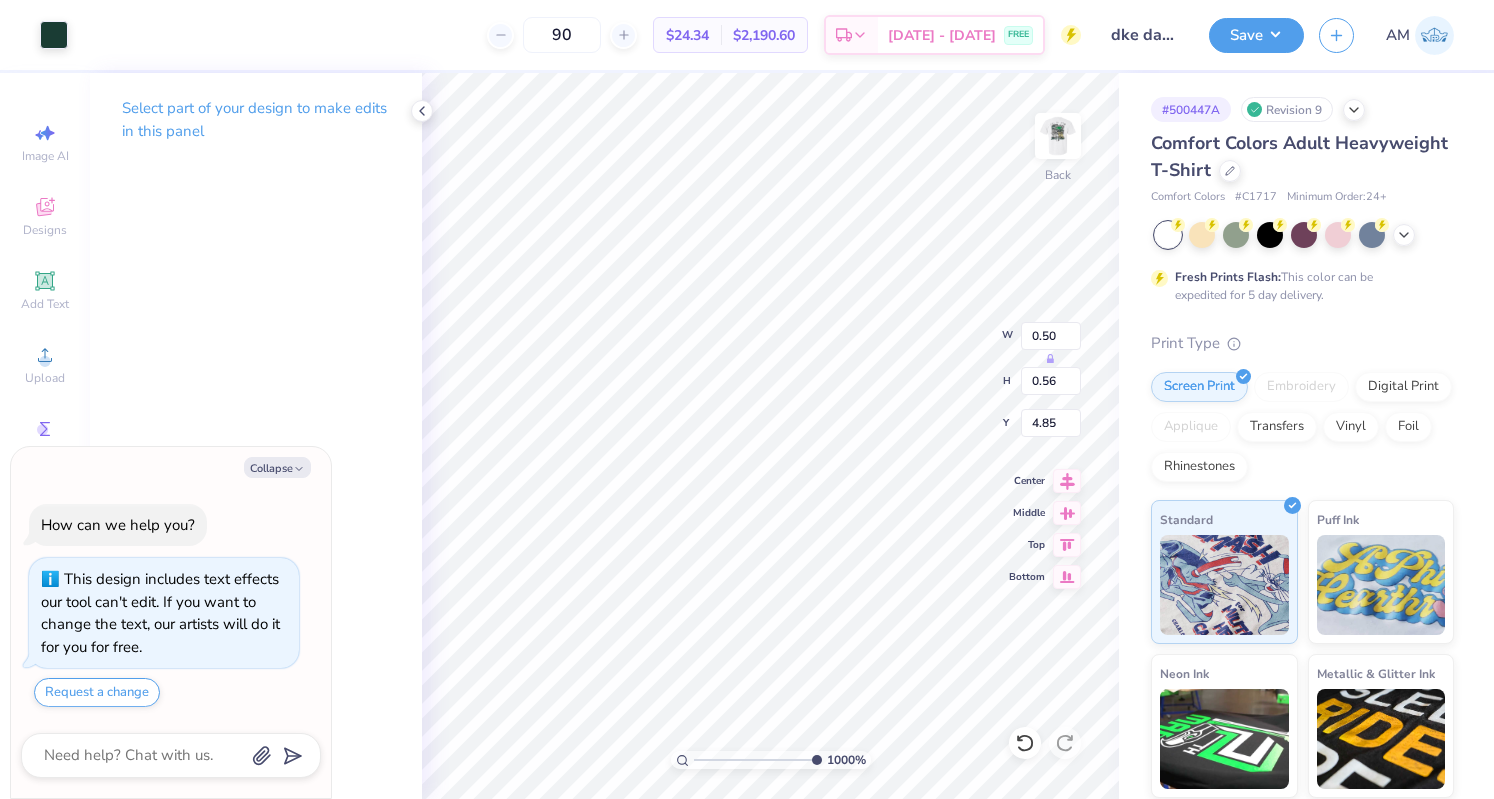 type on "x" 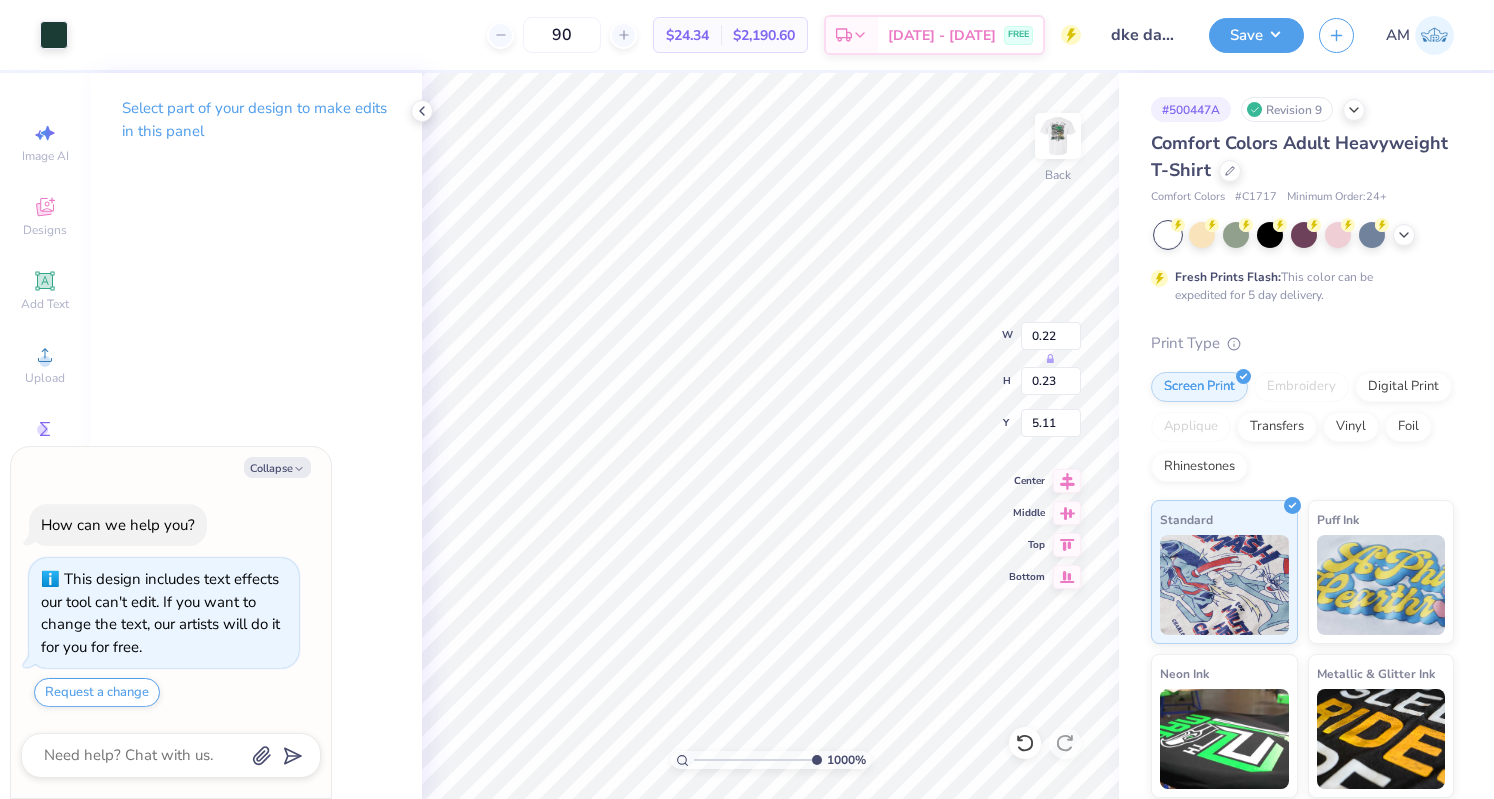type on "x" 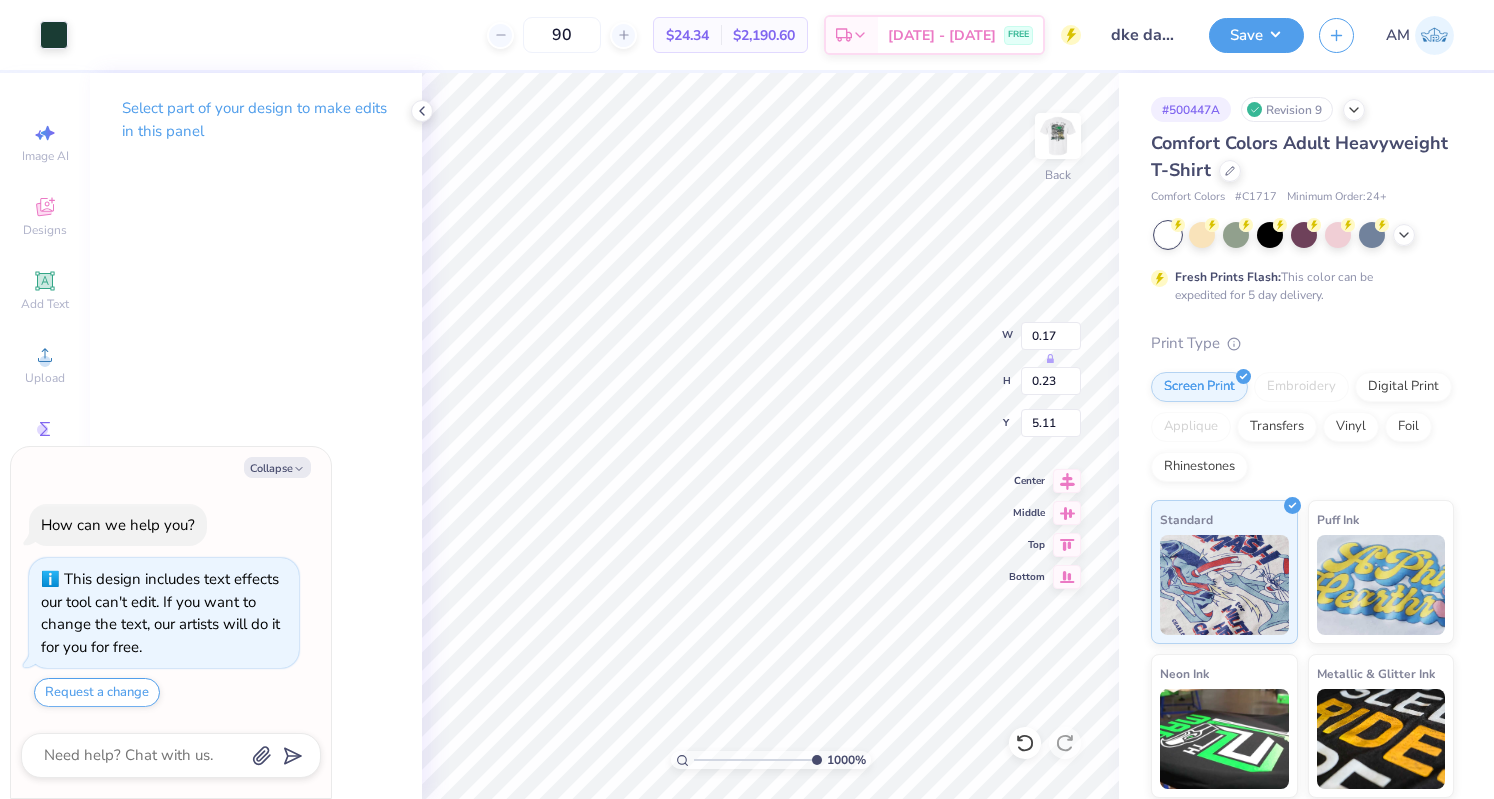 type on "x" 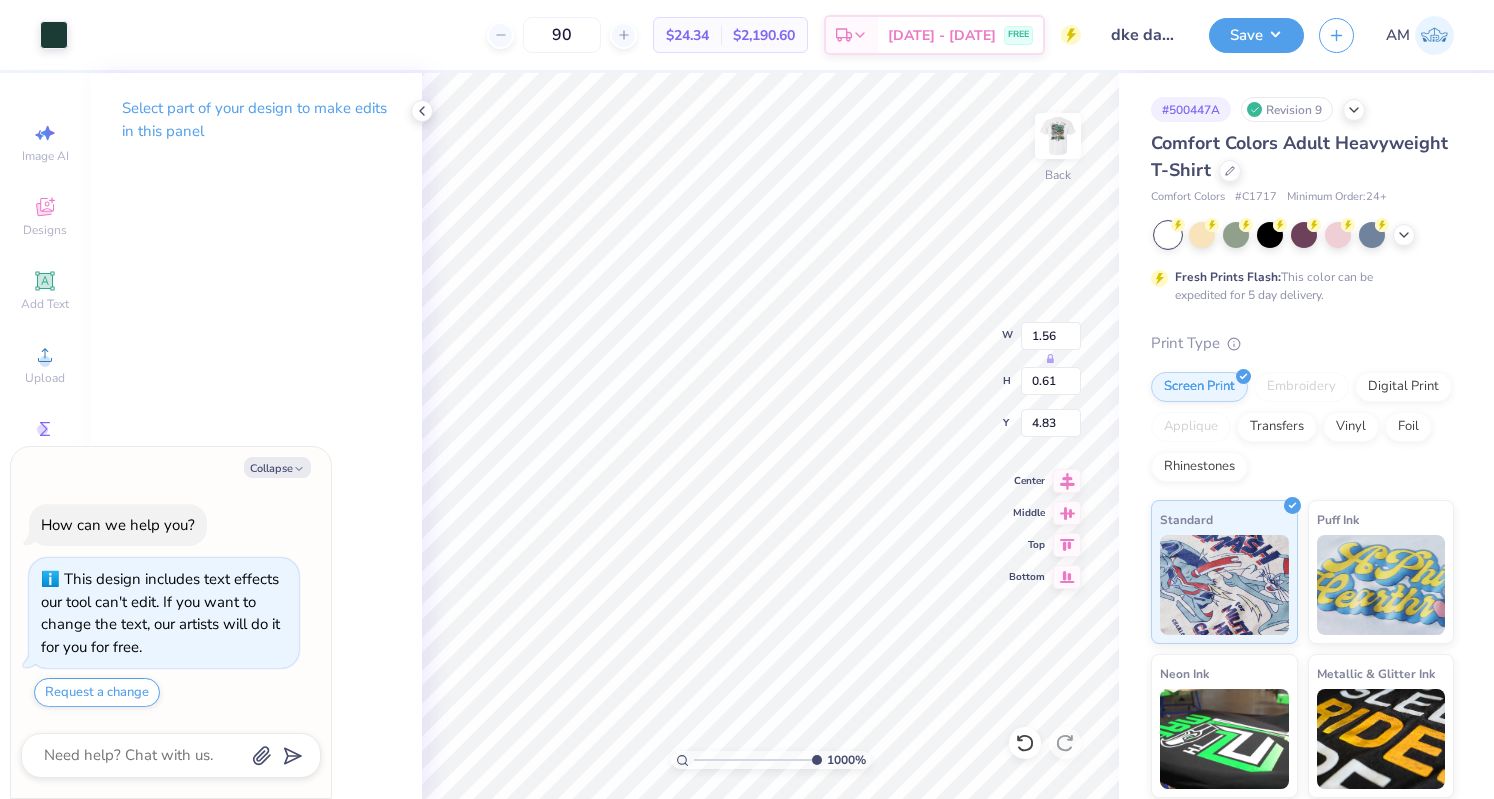 type on "x" 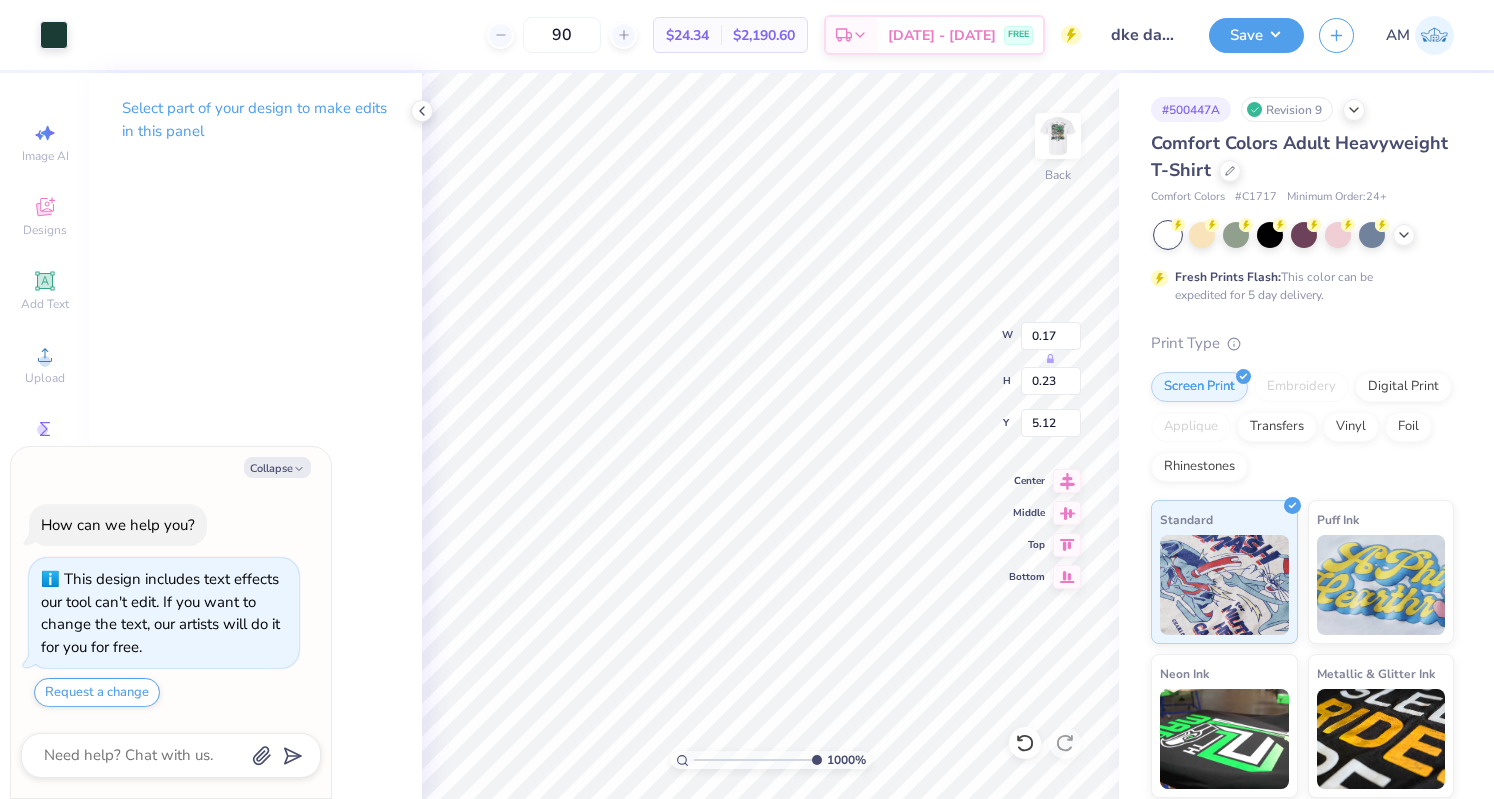 type on "x" 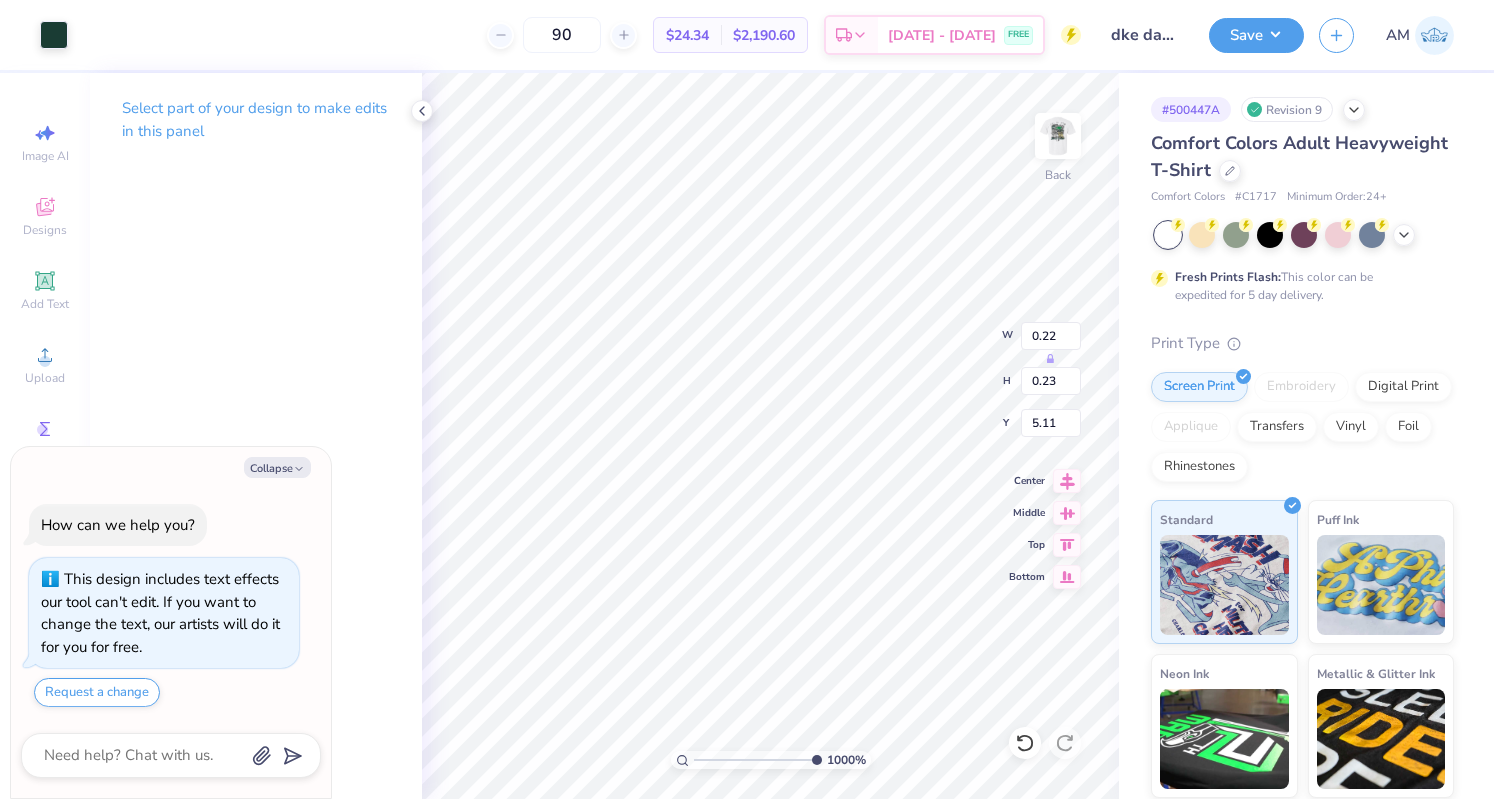 type on "x" 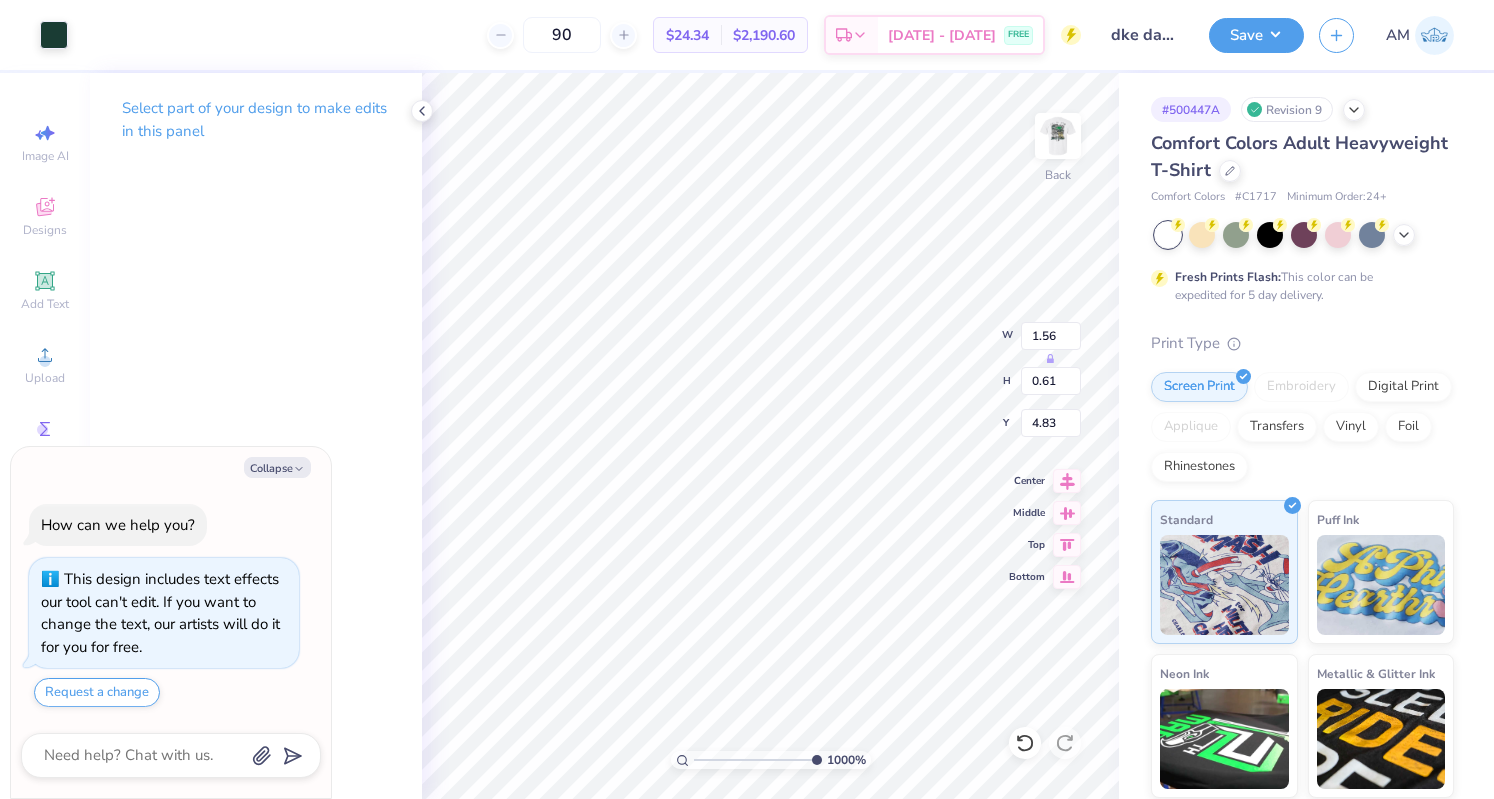 type on "x" 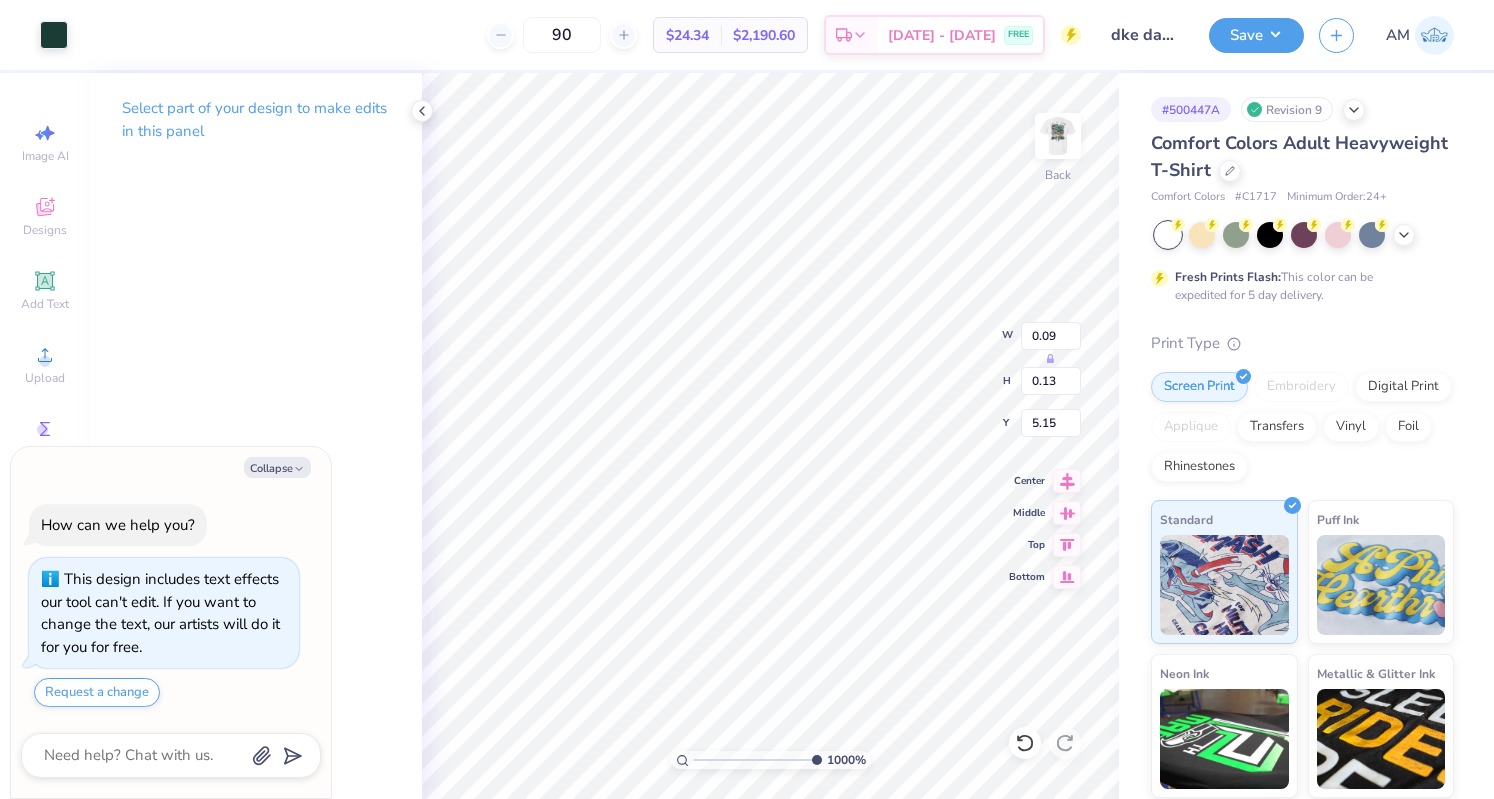 type on "x" 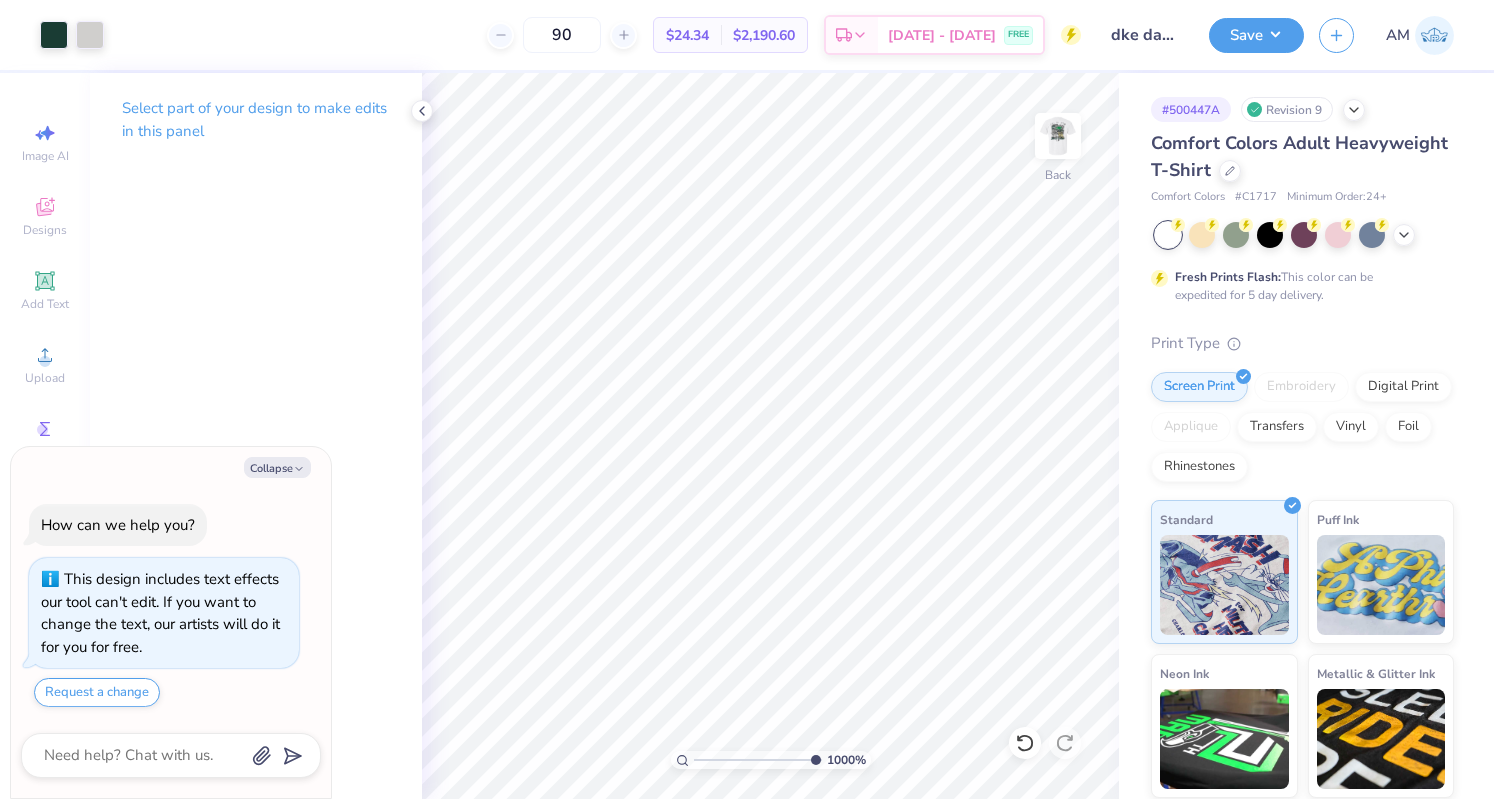 type on "10" 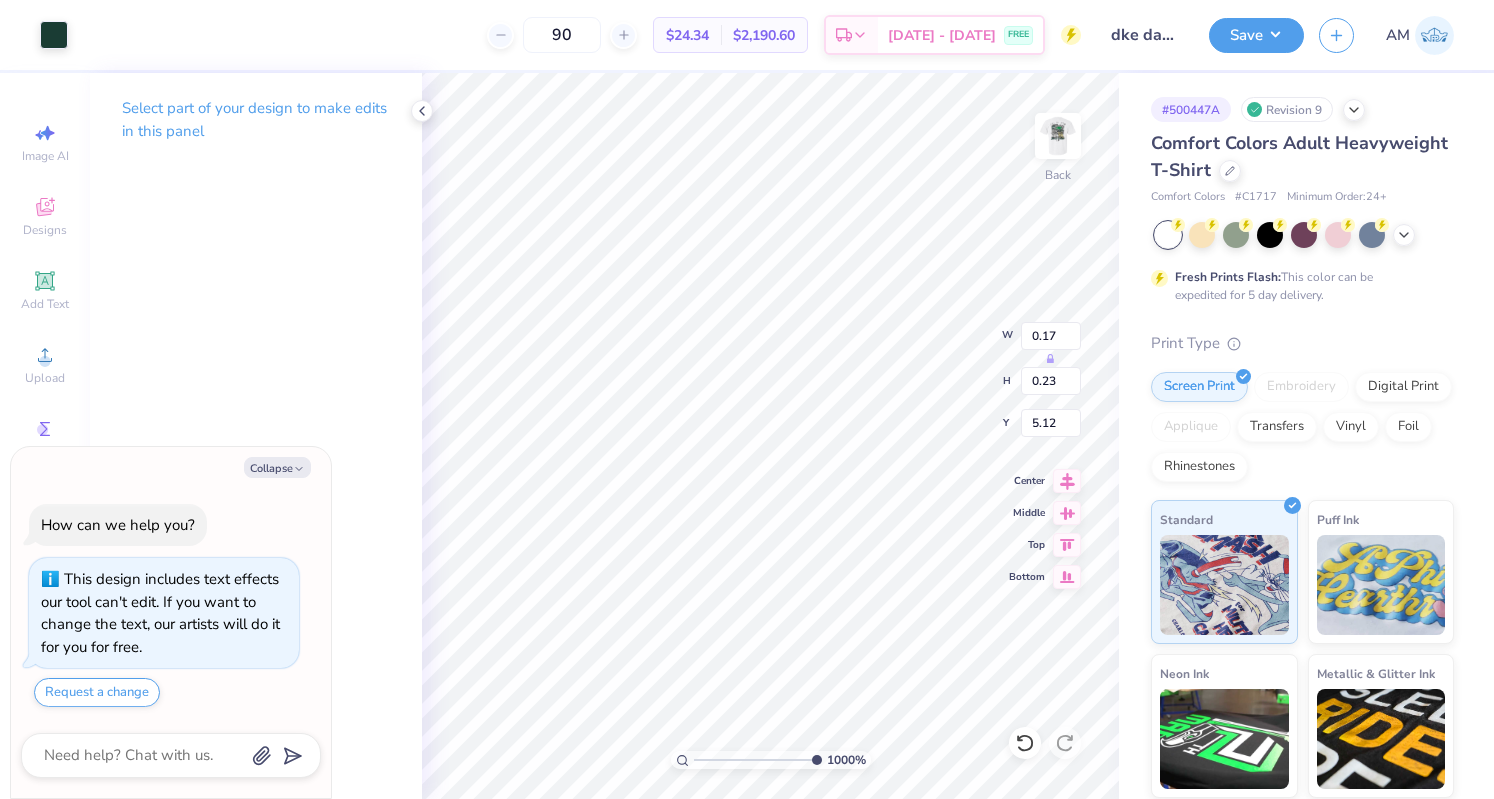 type on "x" 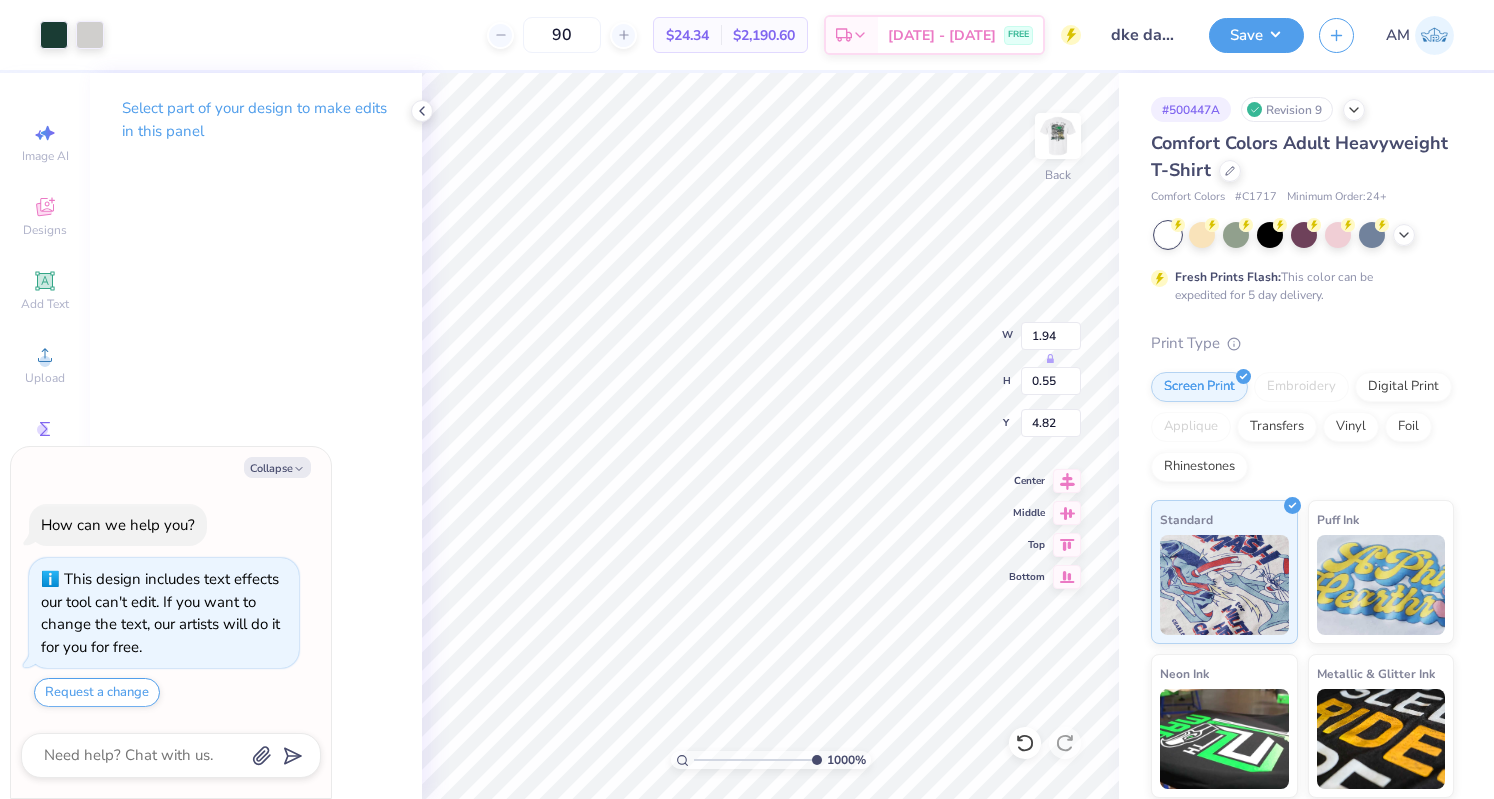 type on "x" 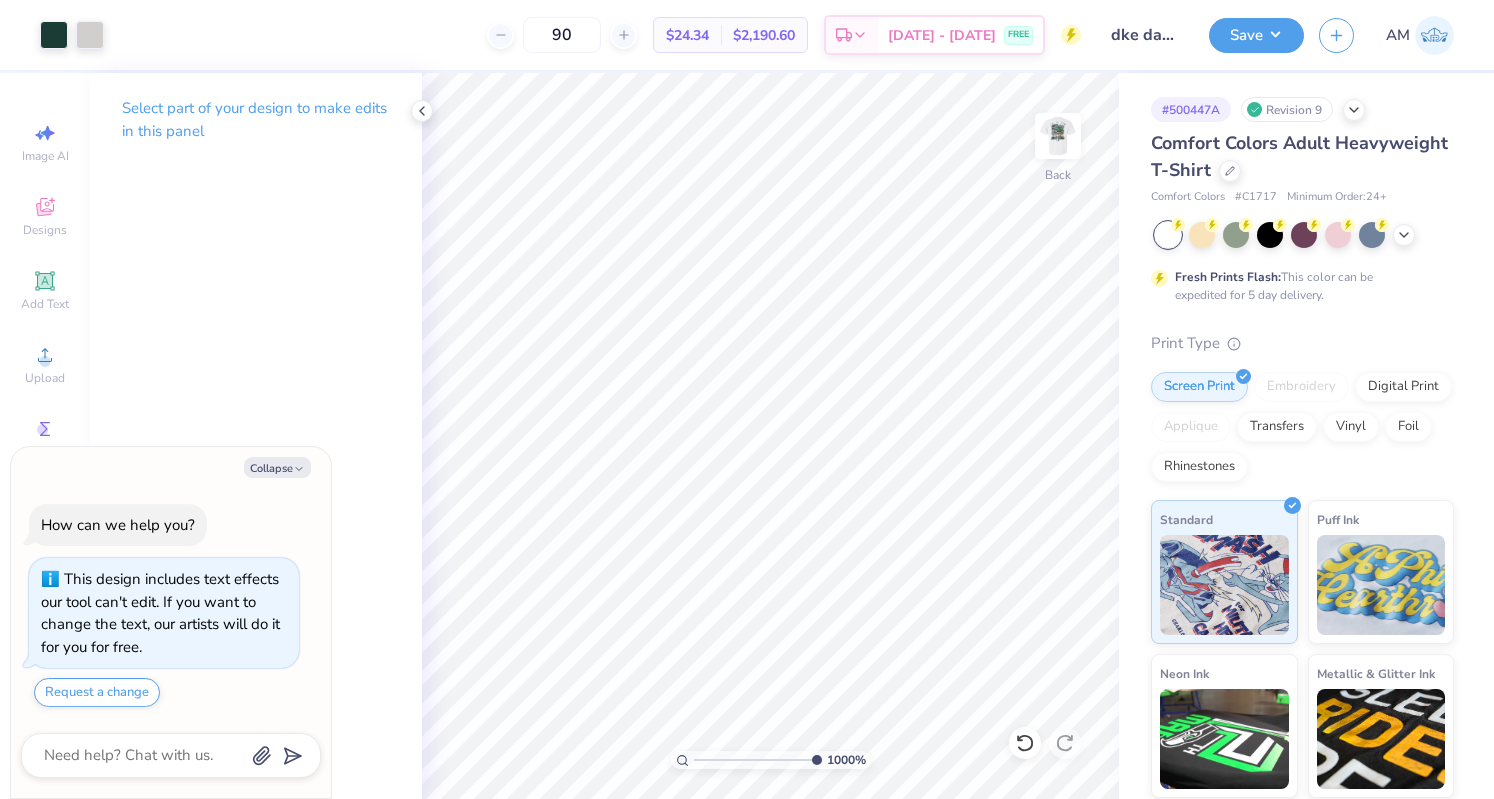 type on "10" 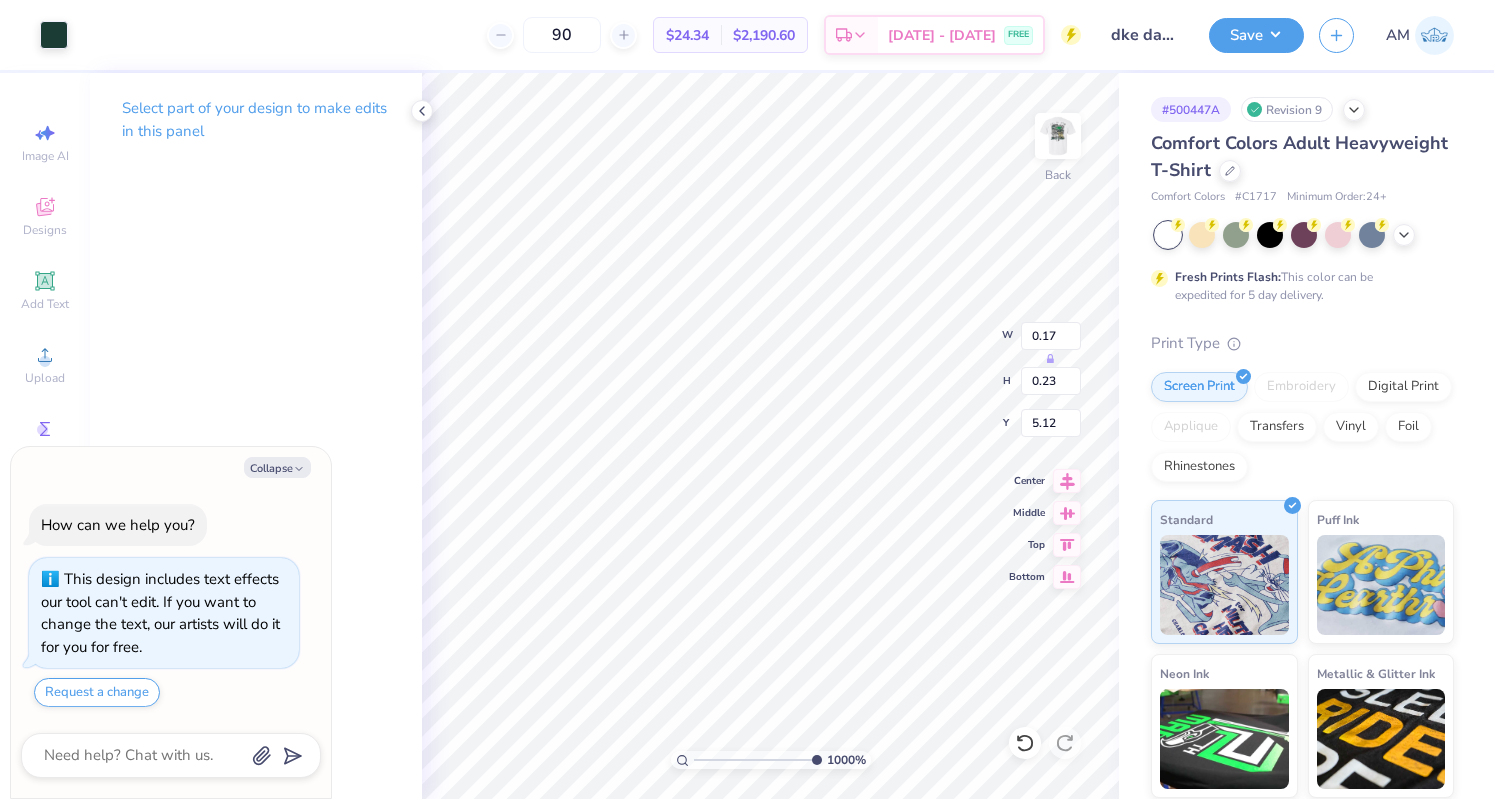 type on "x" 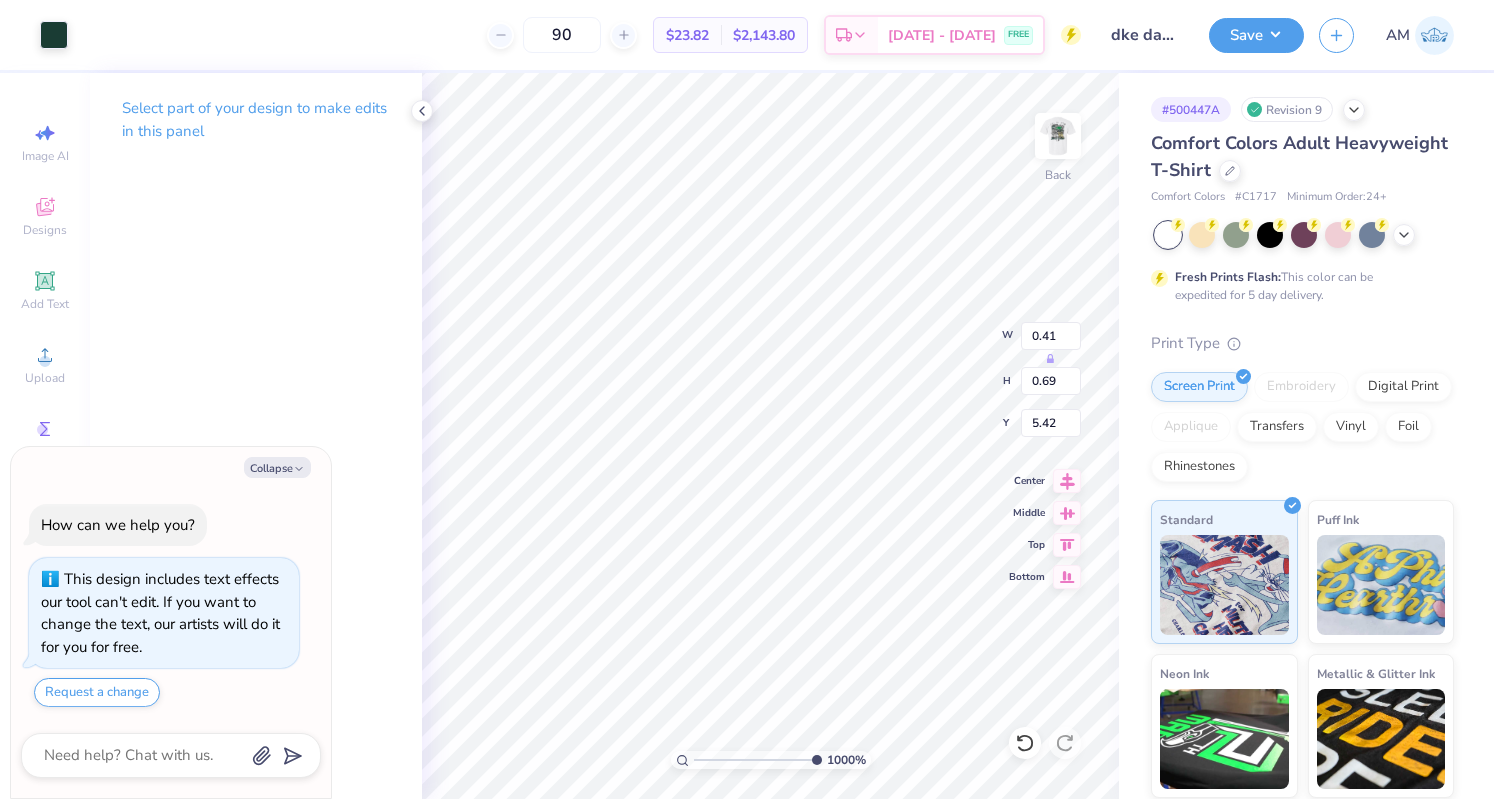 type on "x" 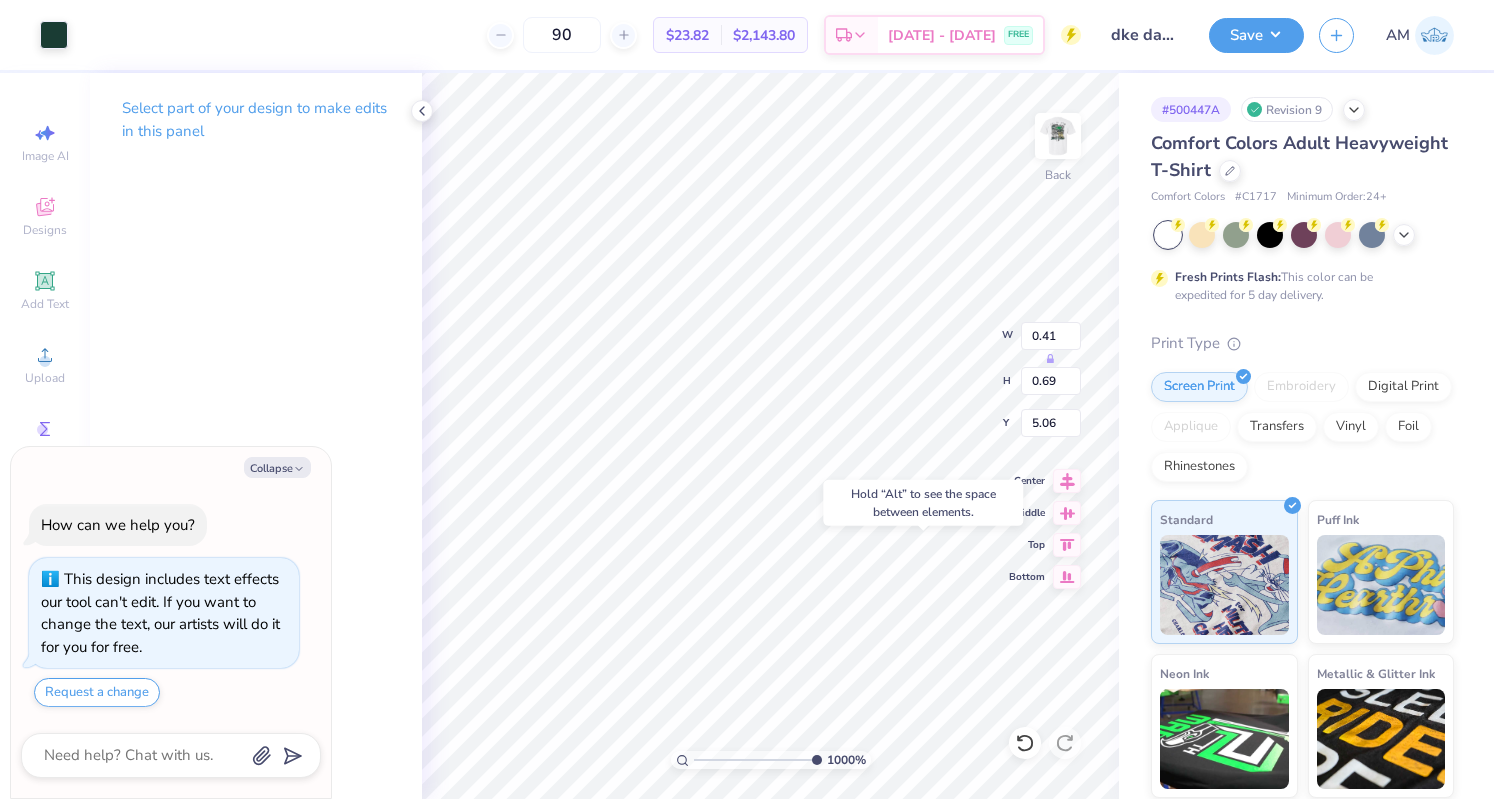 type on "x" 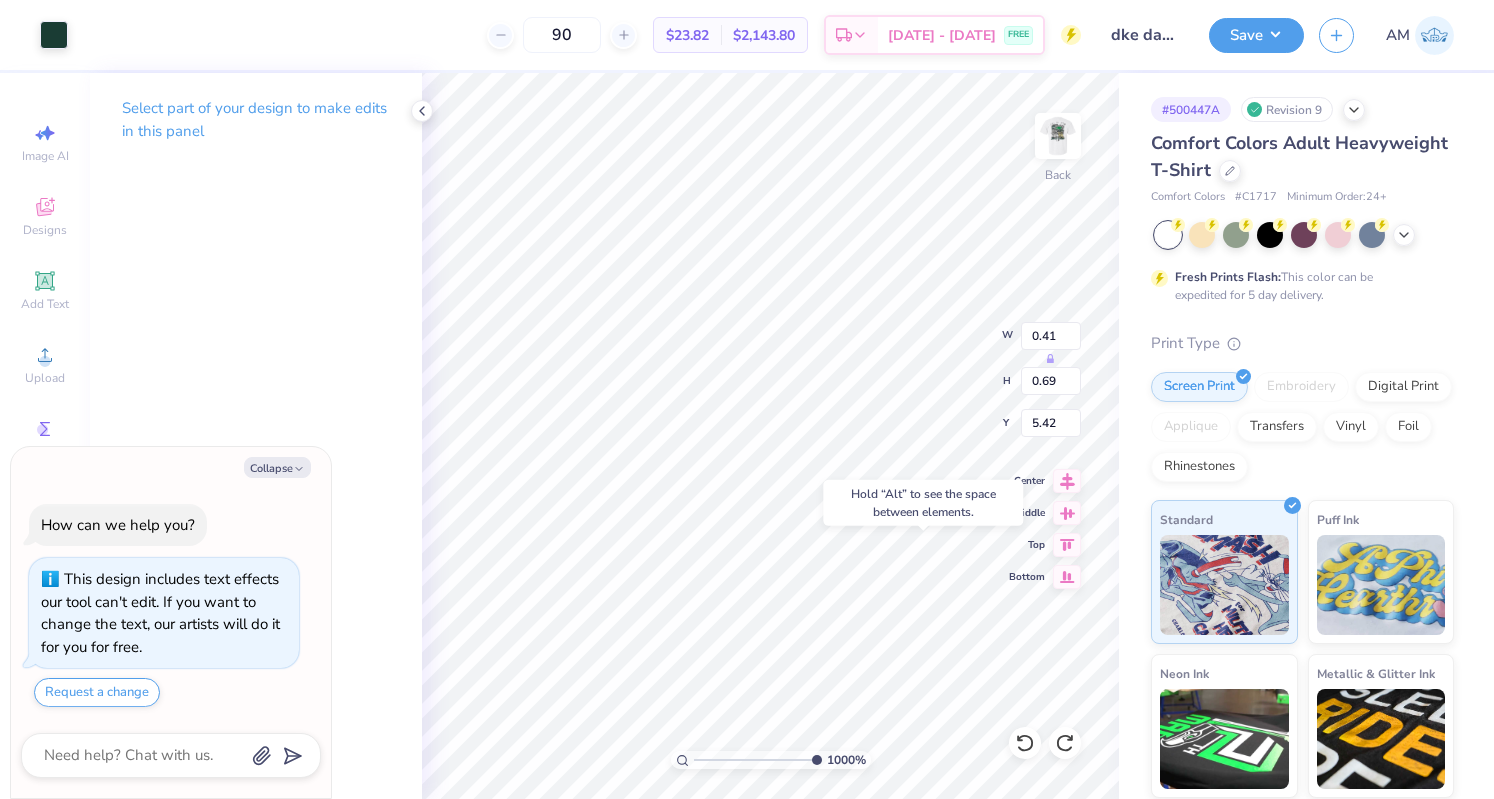 type on "x" 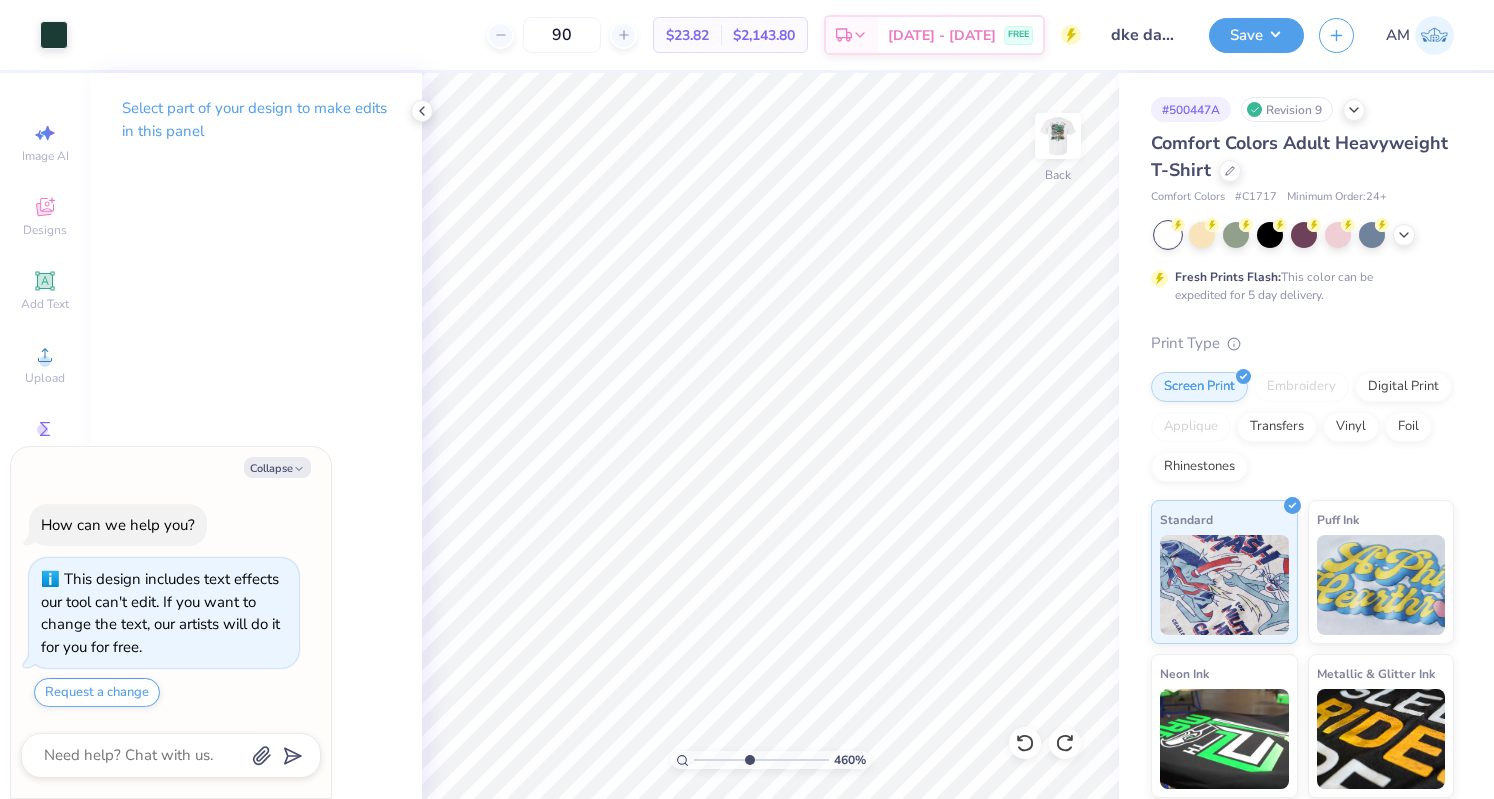 type on "4.71905025217323" 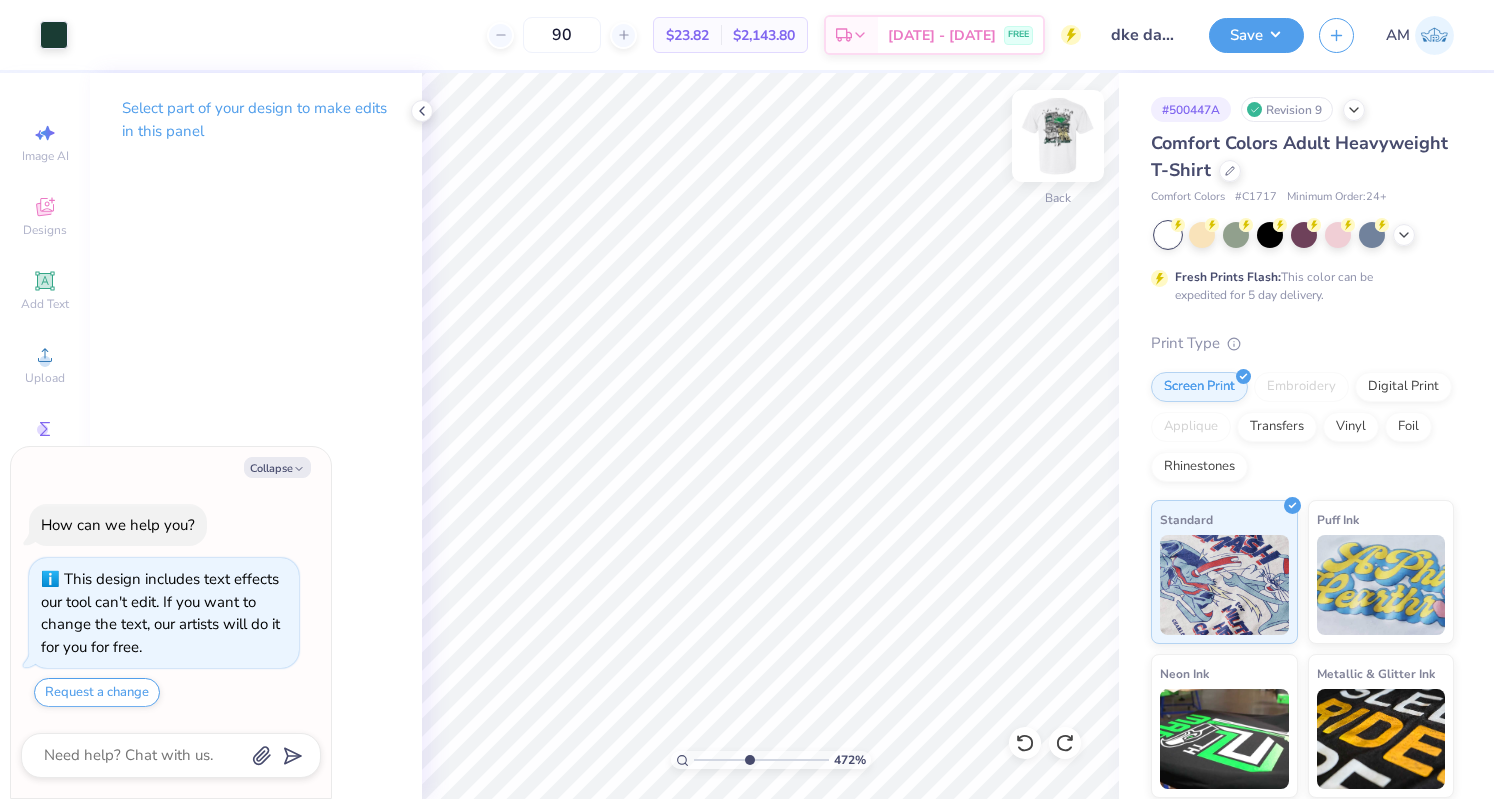 click at bounding box center [1058, 136] 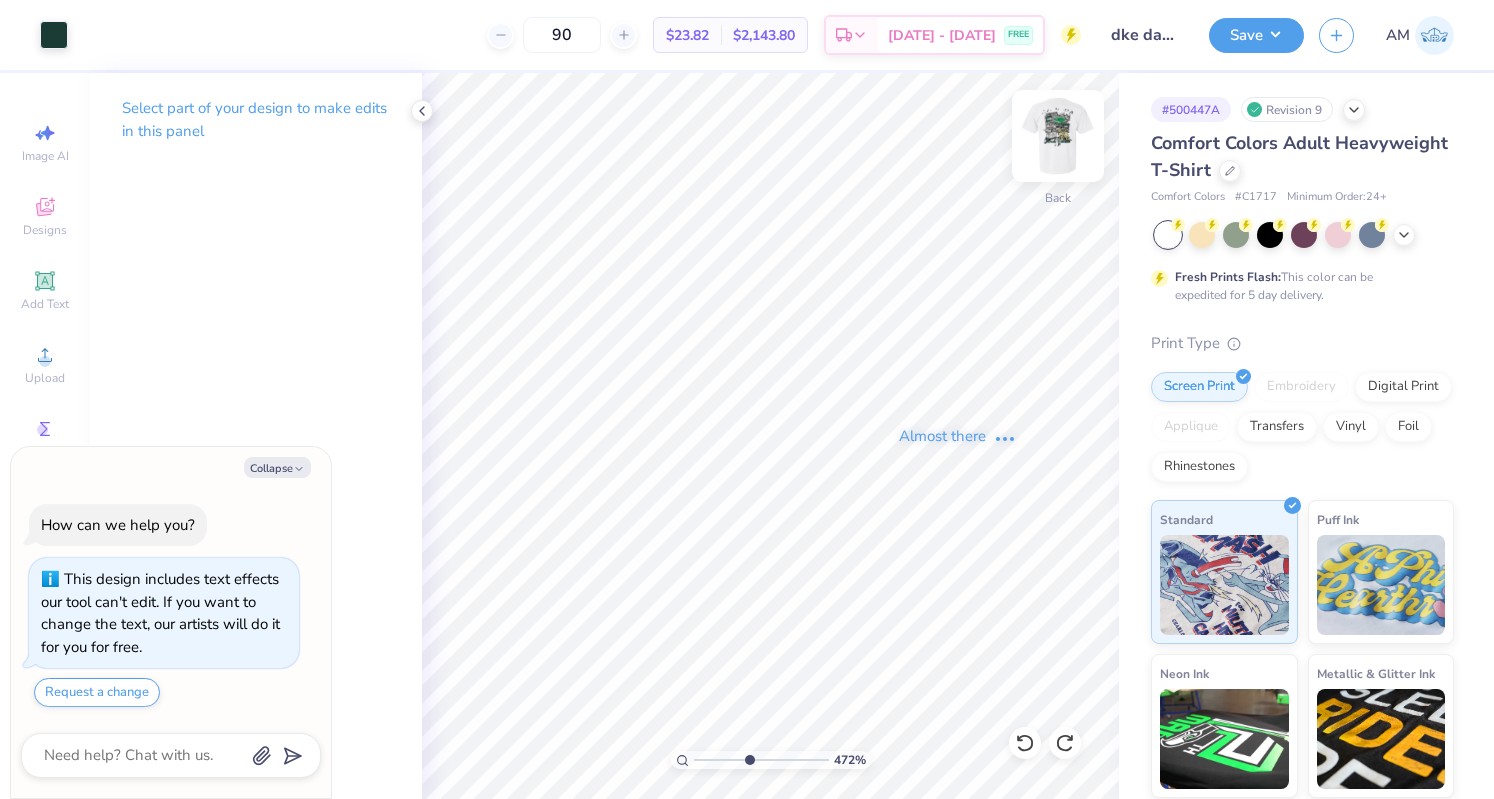 type on "x" 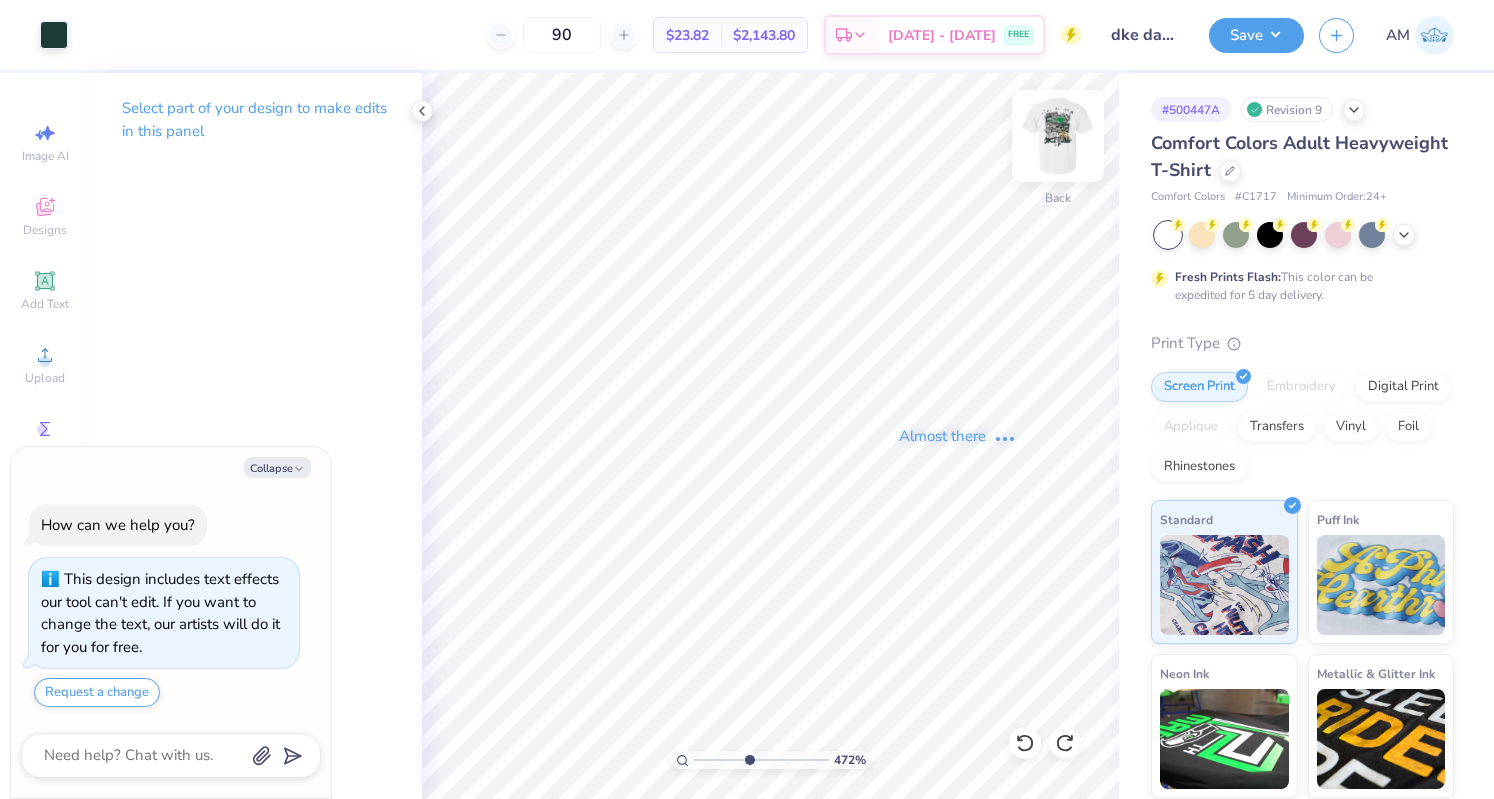 type on "4.71905025217323" 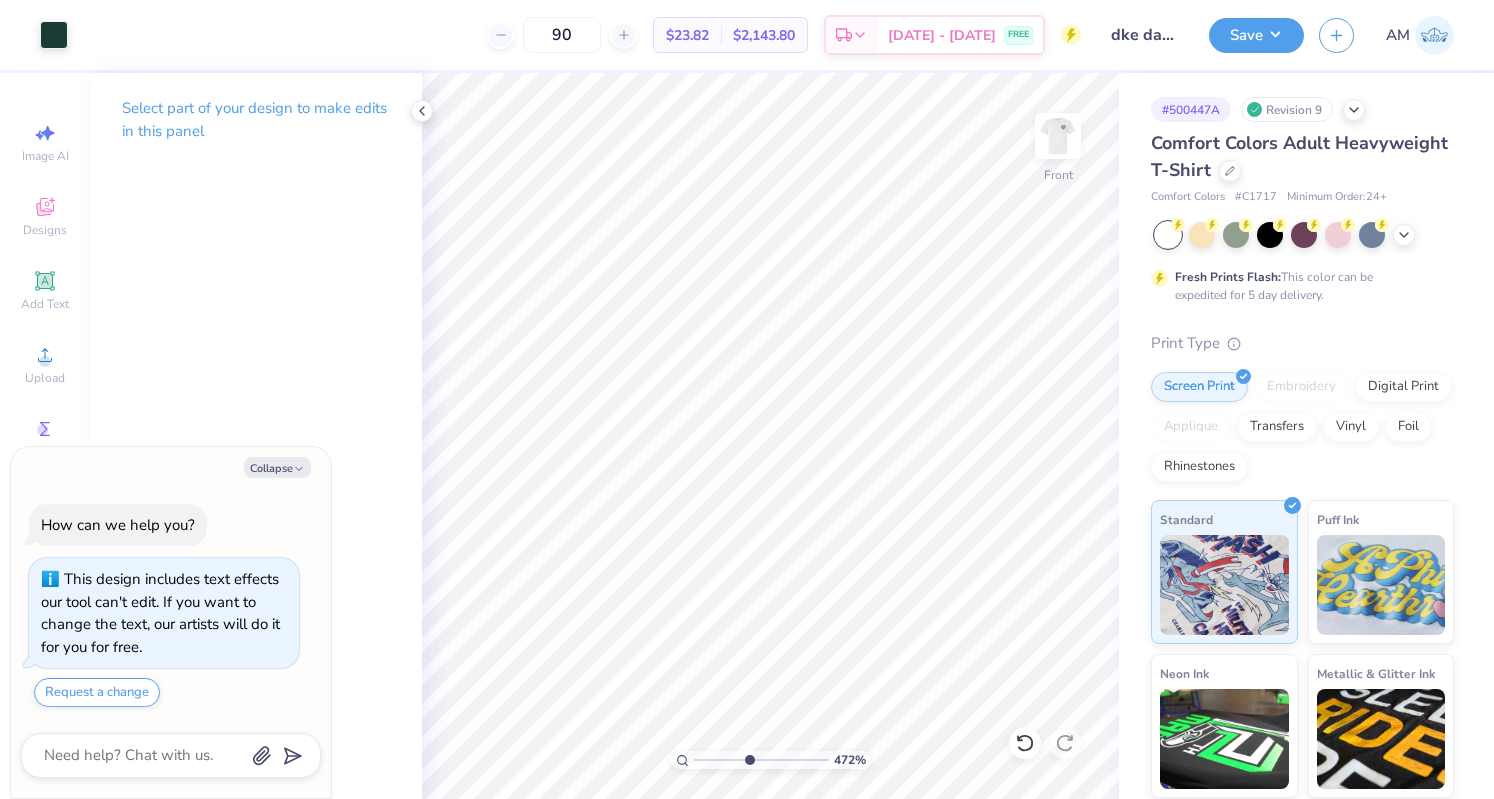 type on "x" 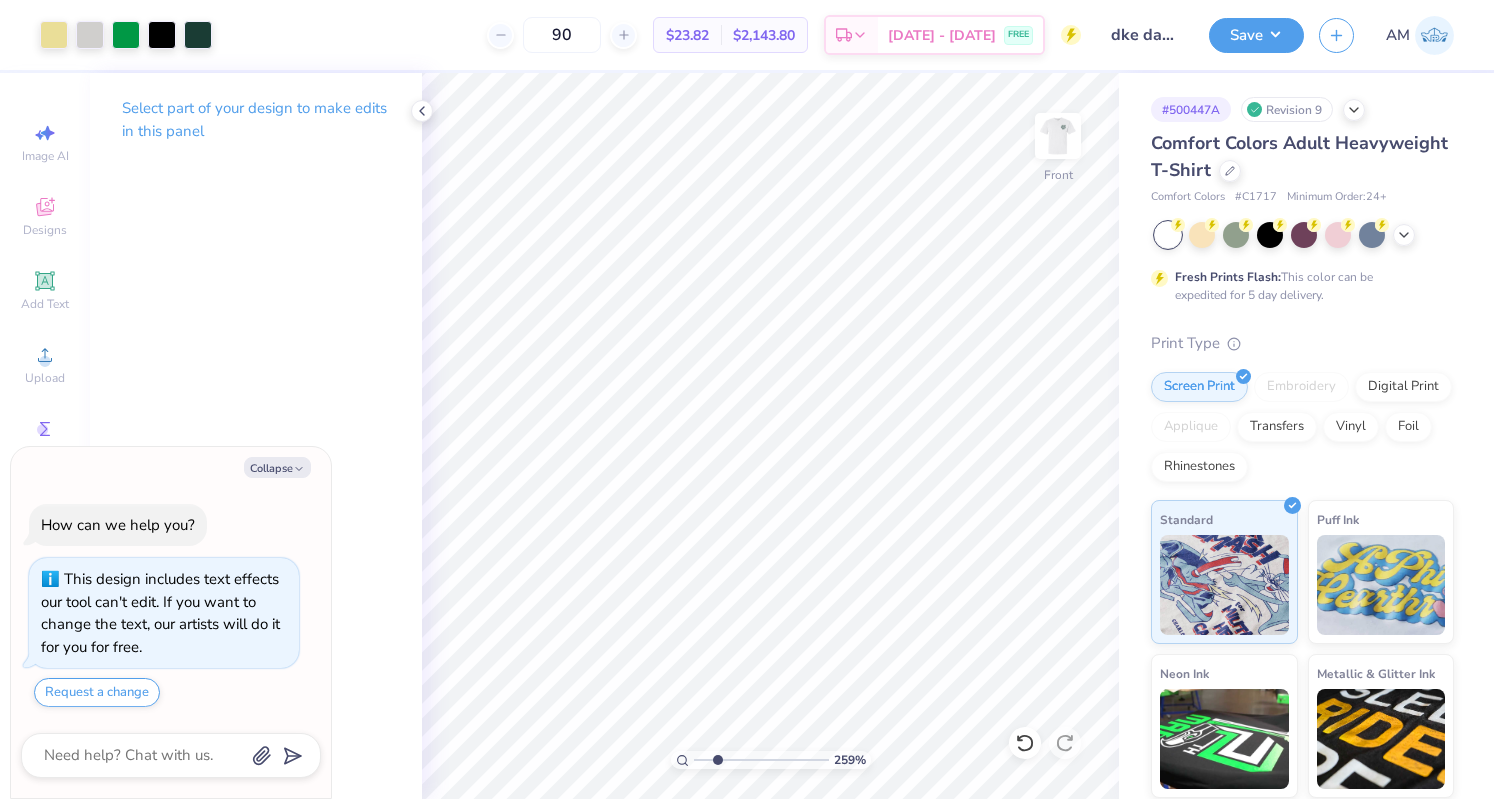 type on "2.34527536814058" 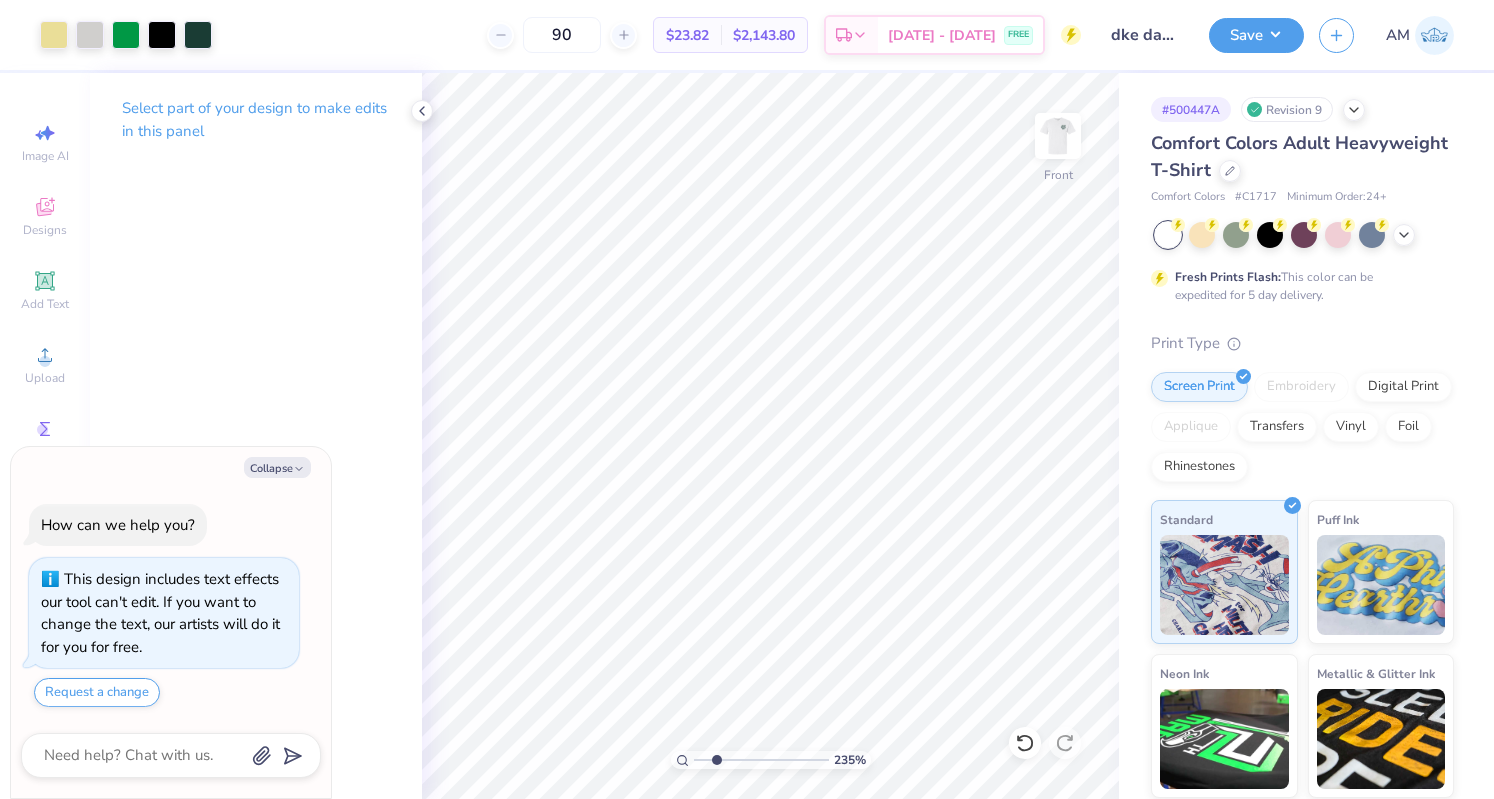 type on "x" 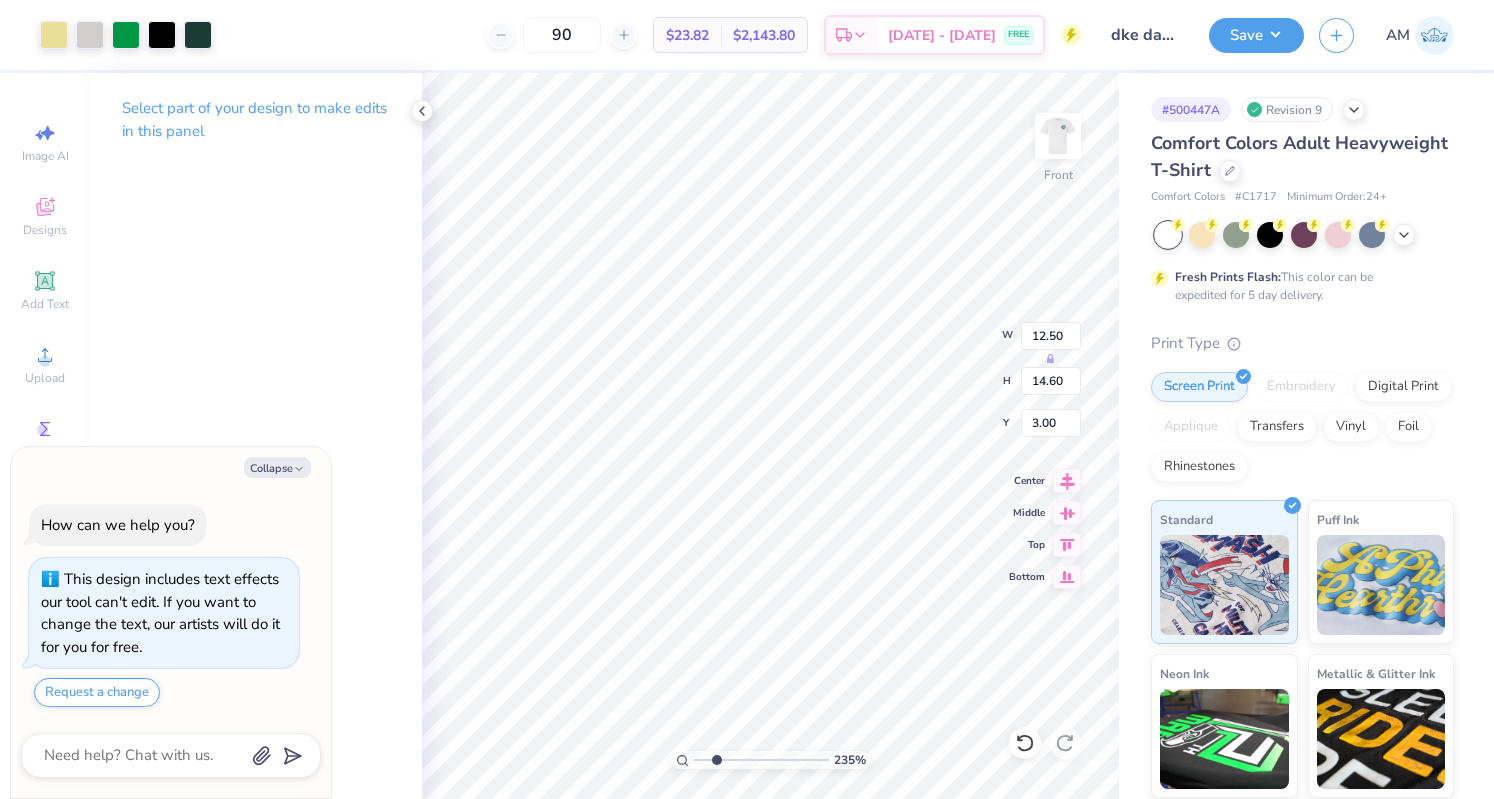 type on "x" 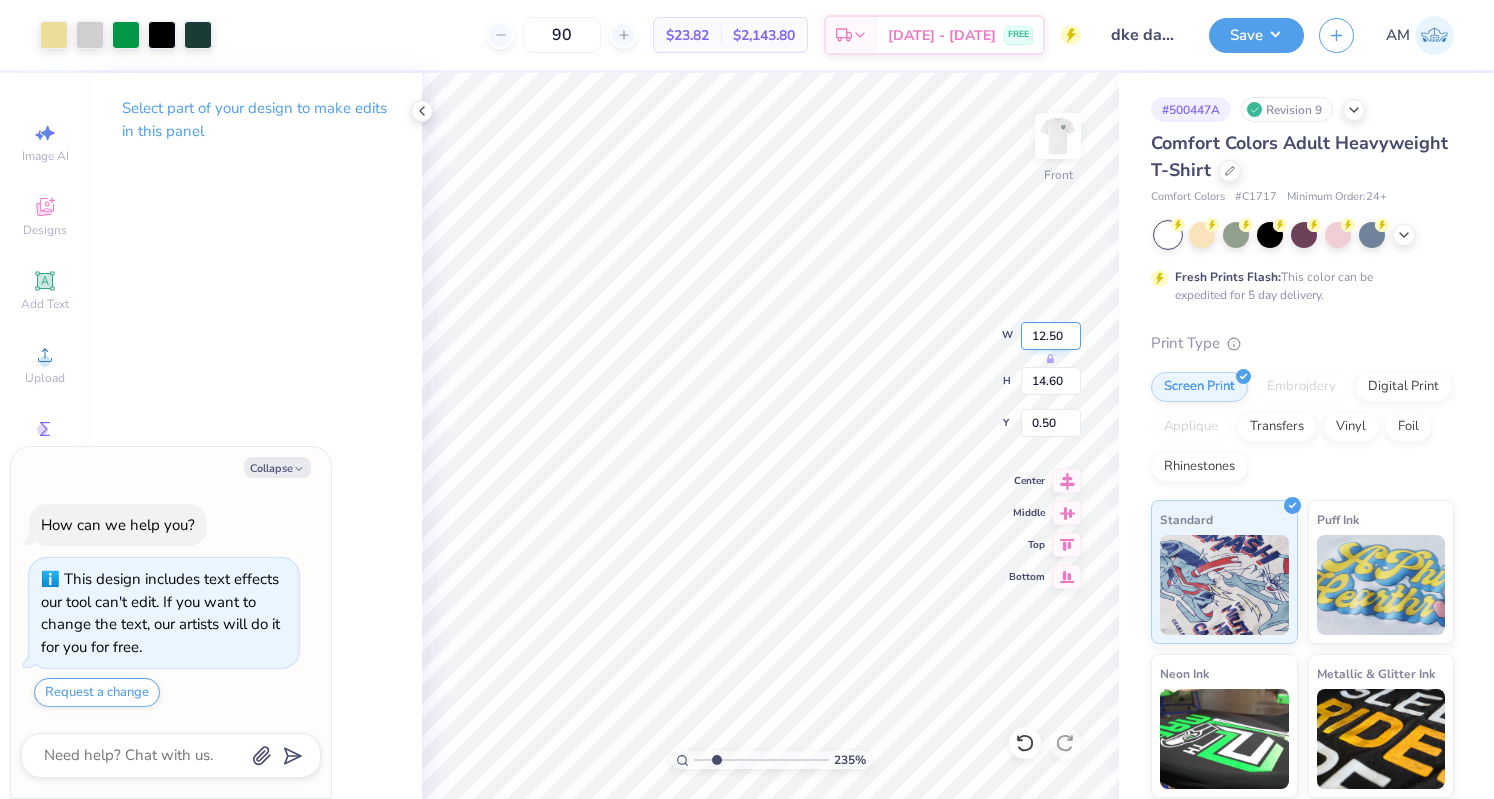 type on "x" 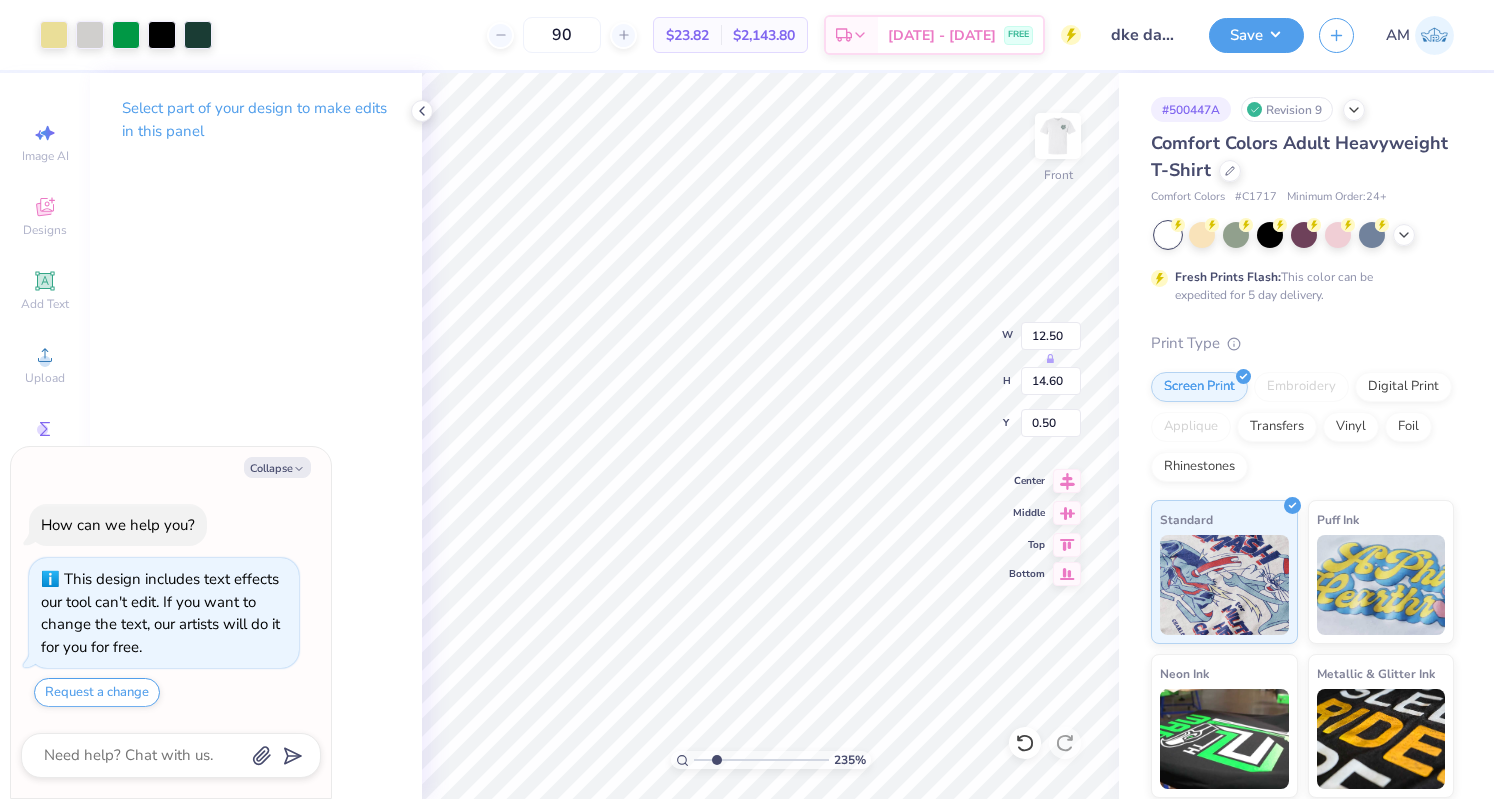 type on "x" 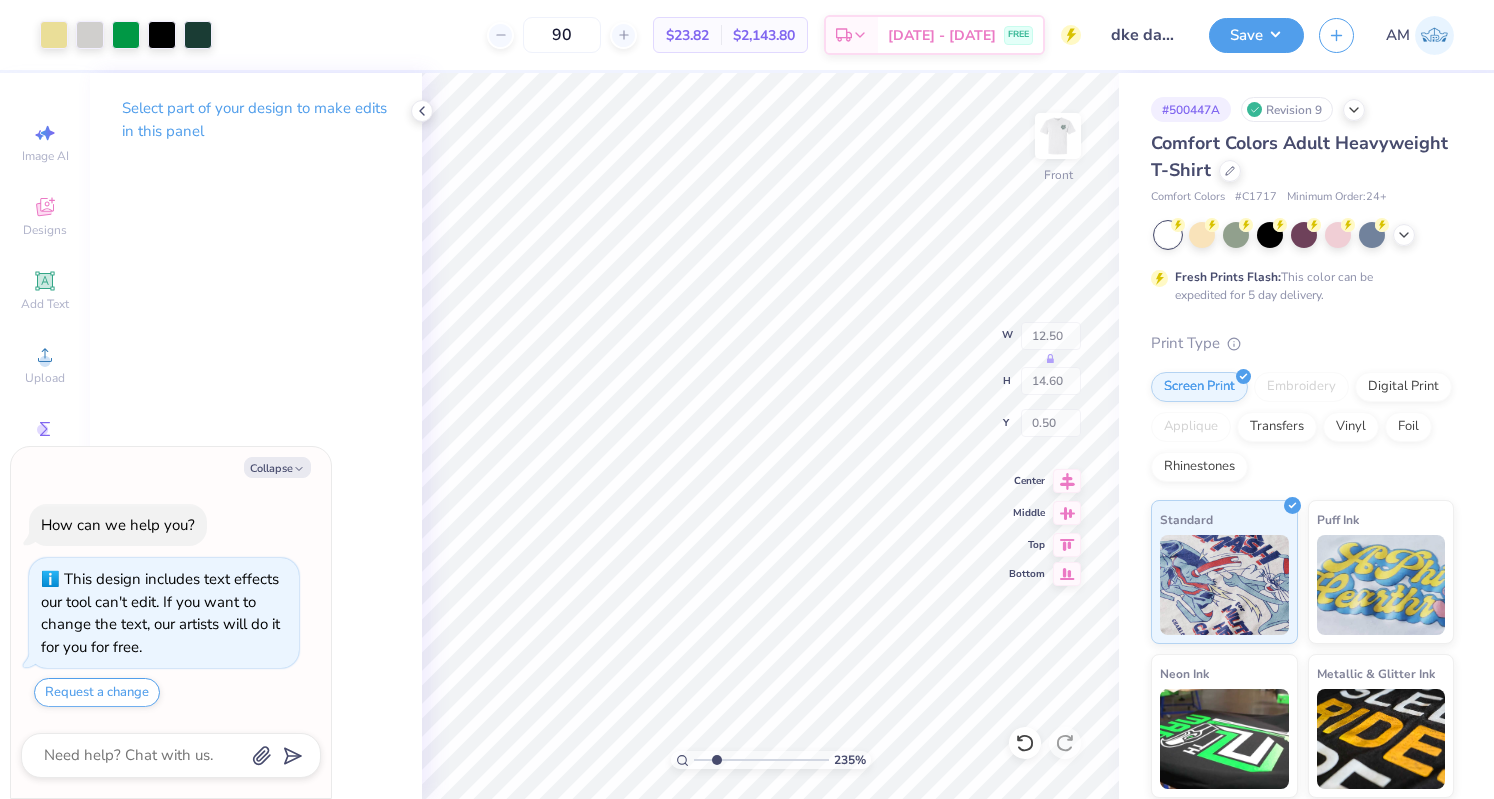 type on "x" 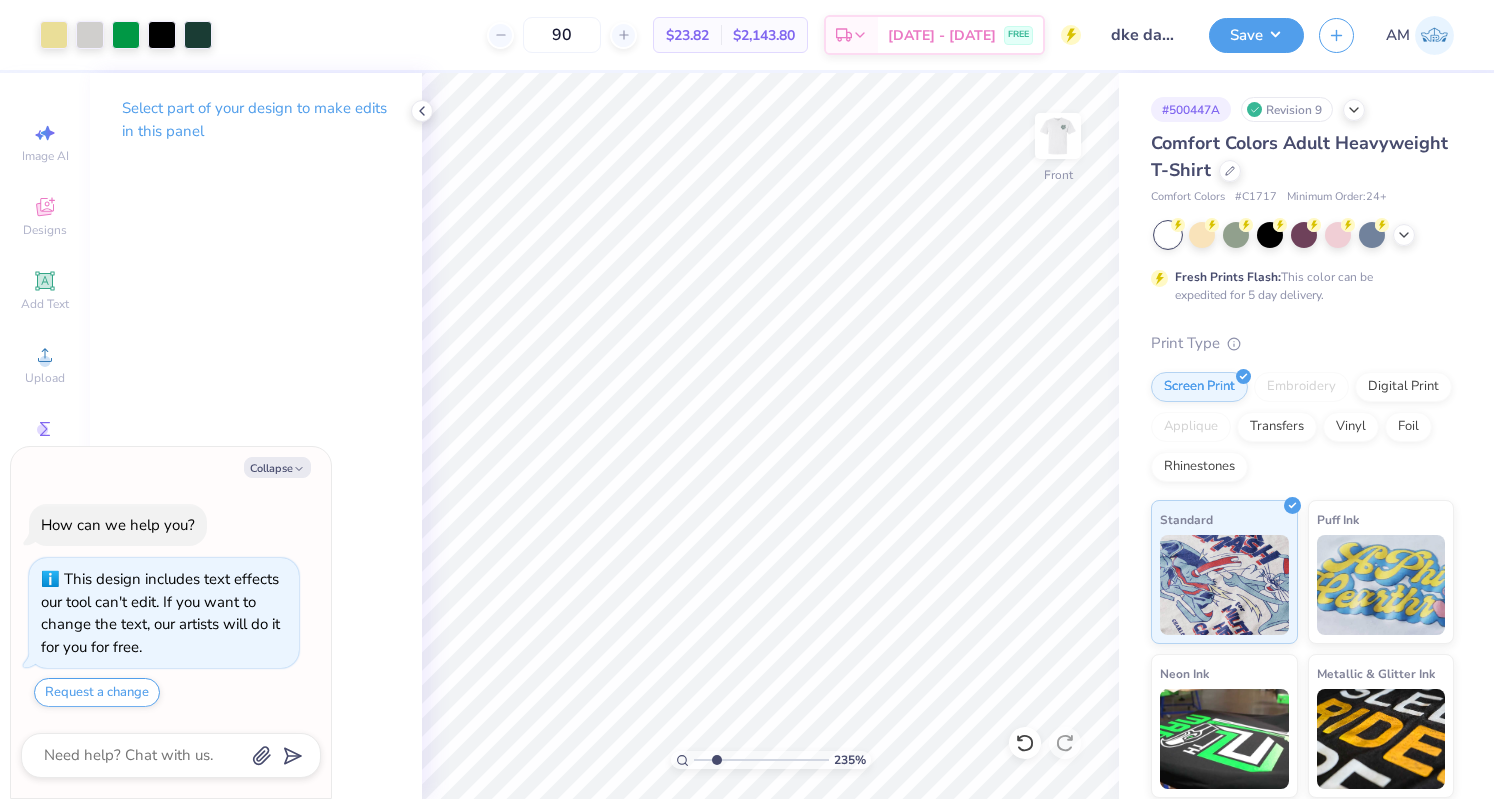 type on "x" 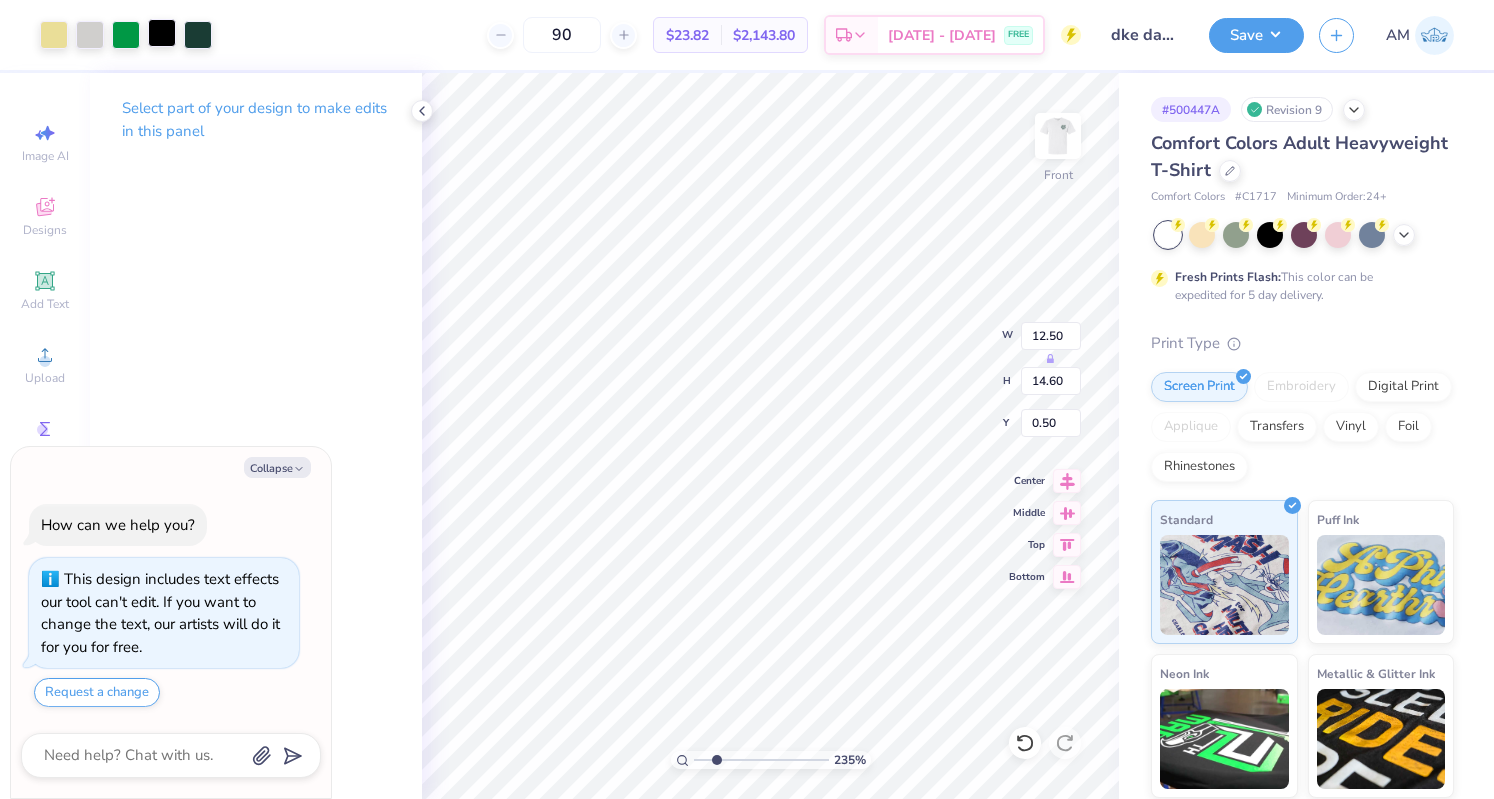 click at bounding box center (162, 33) 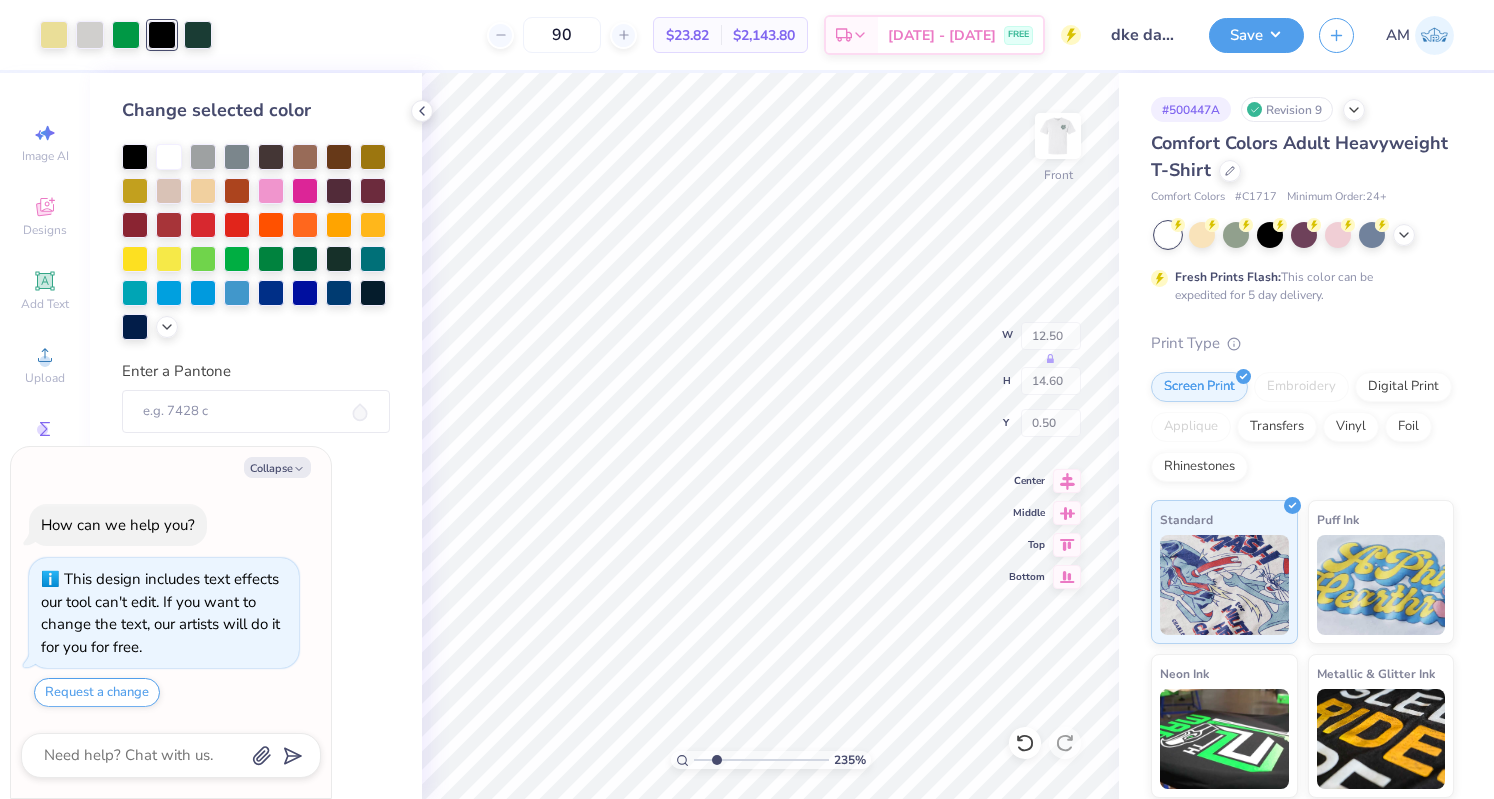 type on "x" 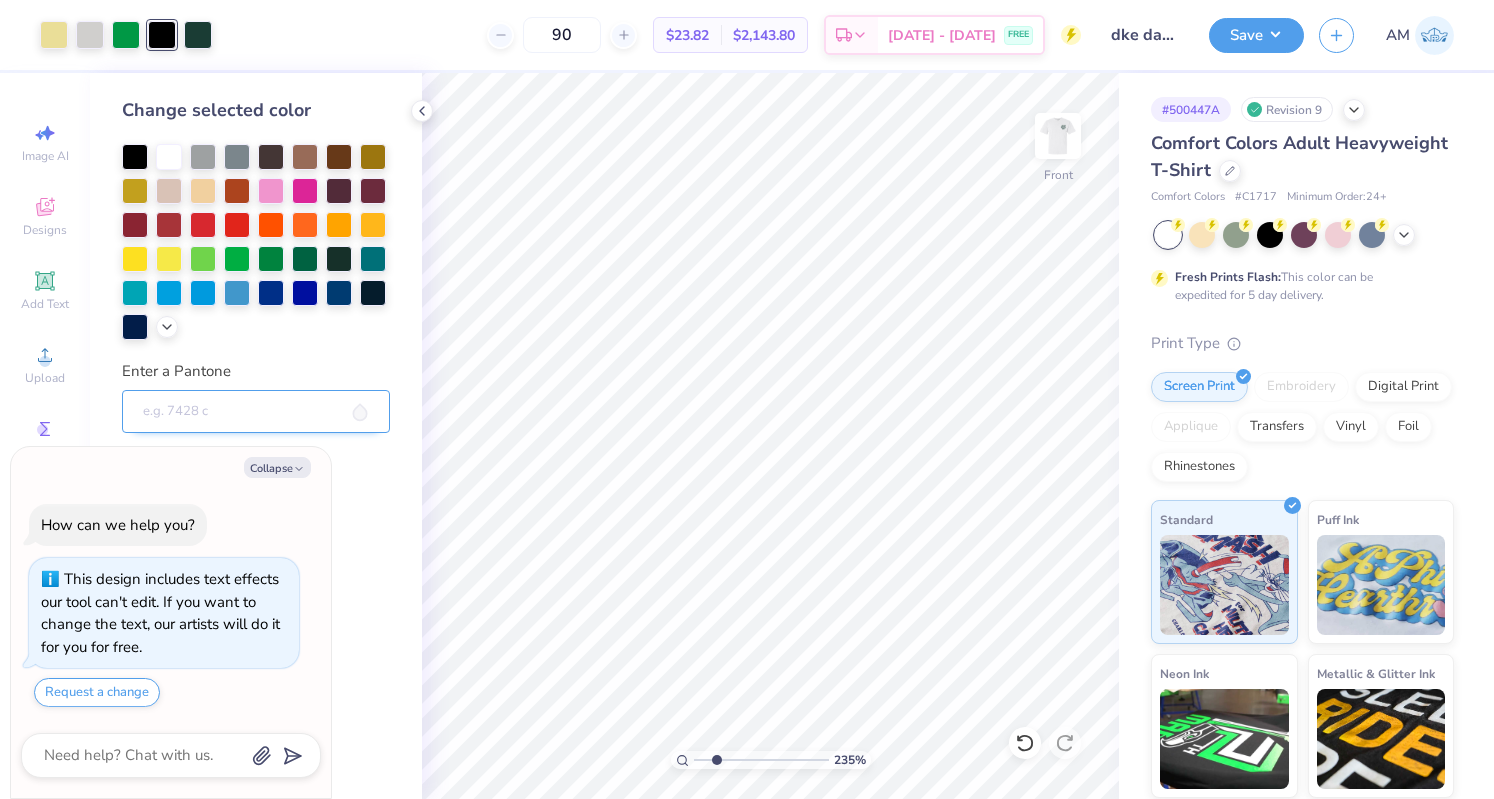 click on "Enter a Pantone" at bounding box center [256, 412] 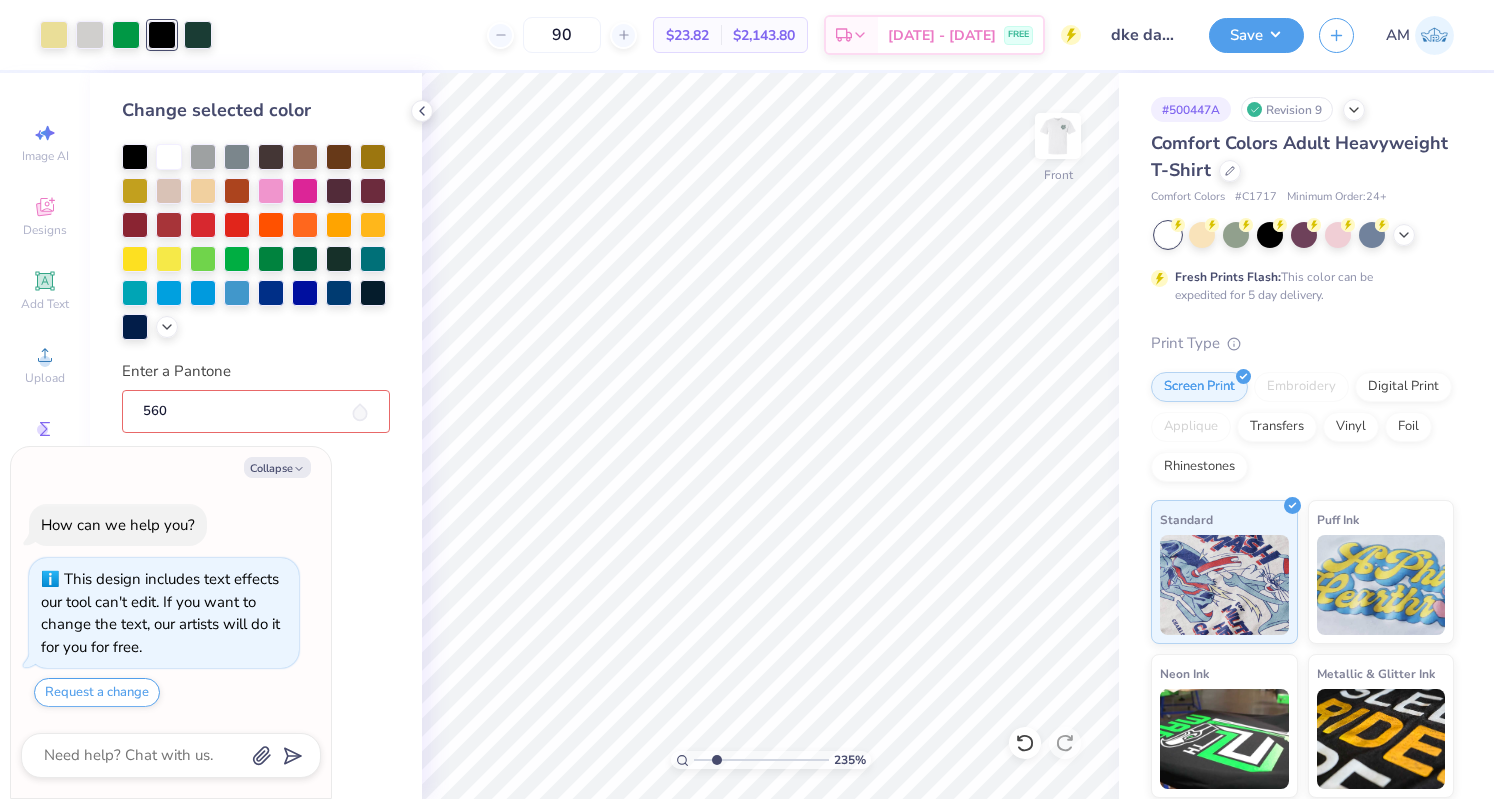 type on "560" 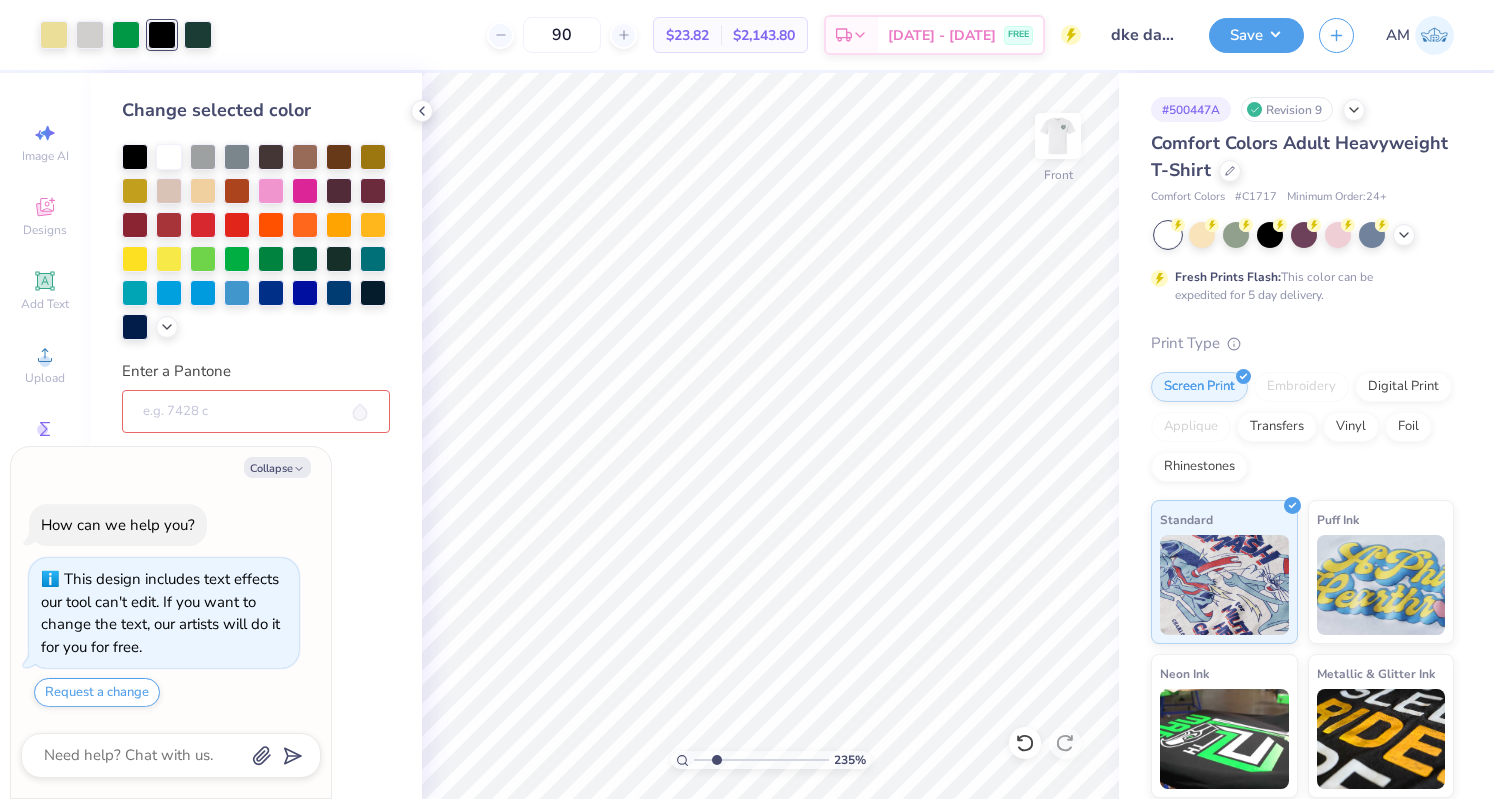 type on "x" 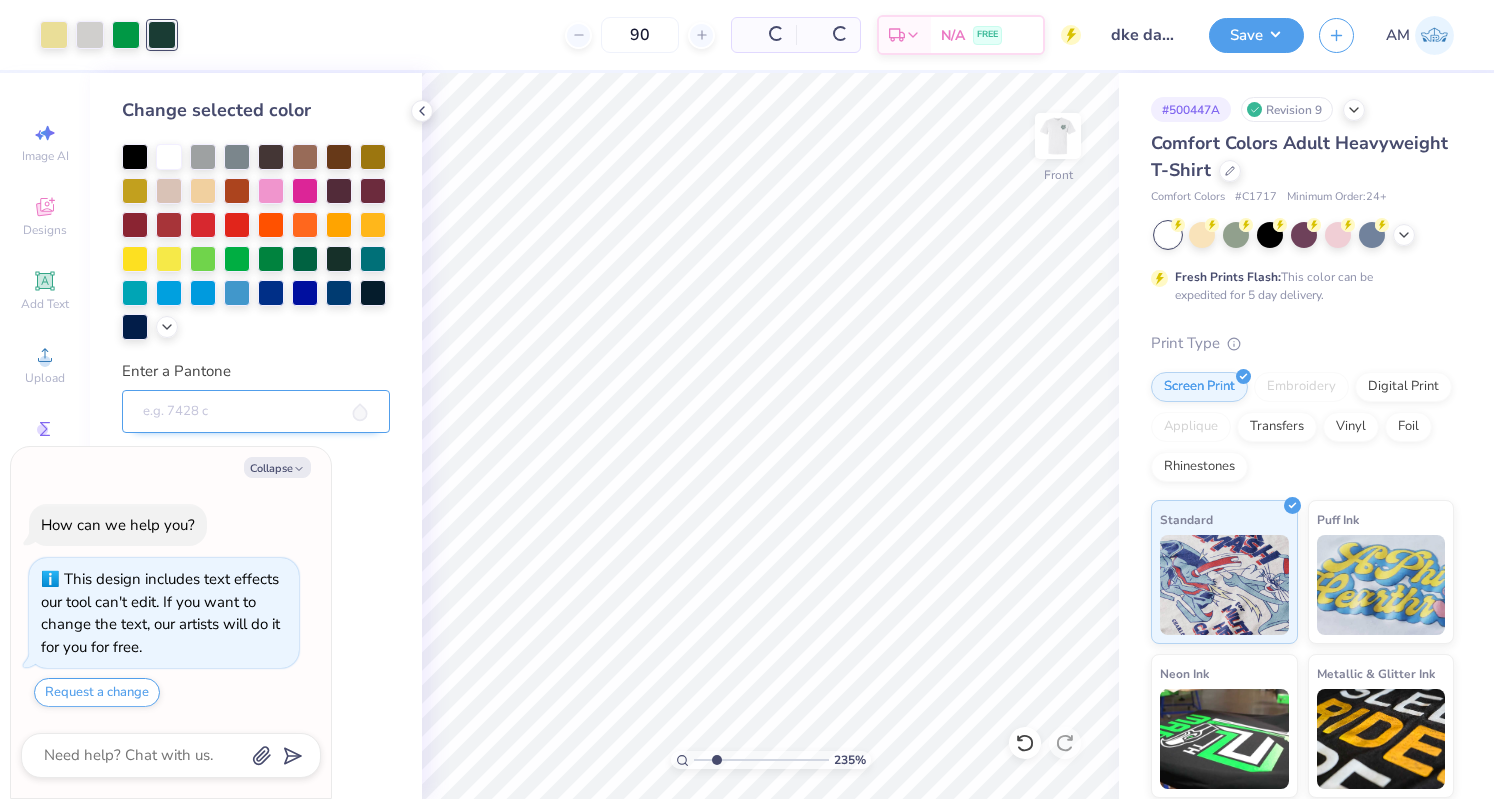 type on "x" 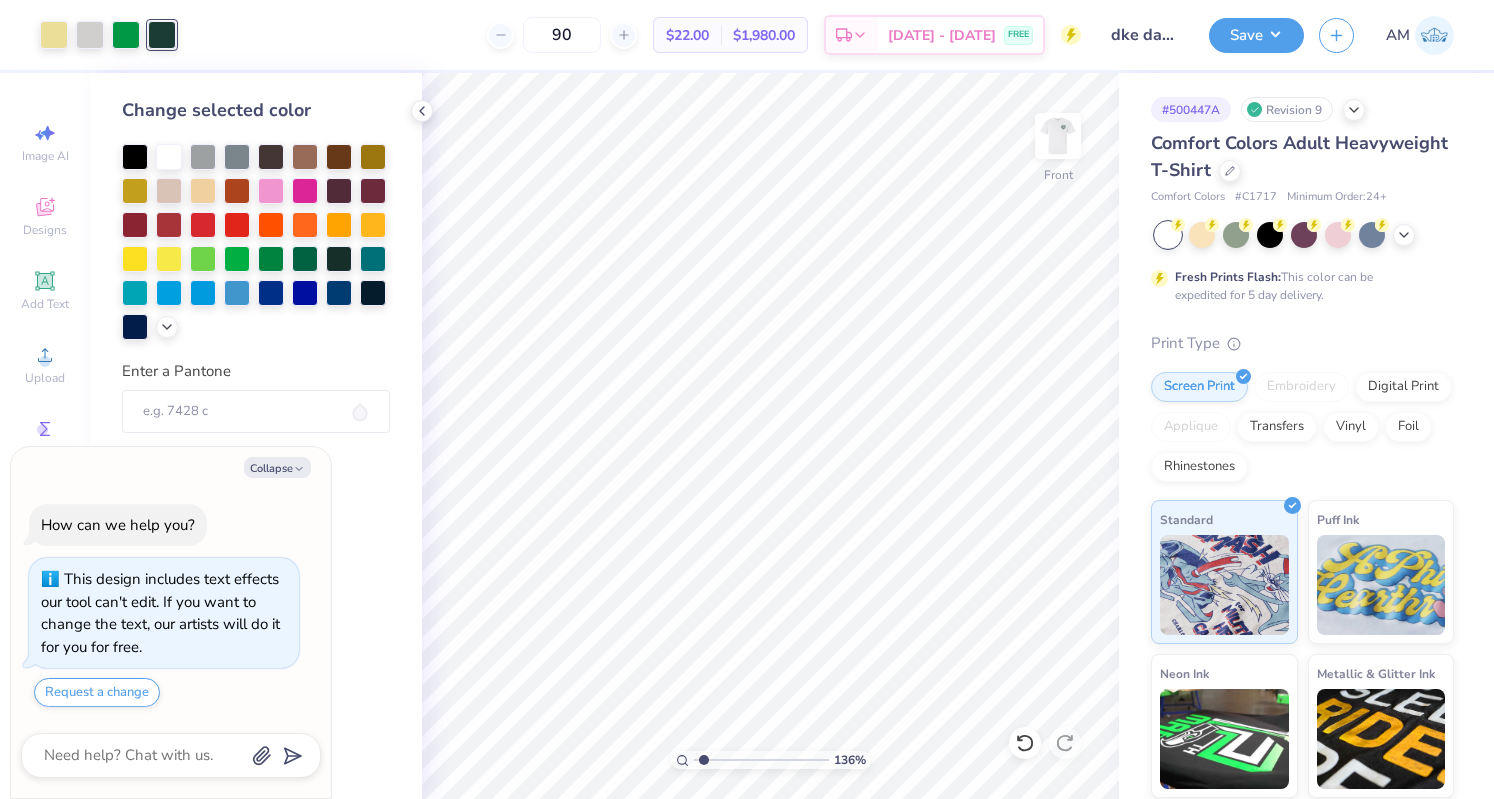 drag, startPoint x: 718, startPoint y: 761, endPoint x: 703, endPoint y: 765, distance: 15.524175 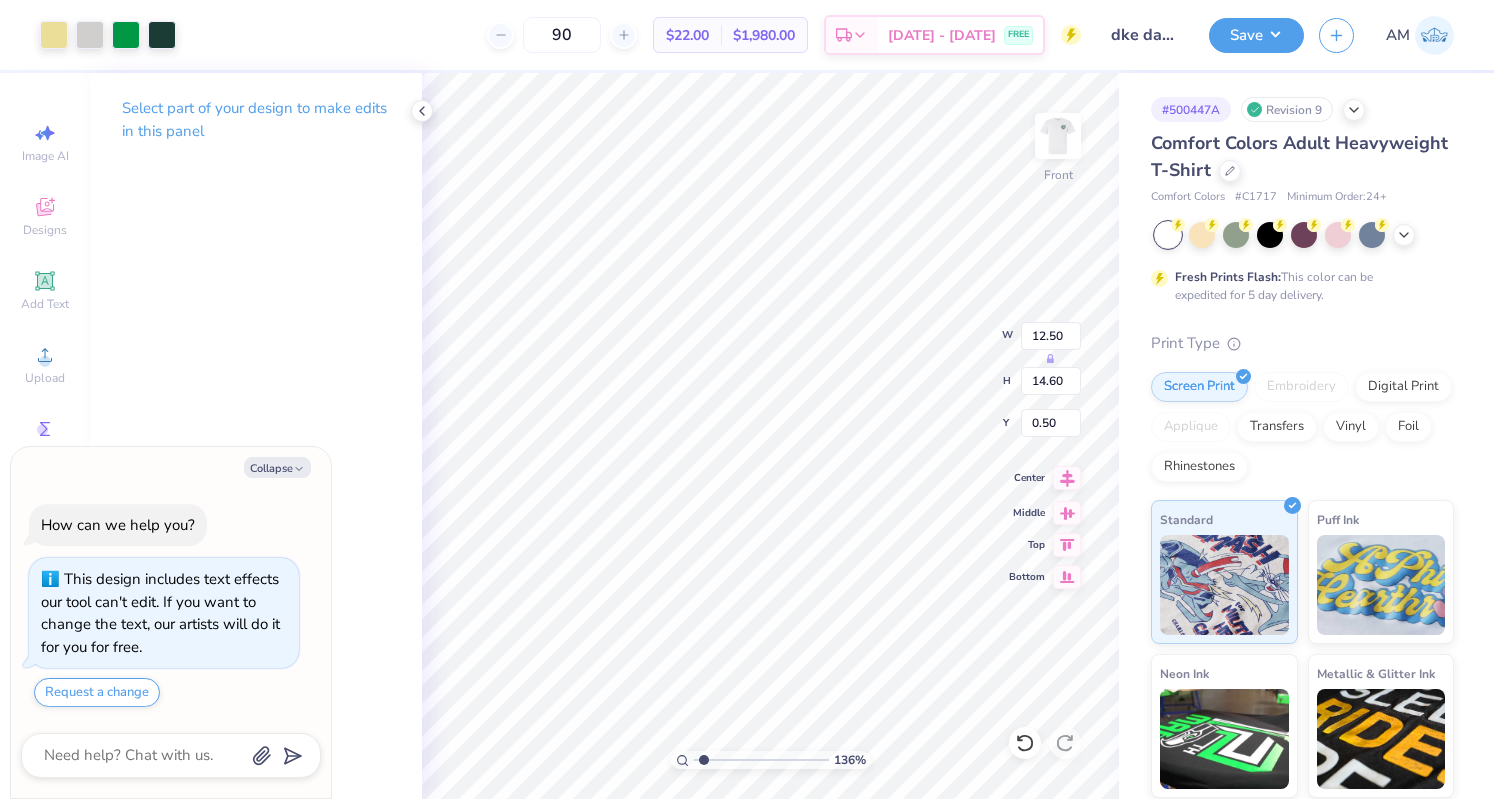 click at bounding box center [1067, 478] 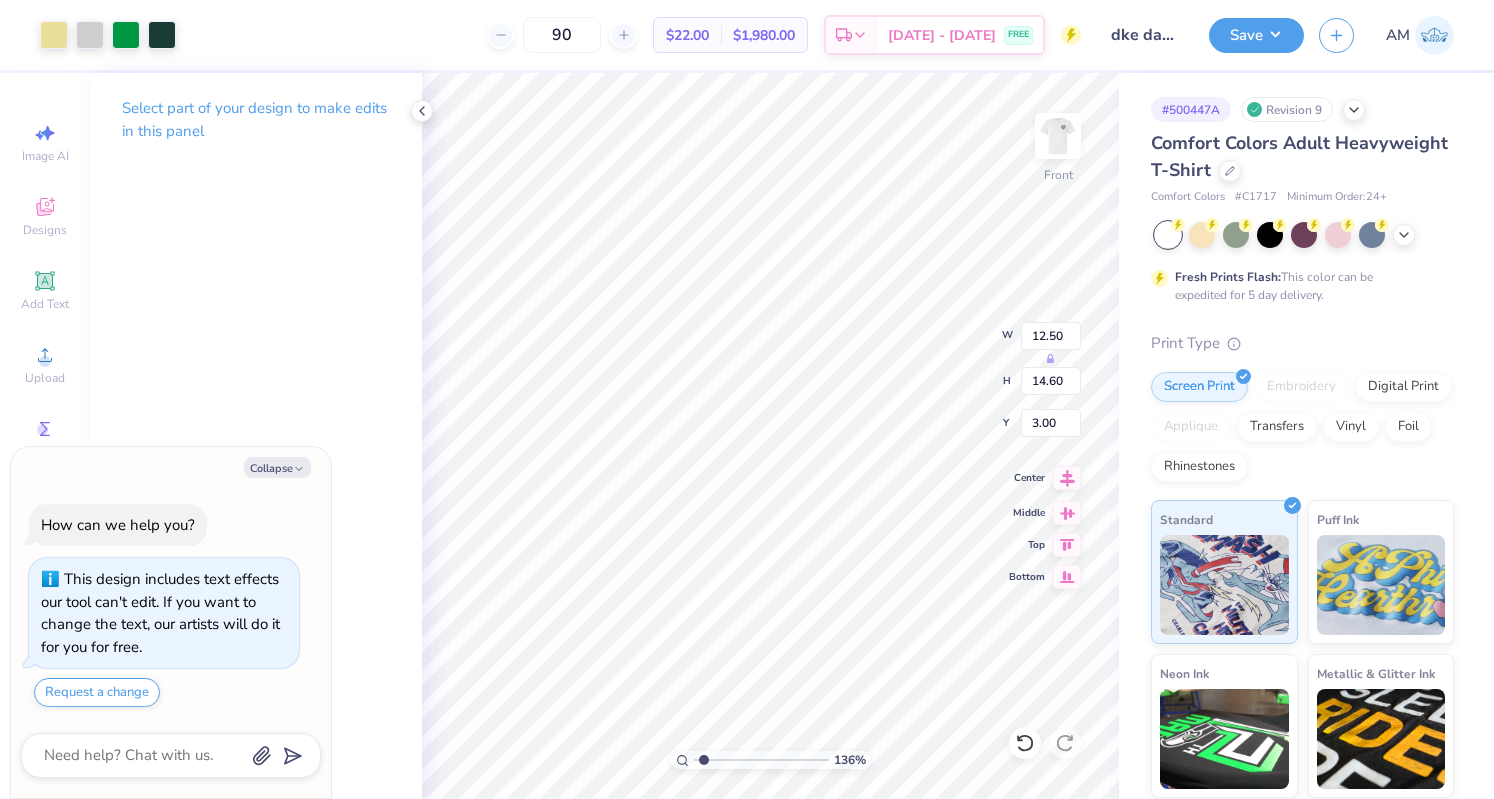 click 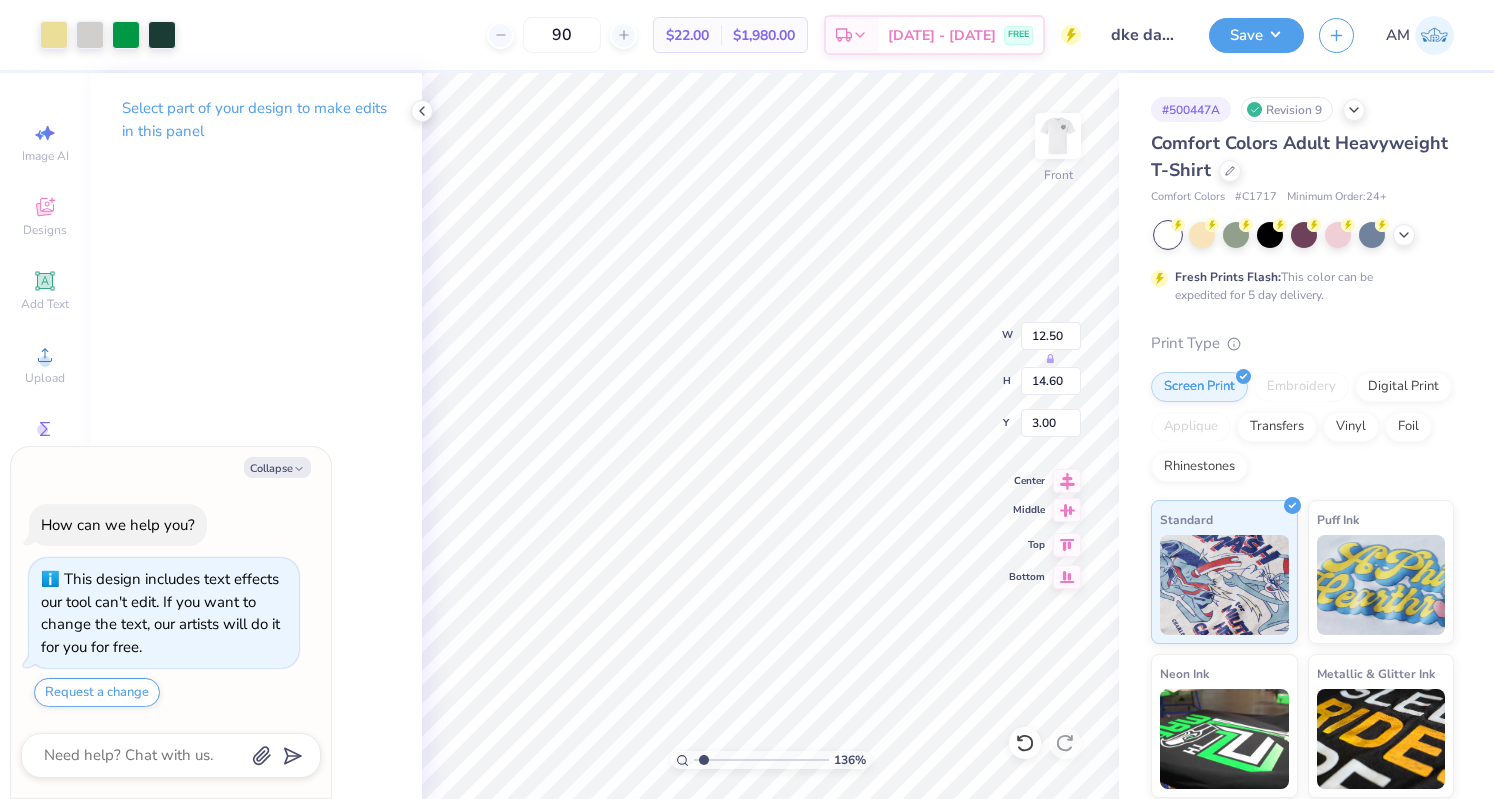 click at bounding box center [1067, 510] 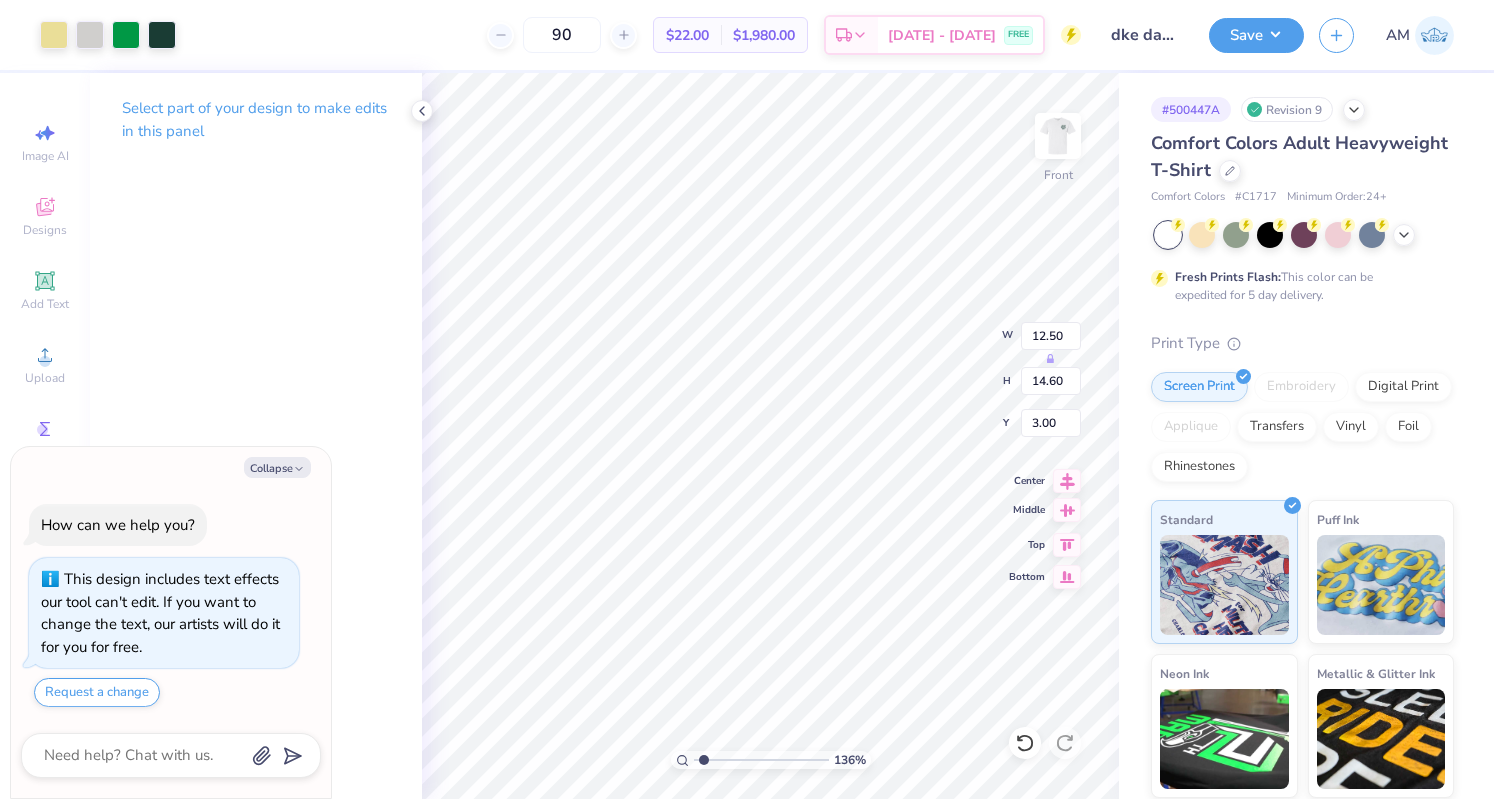 type on "x" 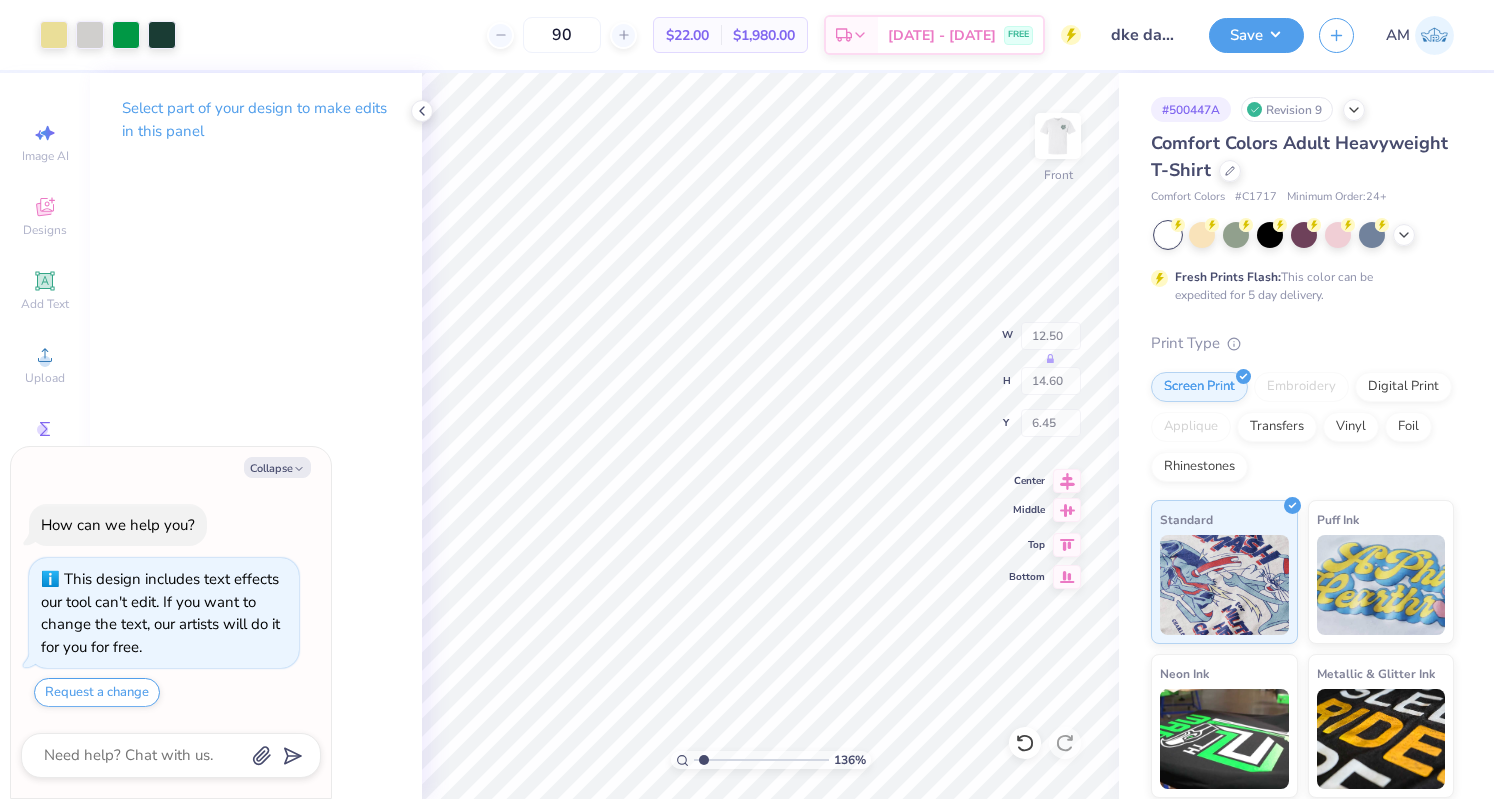 type on "x" 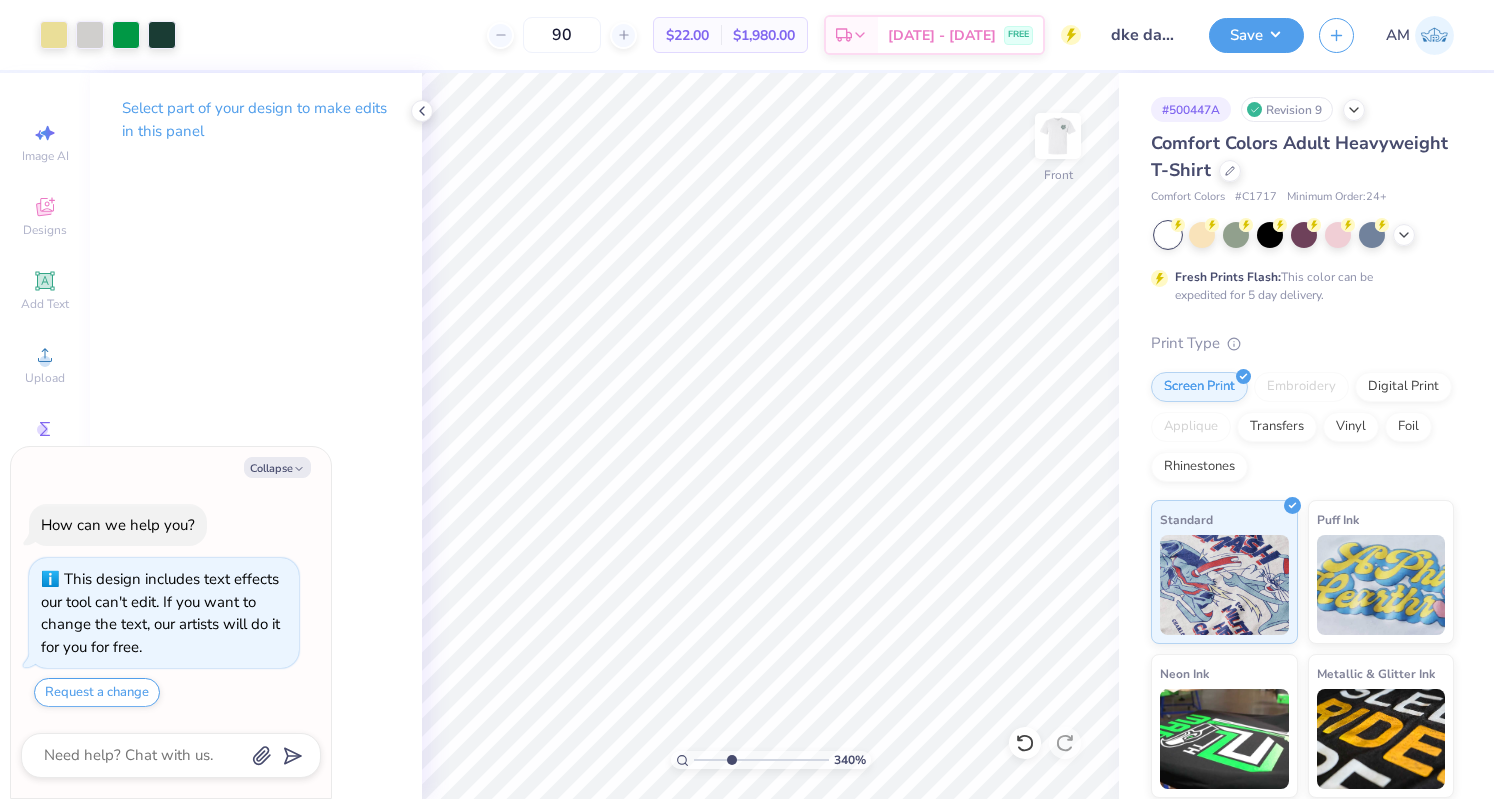 type on "3.41552051326287" 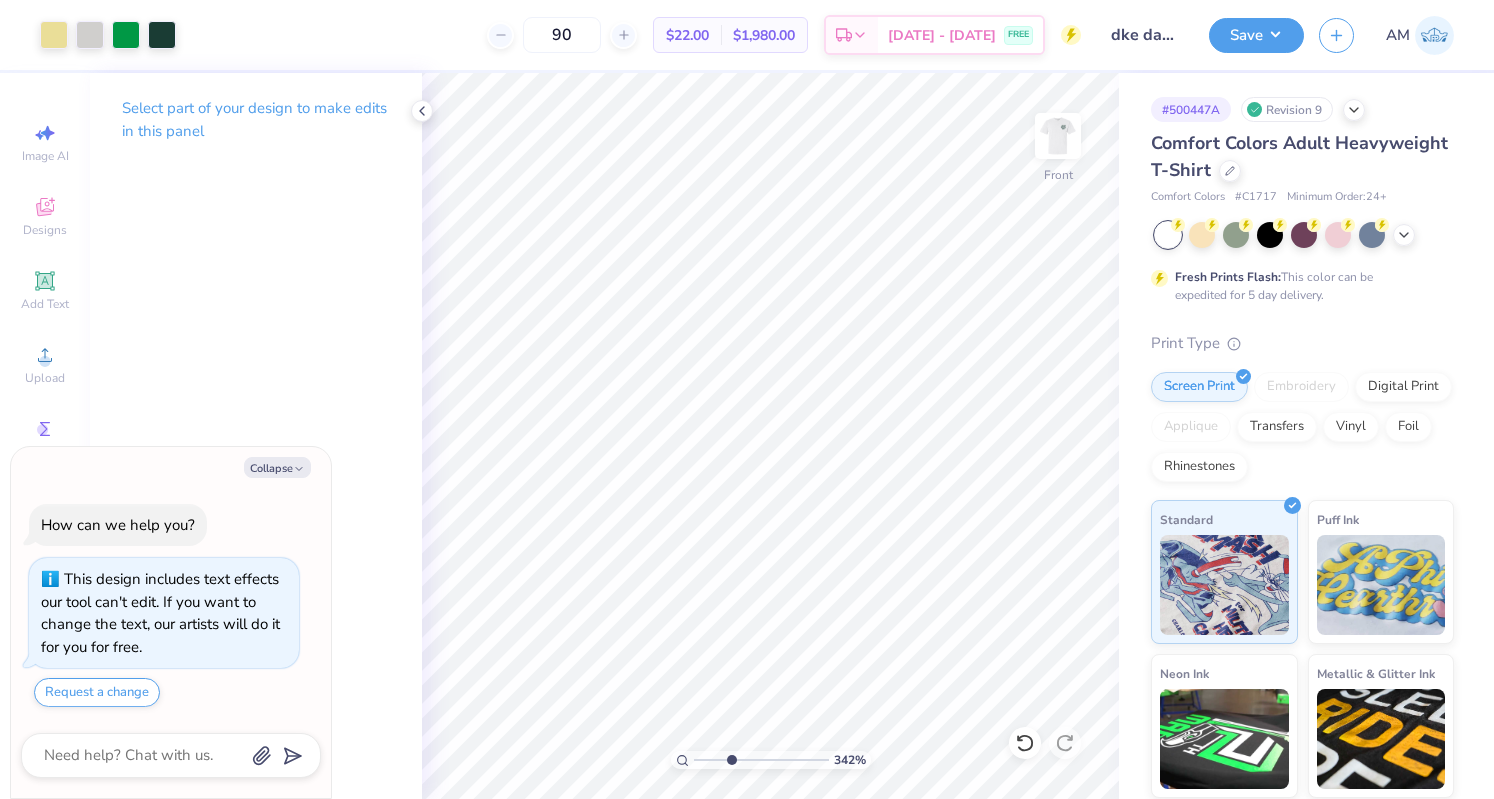 type on "x" 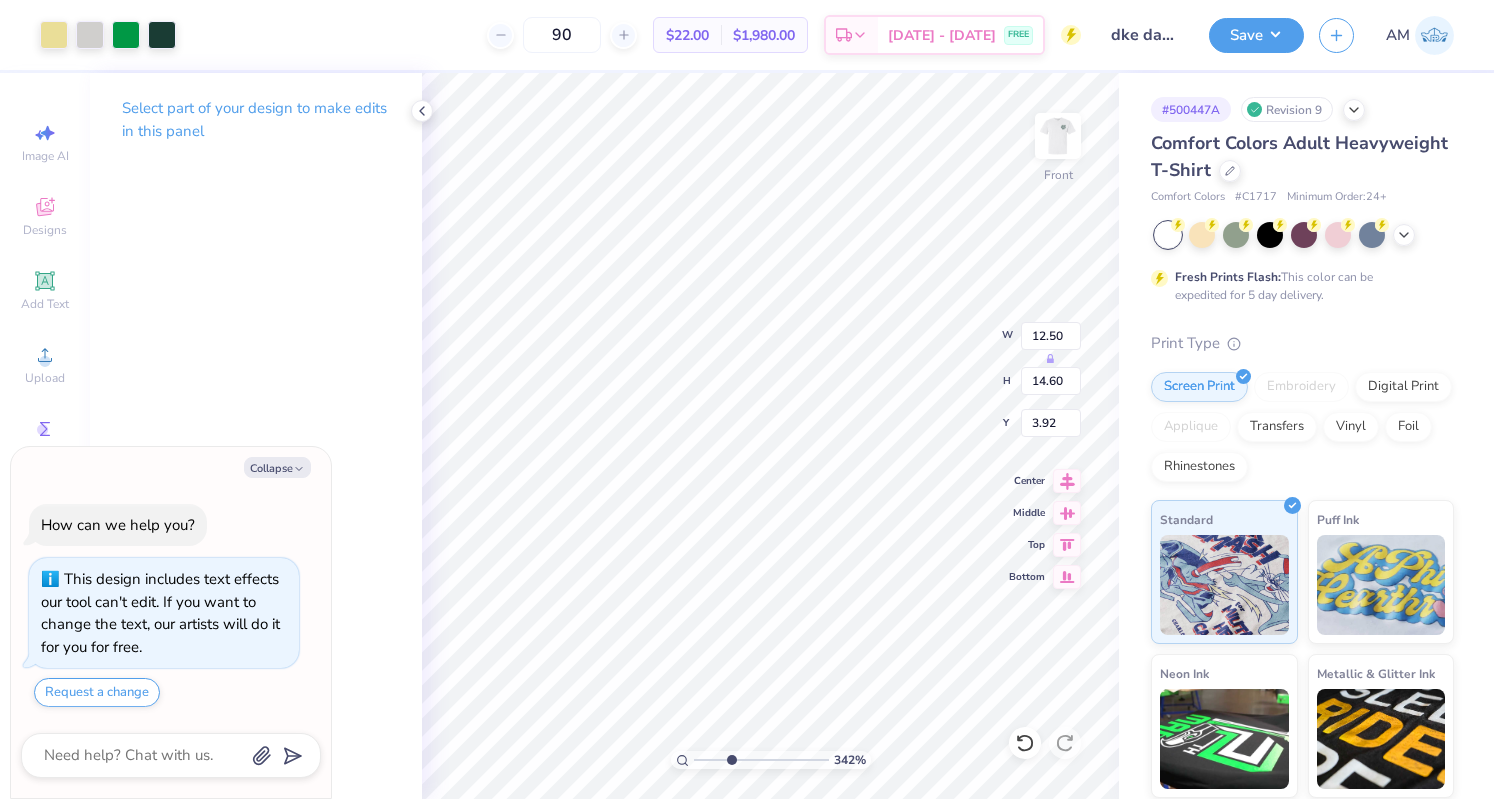 type on "x" 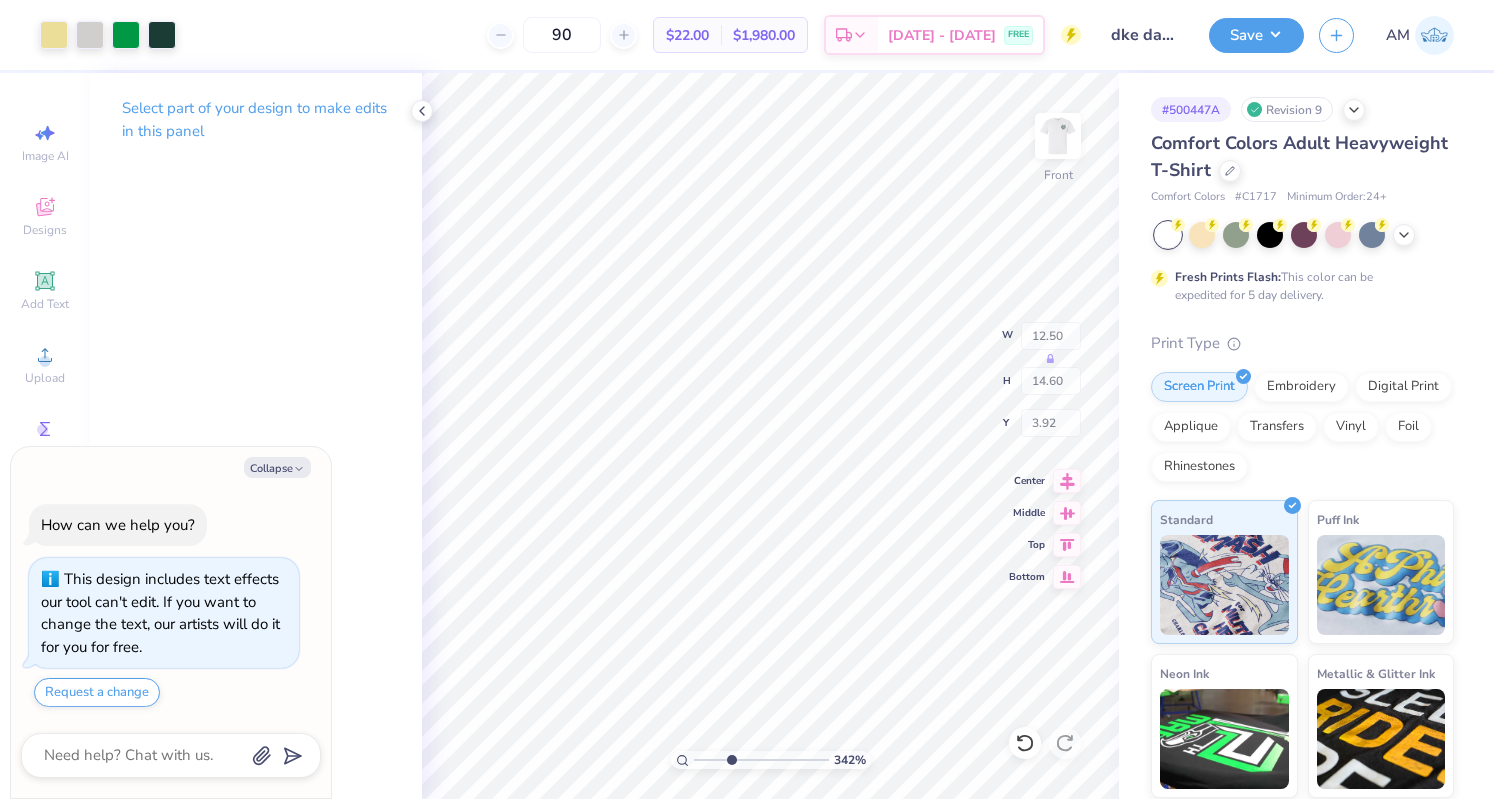 type on "x" 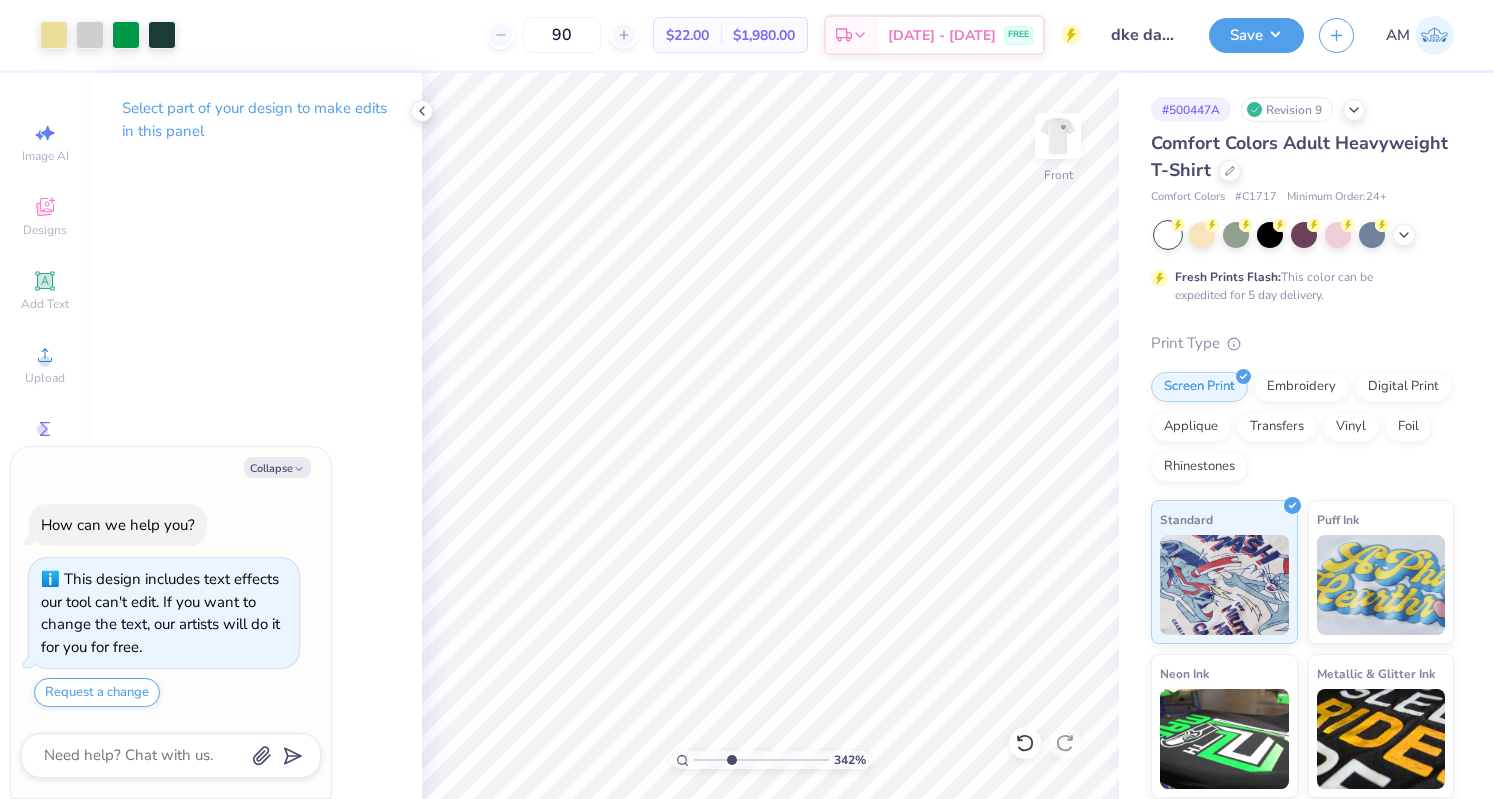 type on "x" 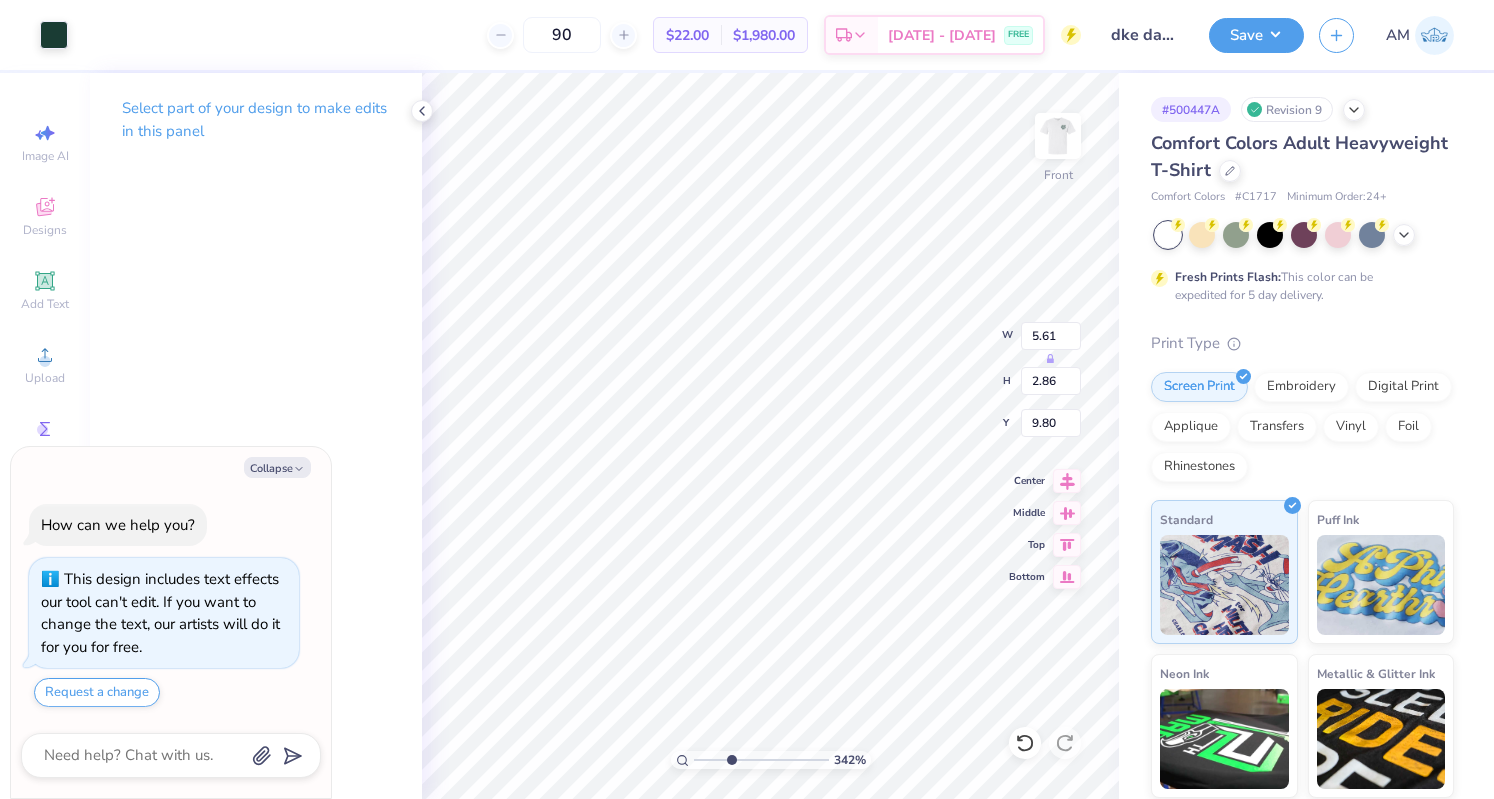 type on "x" 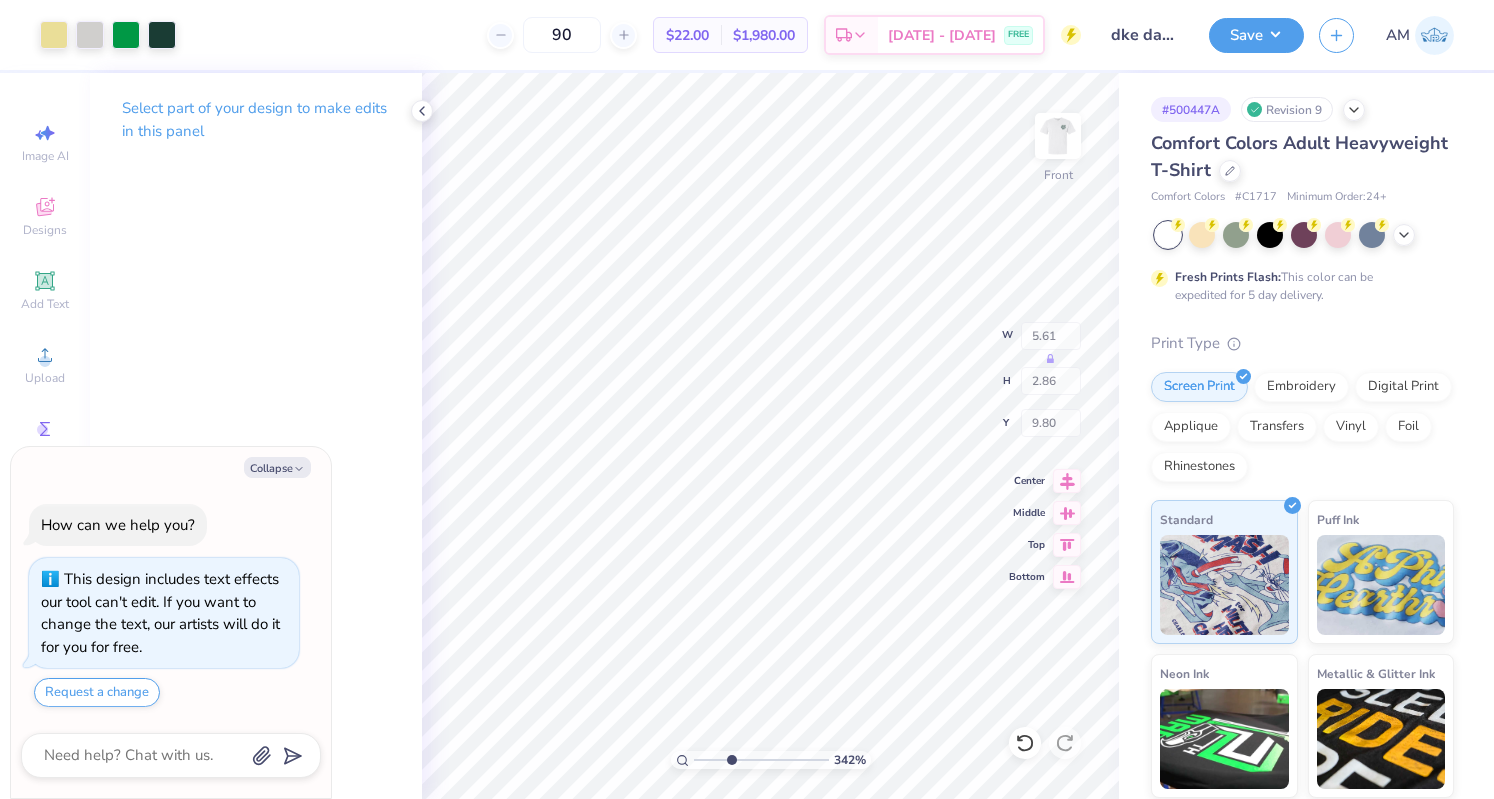 type on "x" 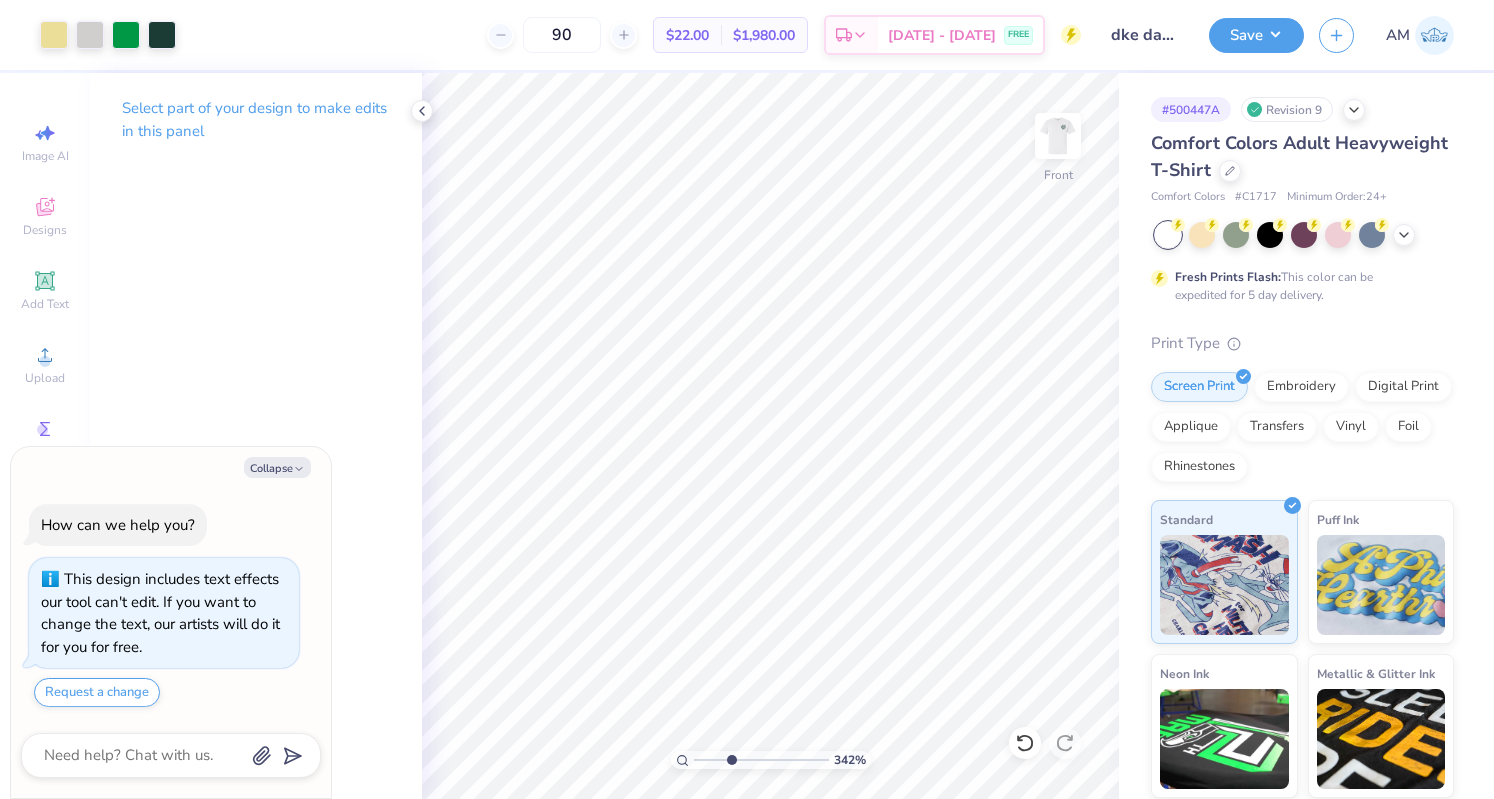 type on "x" 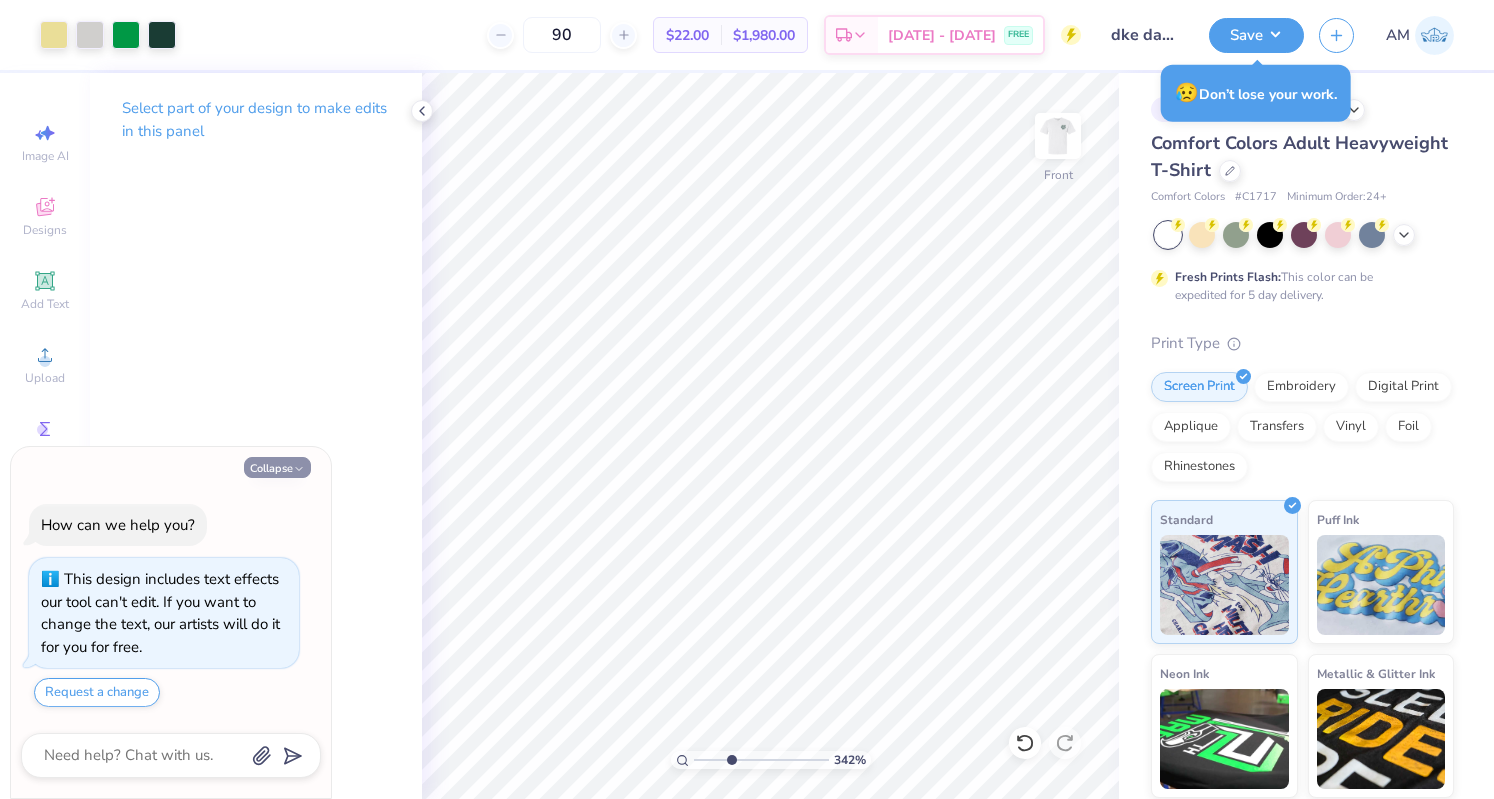 click on "Collapse" at bounding box center (277, 467) 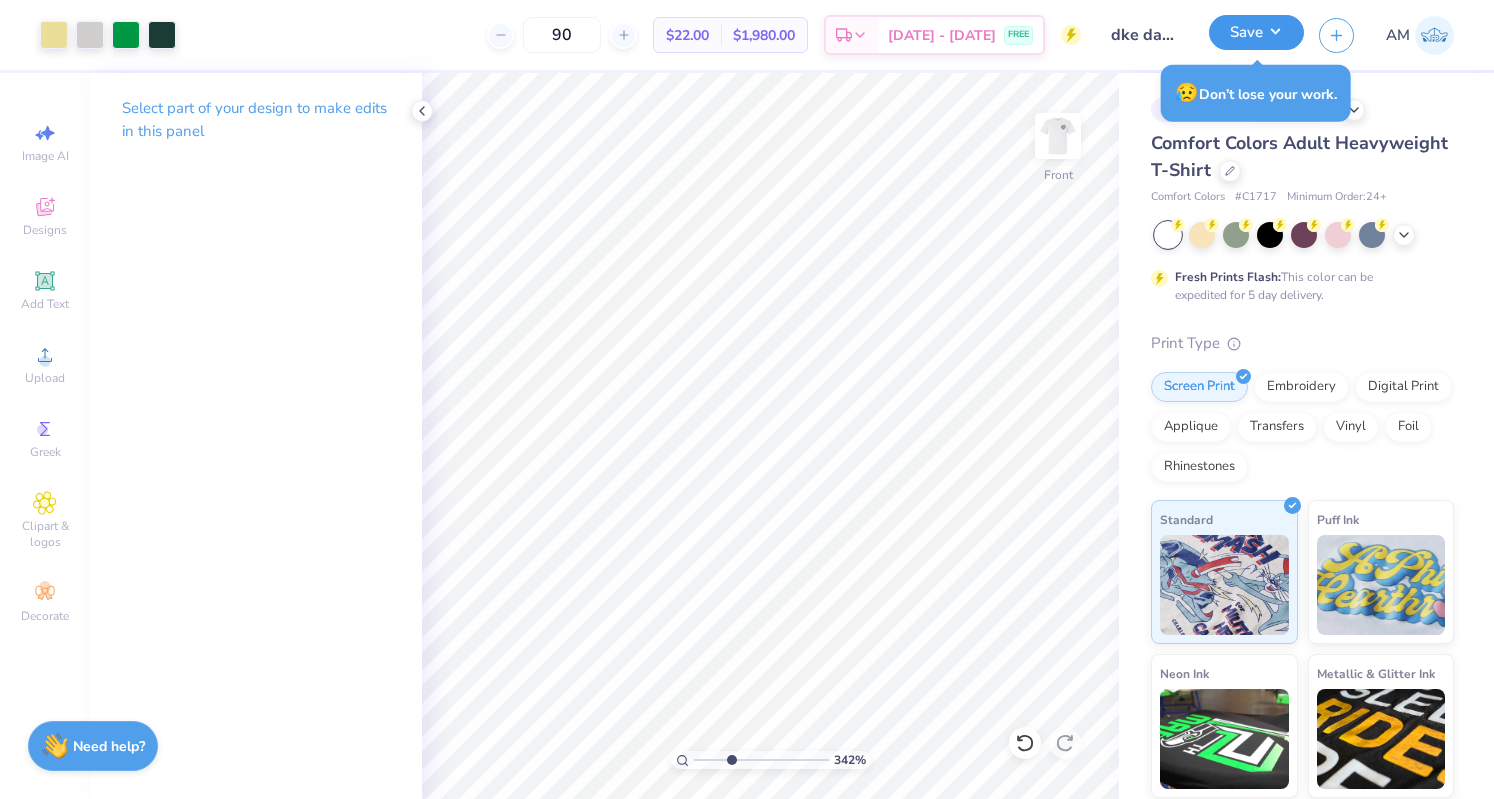 click on "Save" at bounding box center (1256, 32) 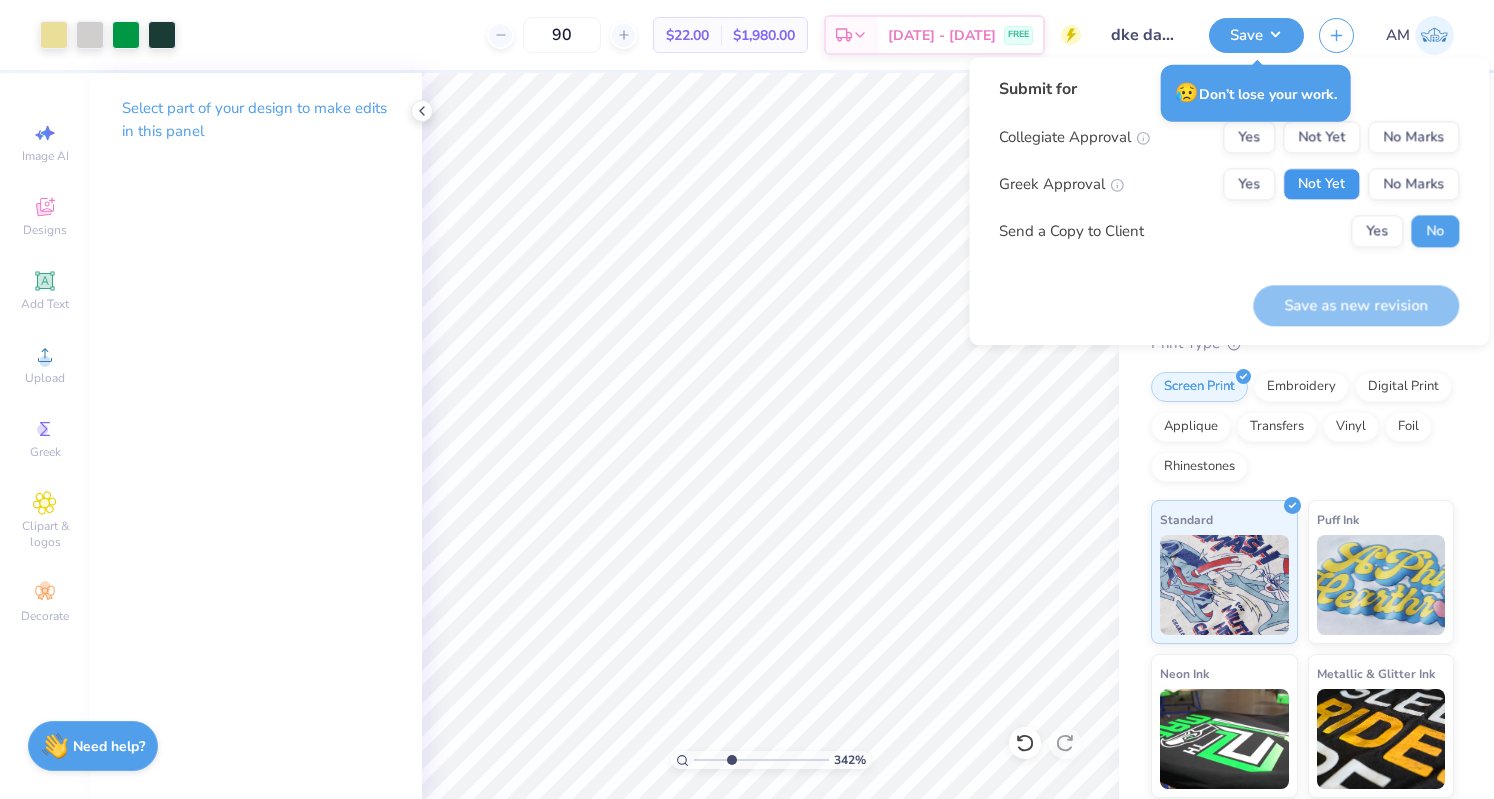 click on "Not Yet" at bounding box center [1321, 184] 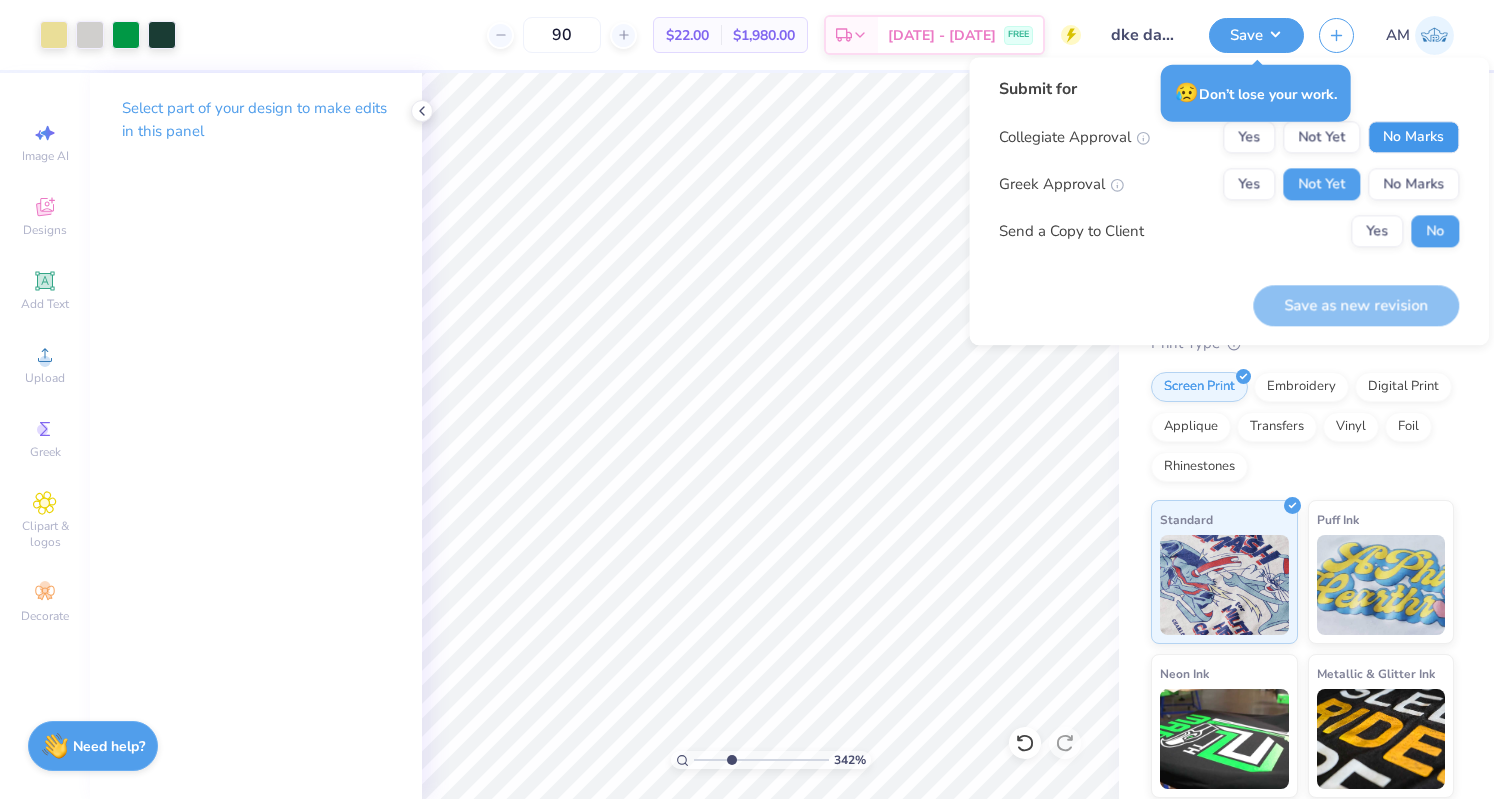 click on "No Marks" at bounding box center (1413, 137) 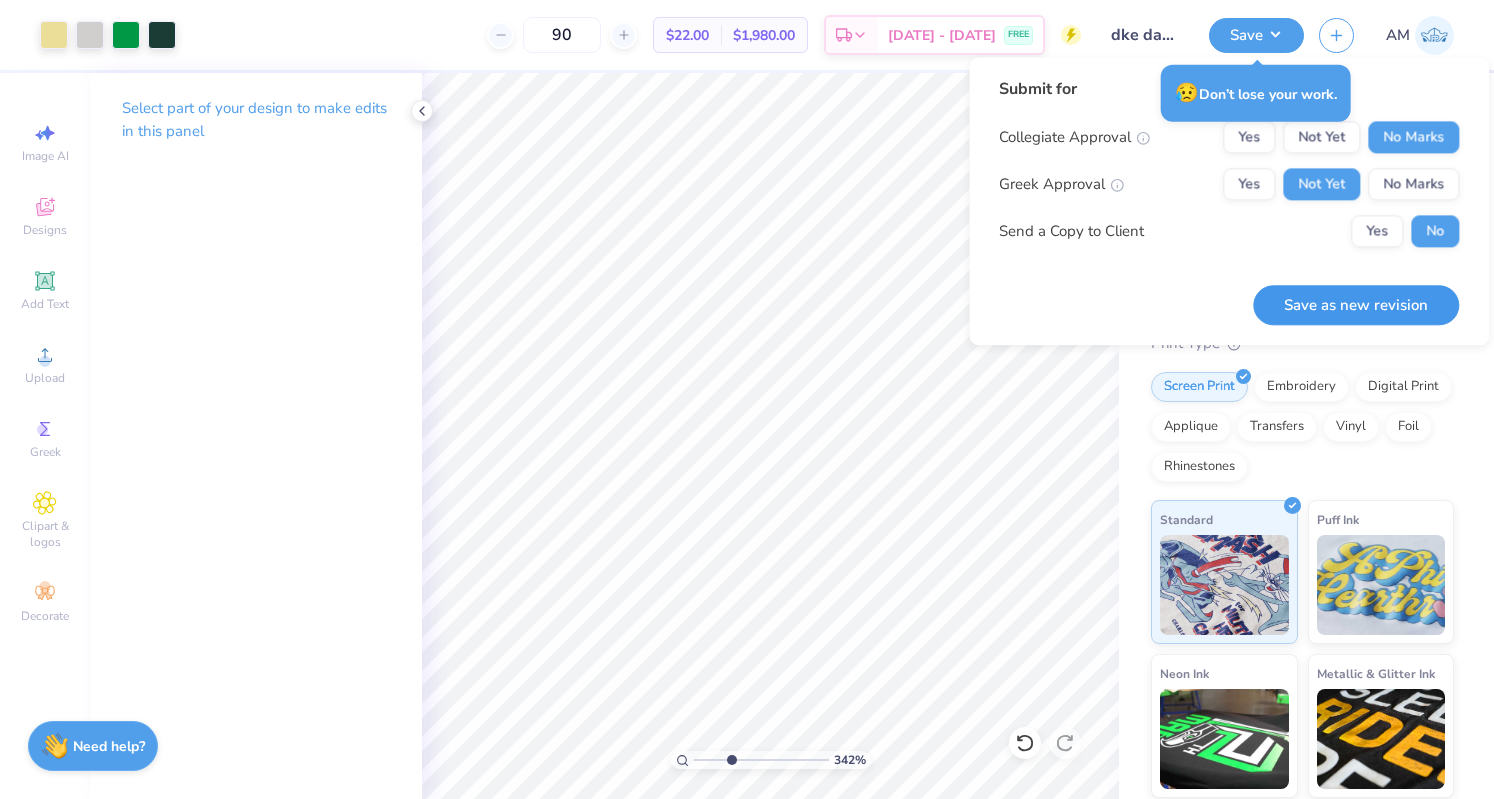 click on "Save as new revision" at bounding box center [1356, 305] 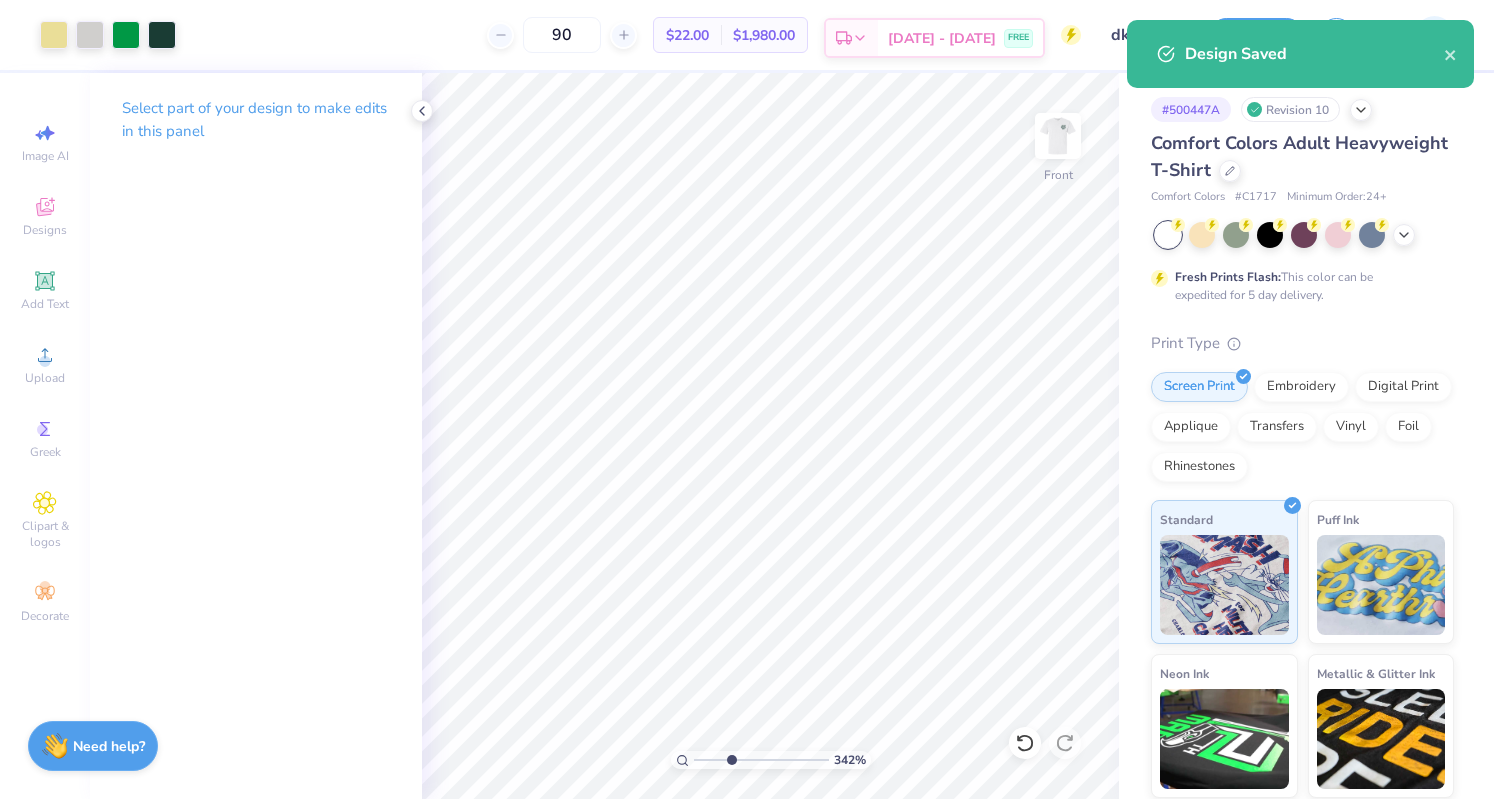 type on "3.41552051326287" 